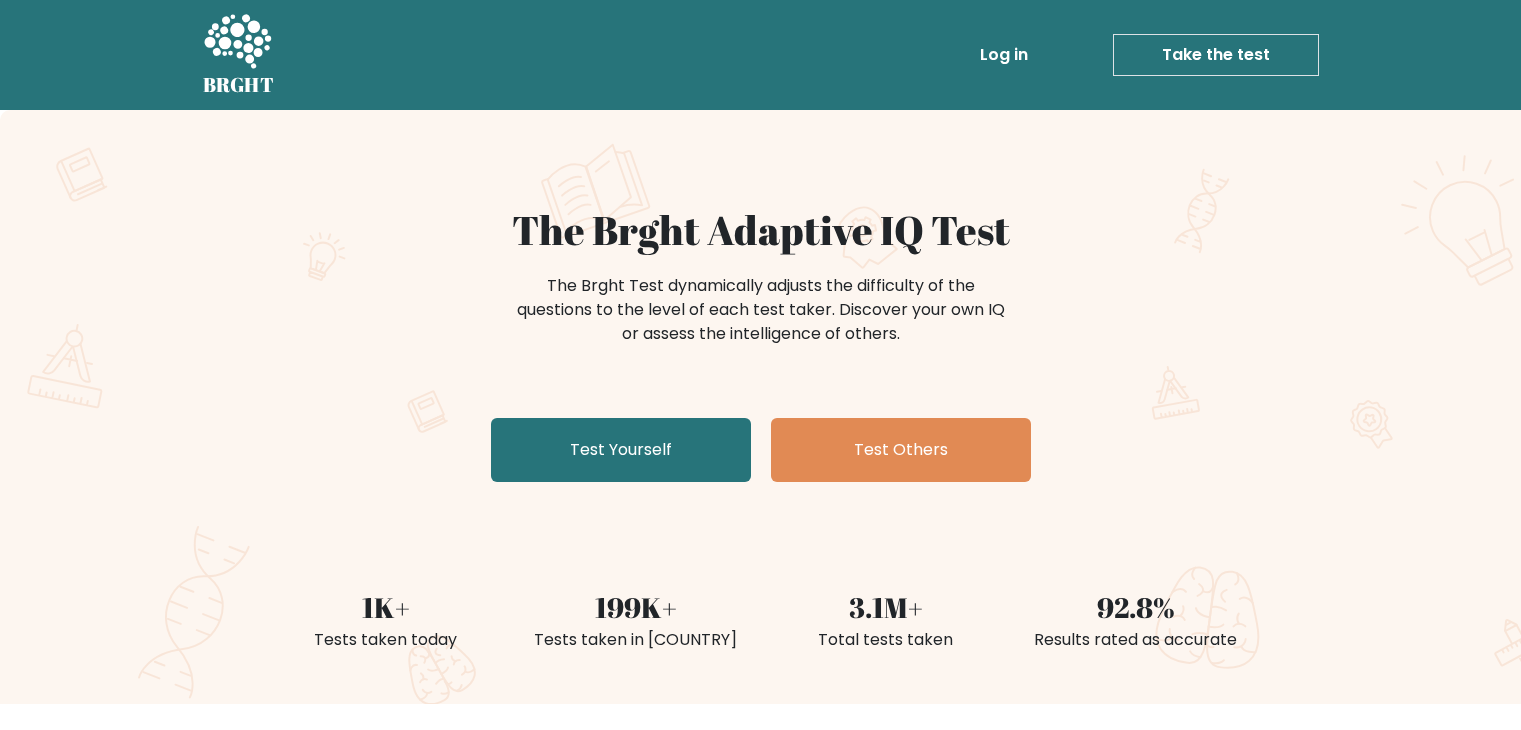 scroll, scrollTop: 0, scrollLeft: 0, axis: both 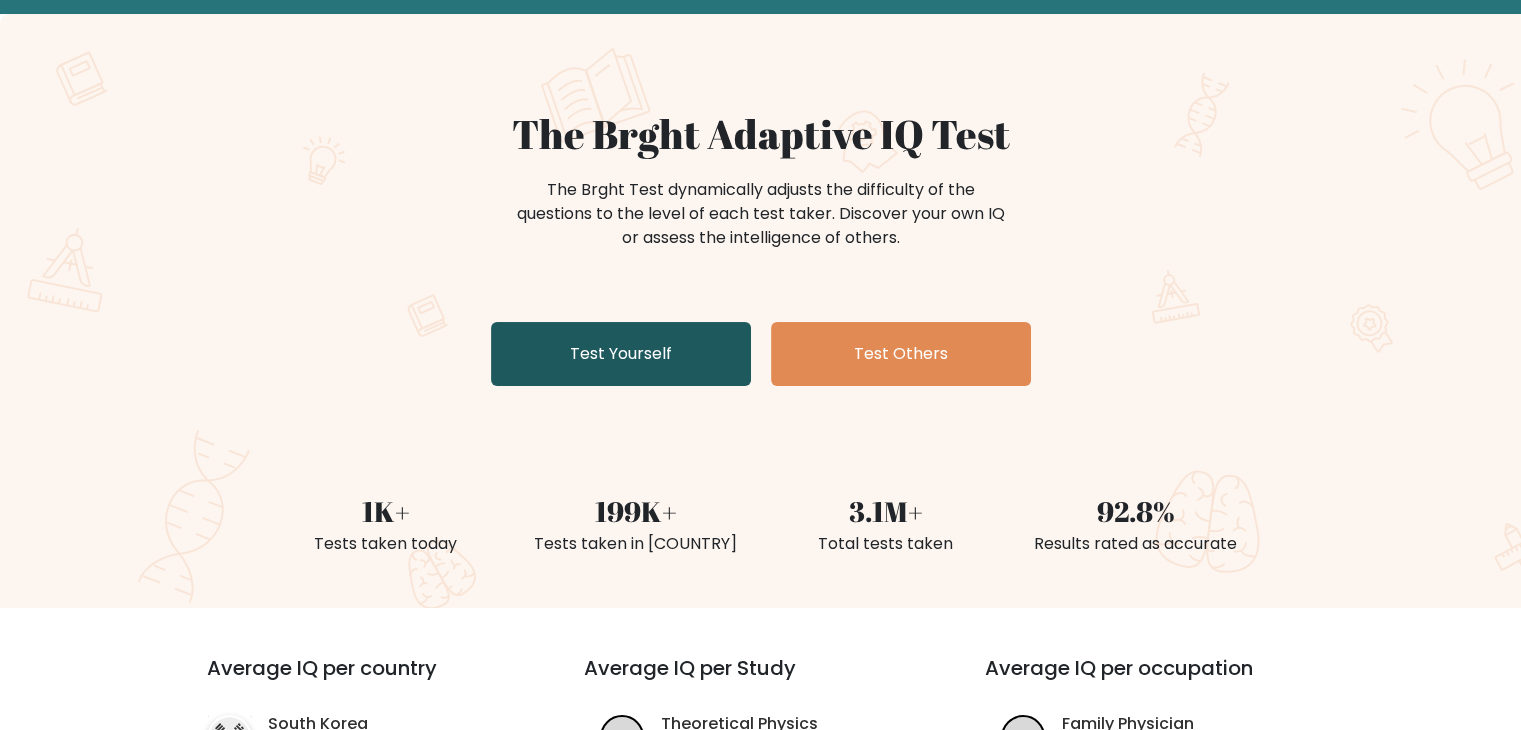 click on "Test Yourself" at bounding box center (621, 354) 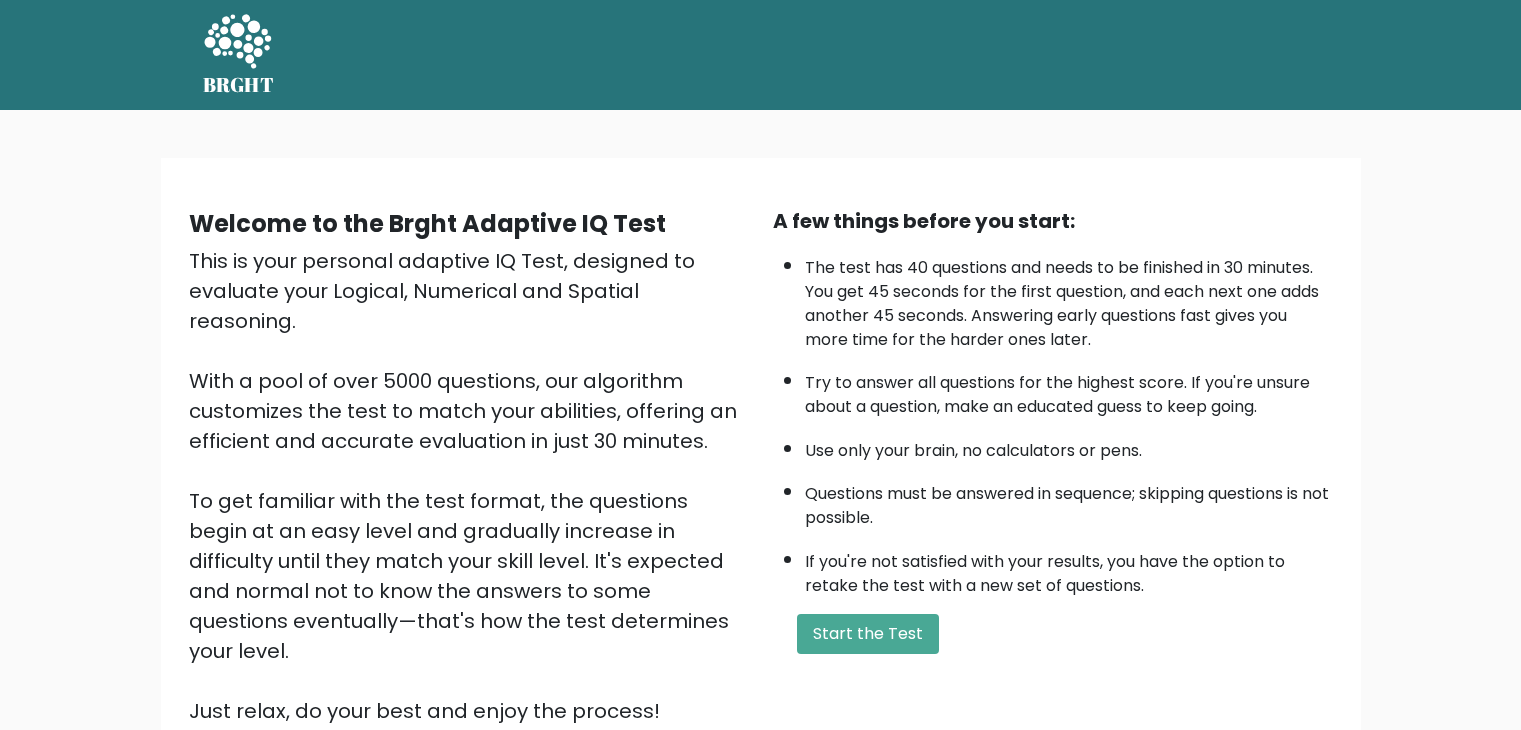 scroll, scrollTop: 0, scrollLeft: 0, axis: both 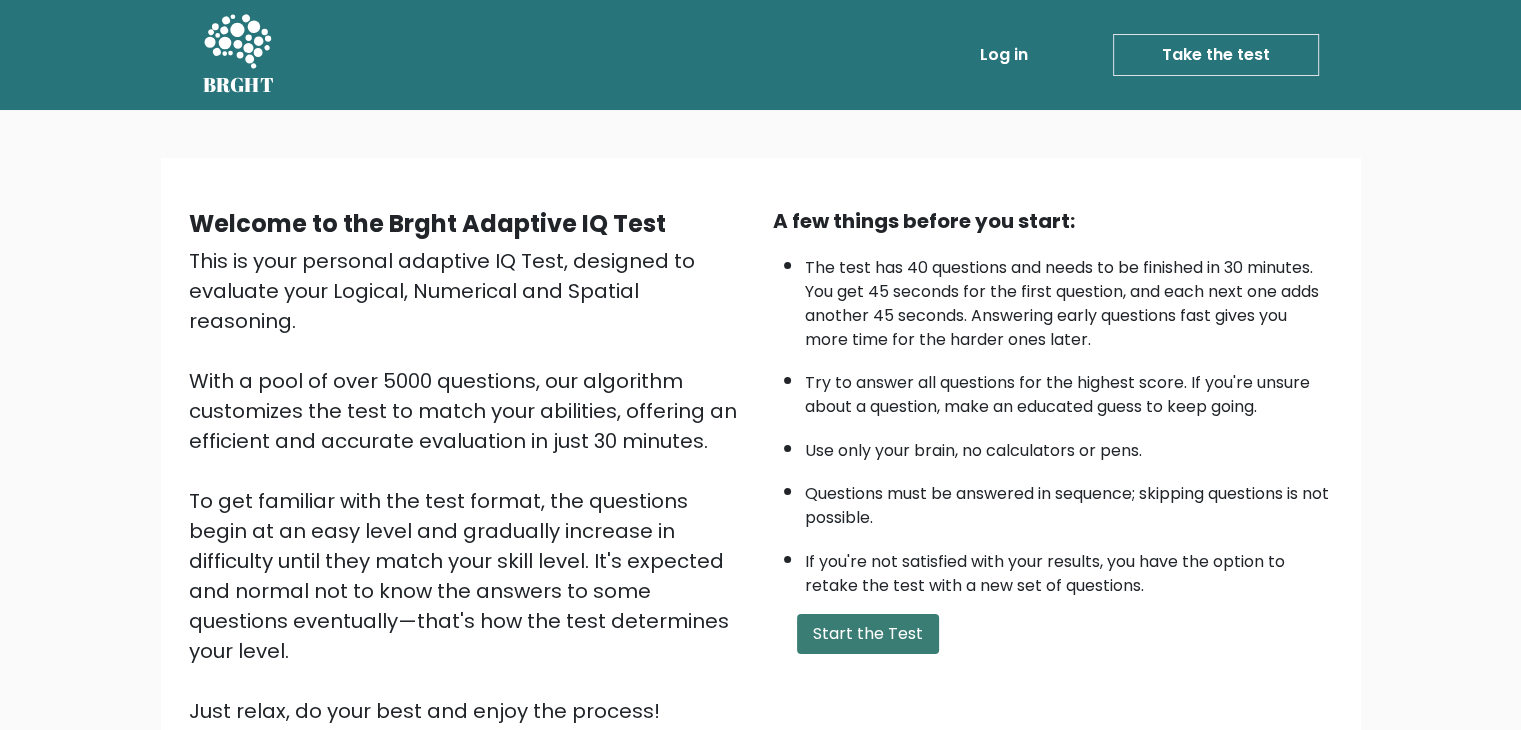 click on "Start the Test" at bounding box center [868, 634] 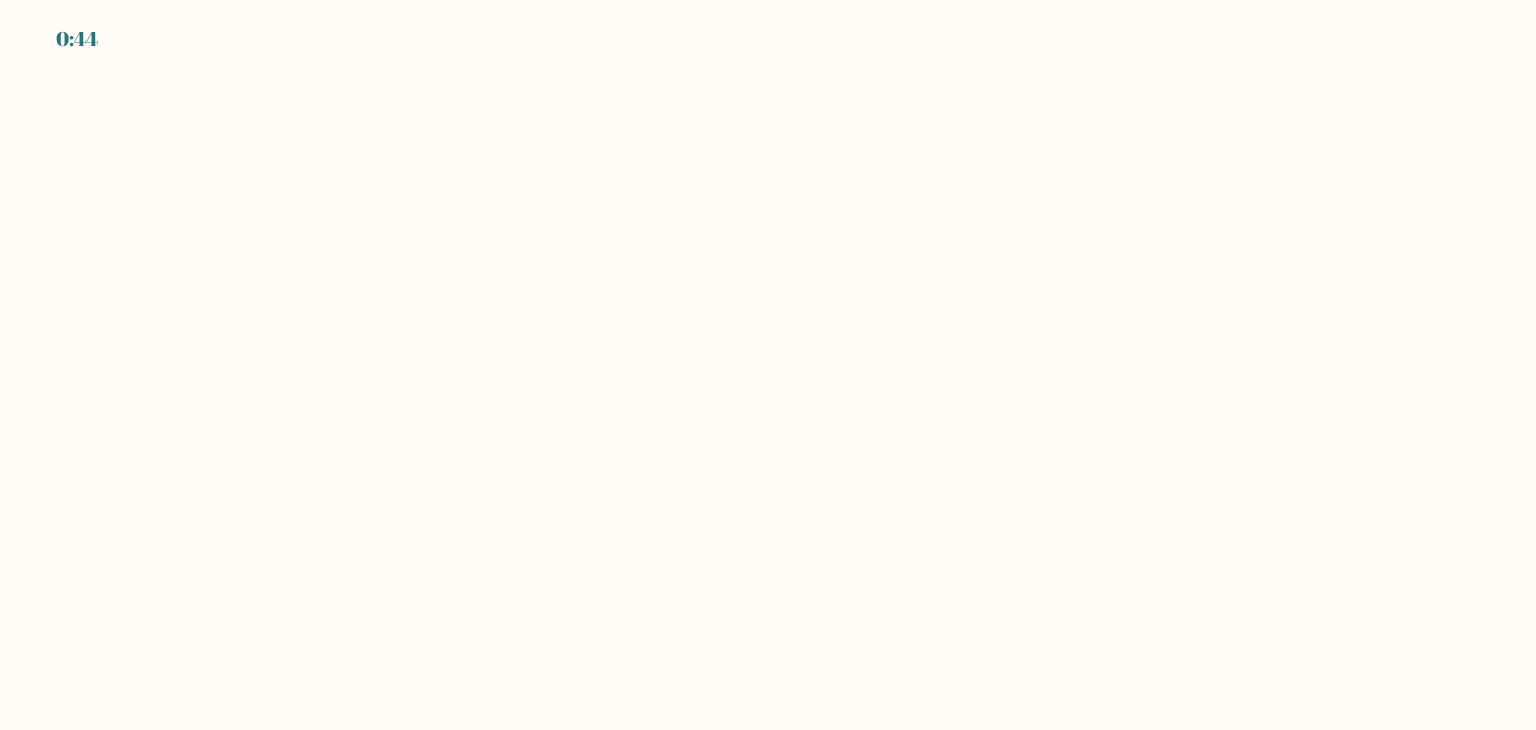 scroll, scrollTop: 0, scrollLeft: 0, axis: both 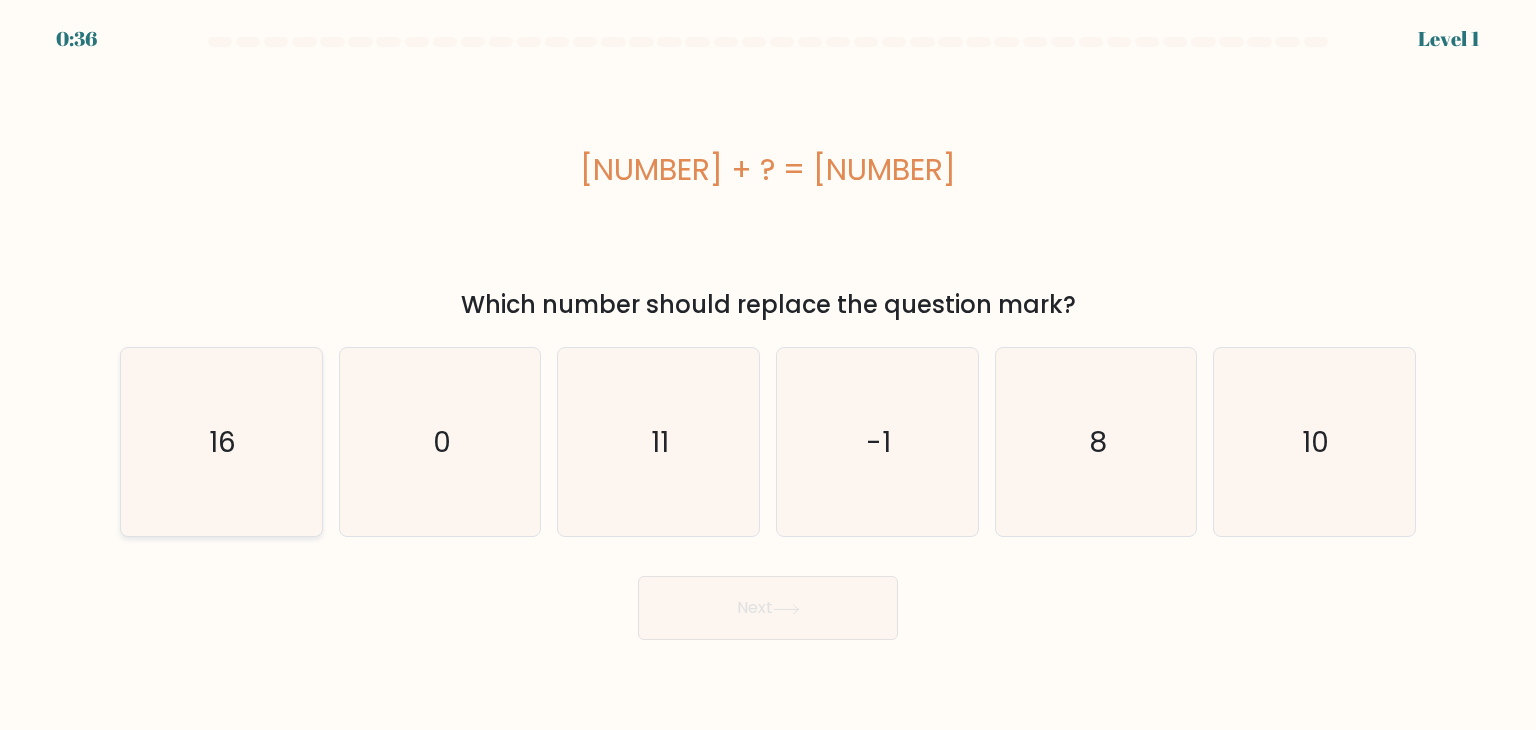 click on "16" 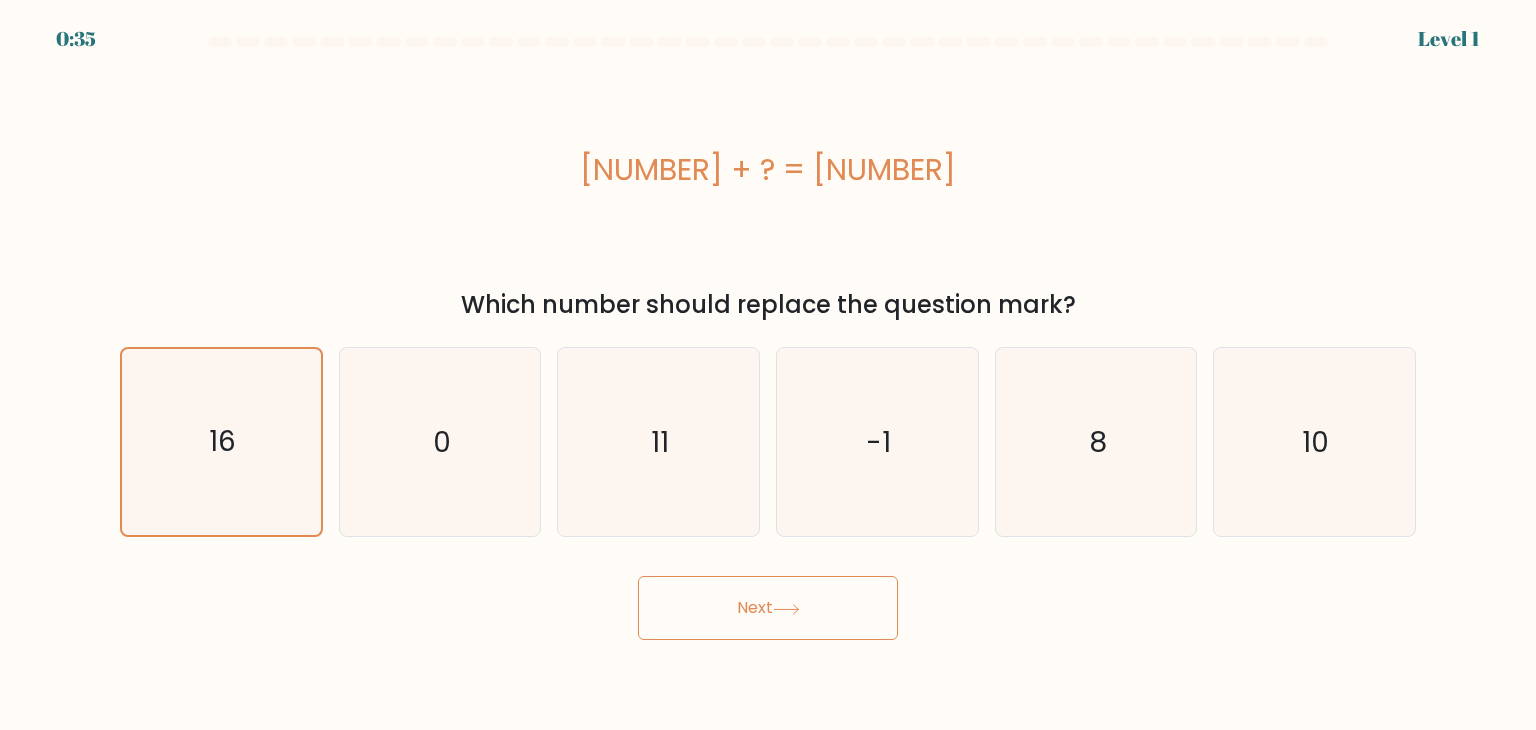 click on "Next" at bounding box center (768, 608) 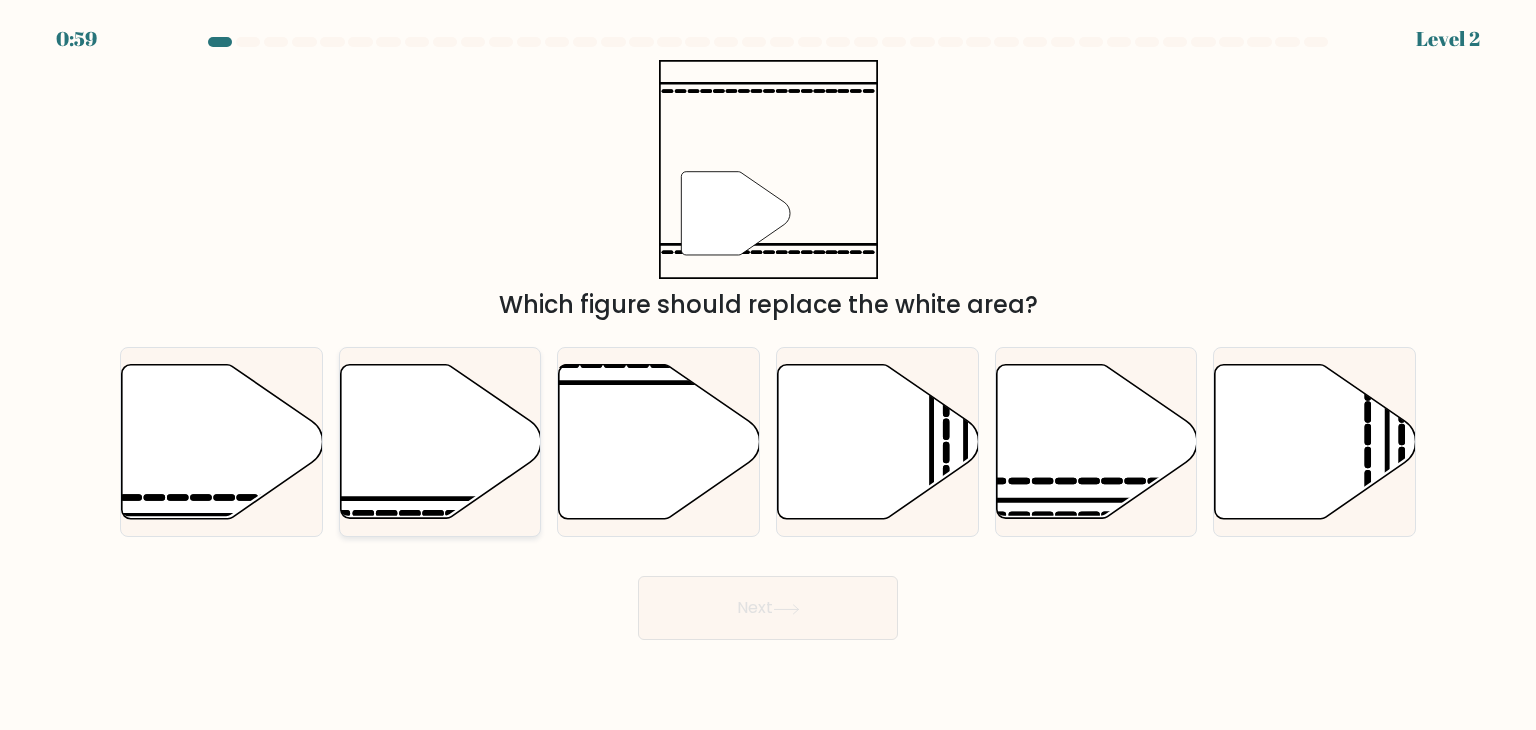 click 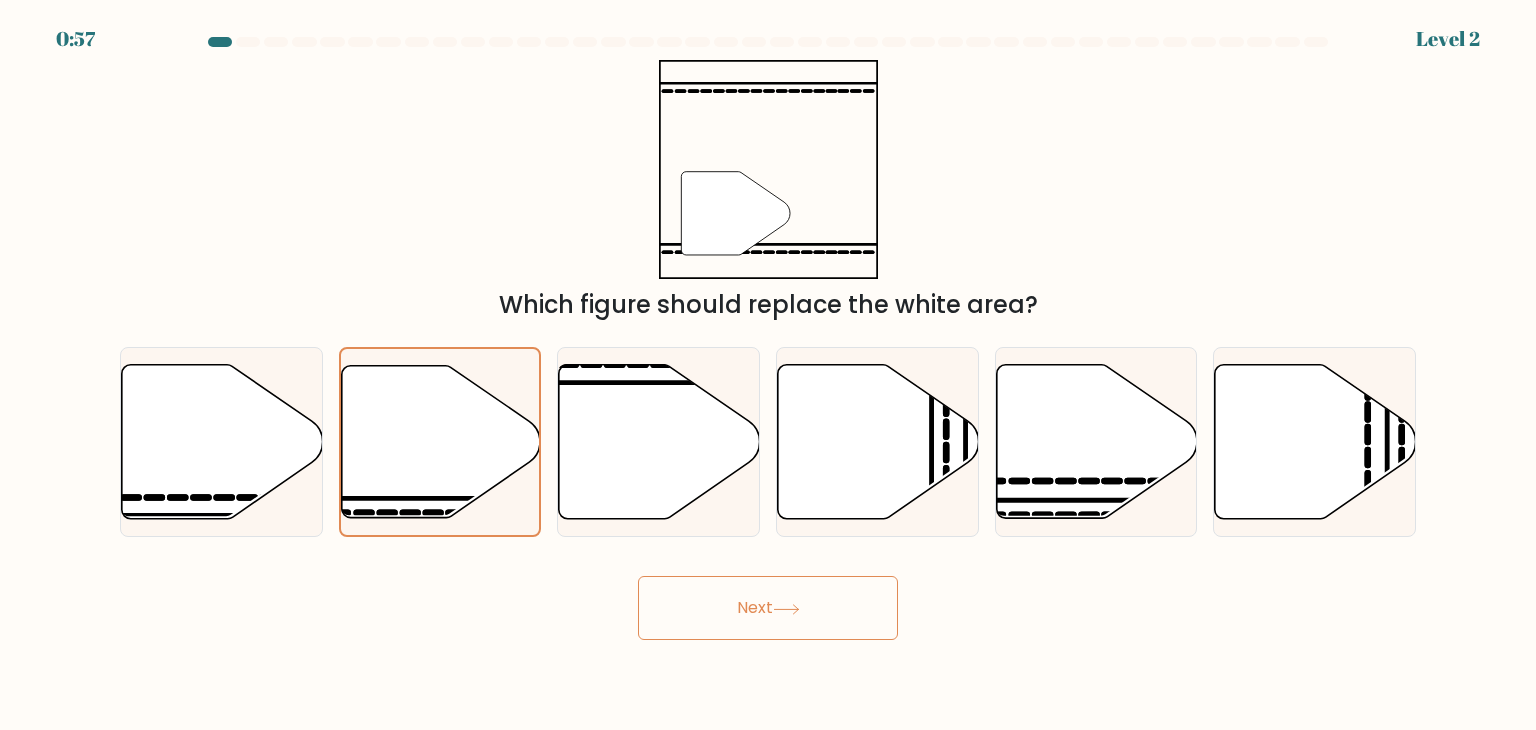 click on "Next" at bounding box center (768, 608) 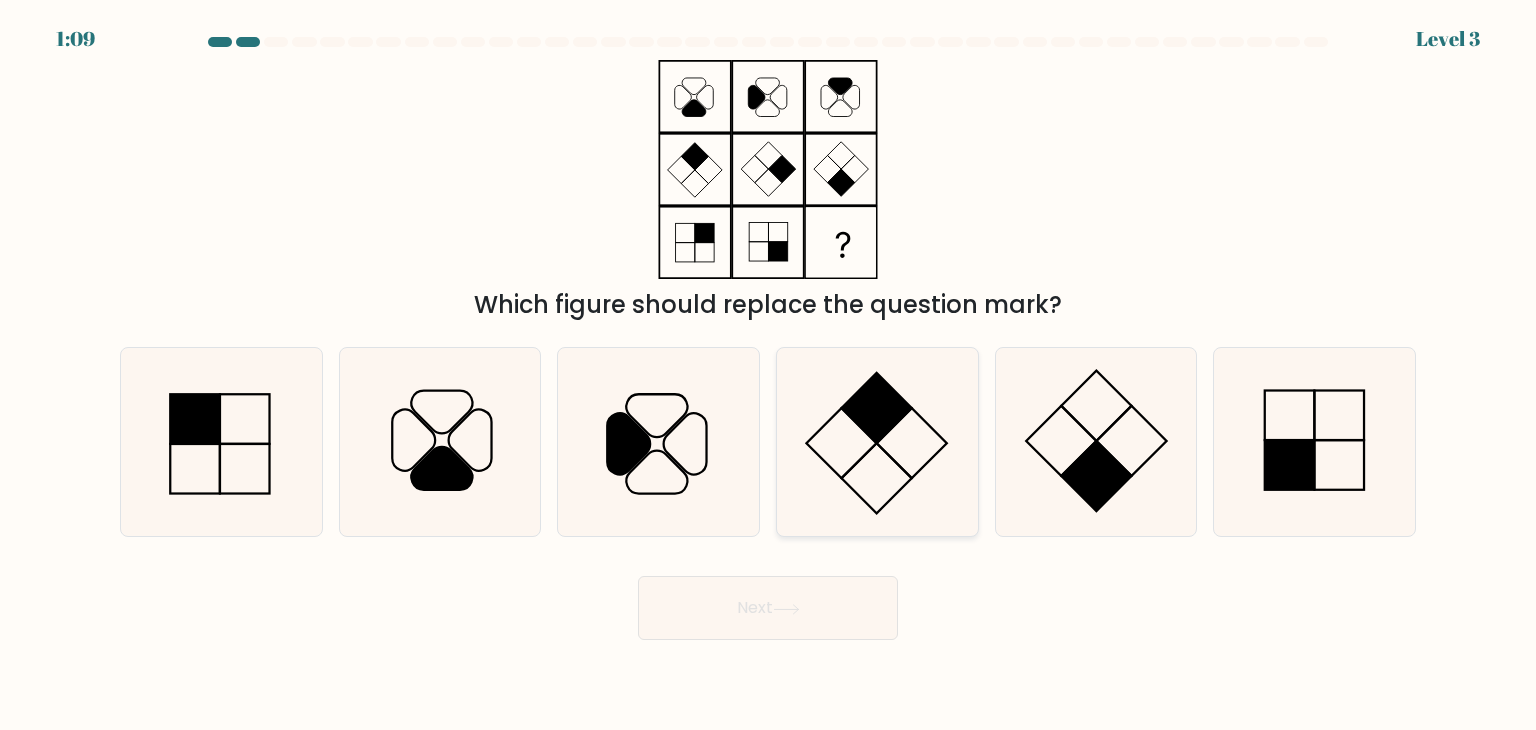 click 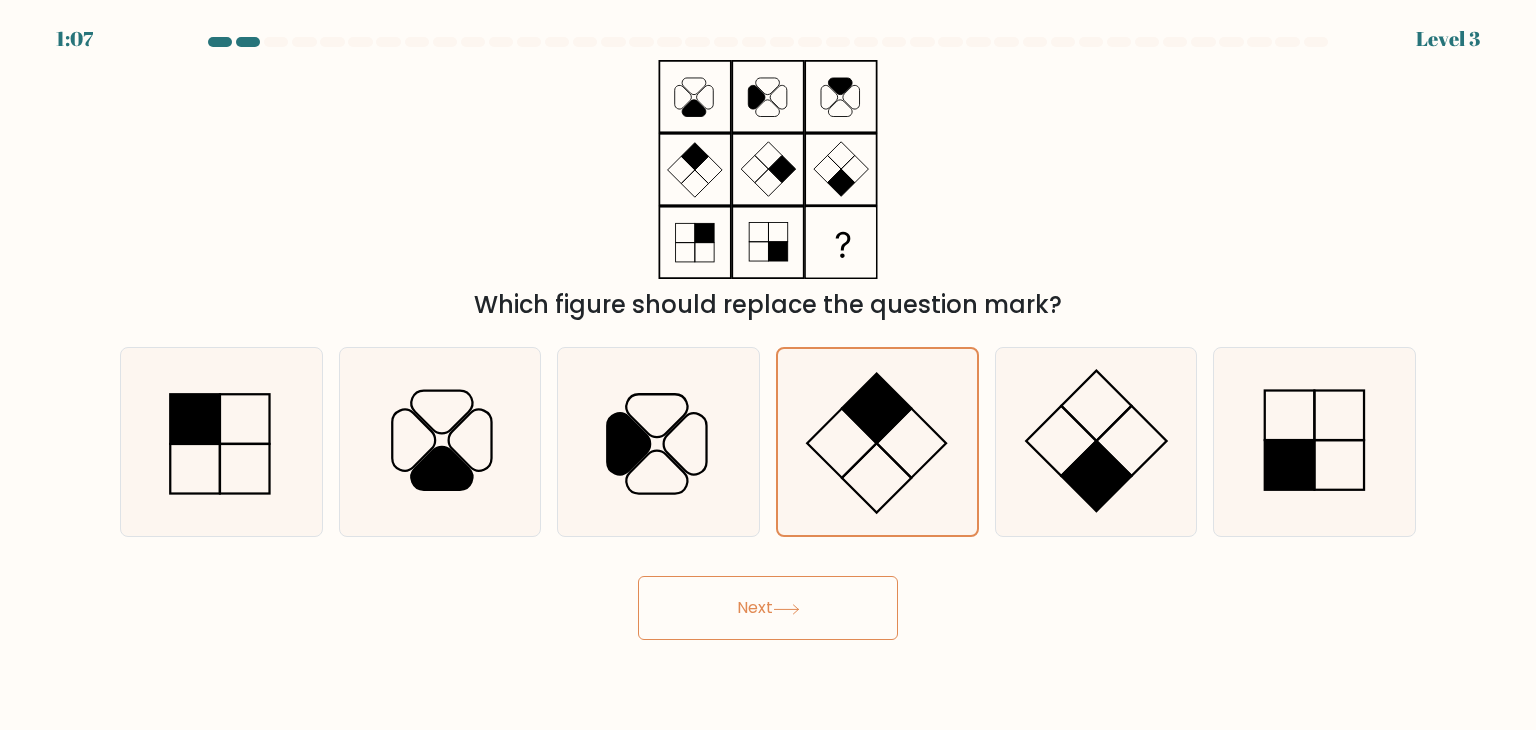 click on "Next" at bounding box center (768, 608) 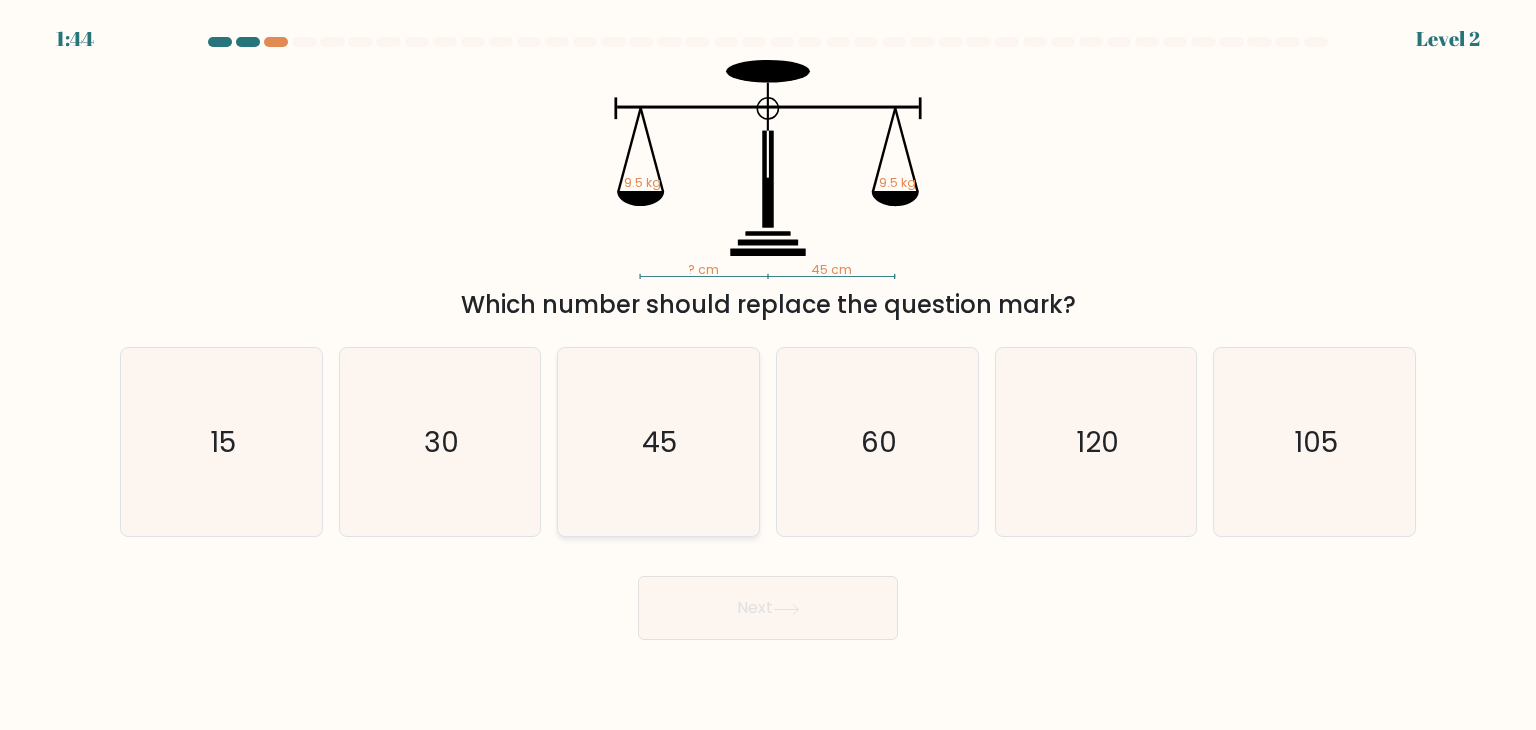 click on "45" 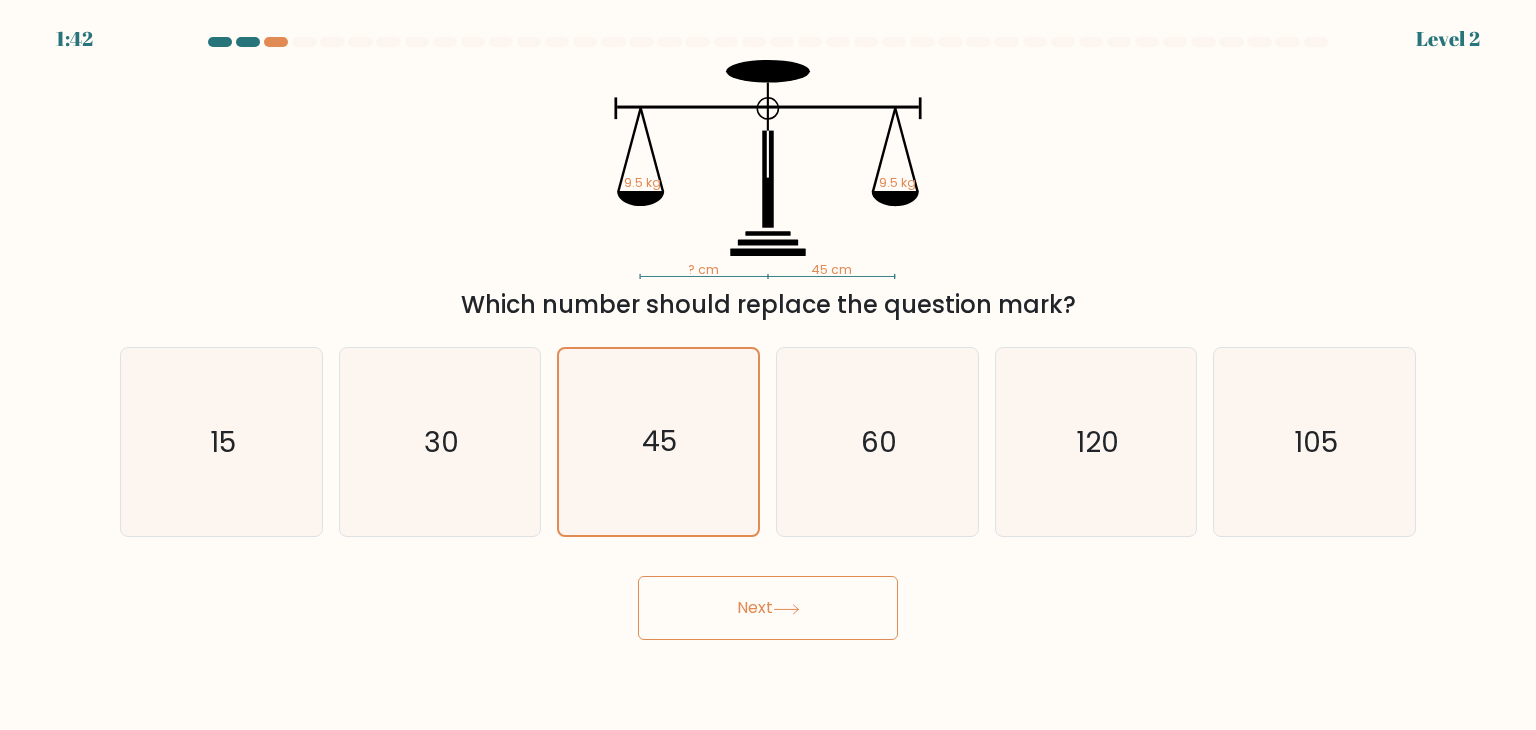 click on "Next" at bounding box center [768, 608] 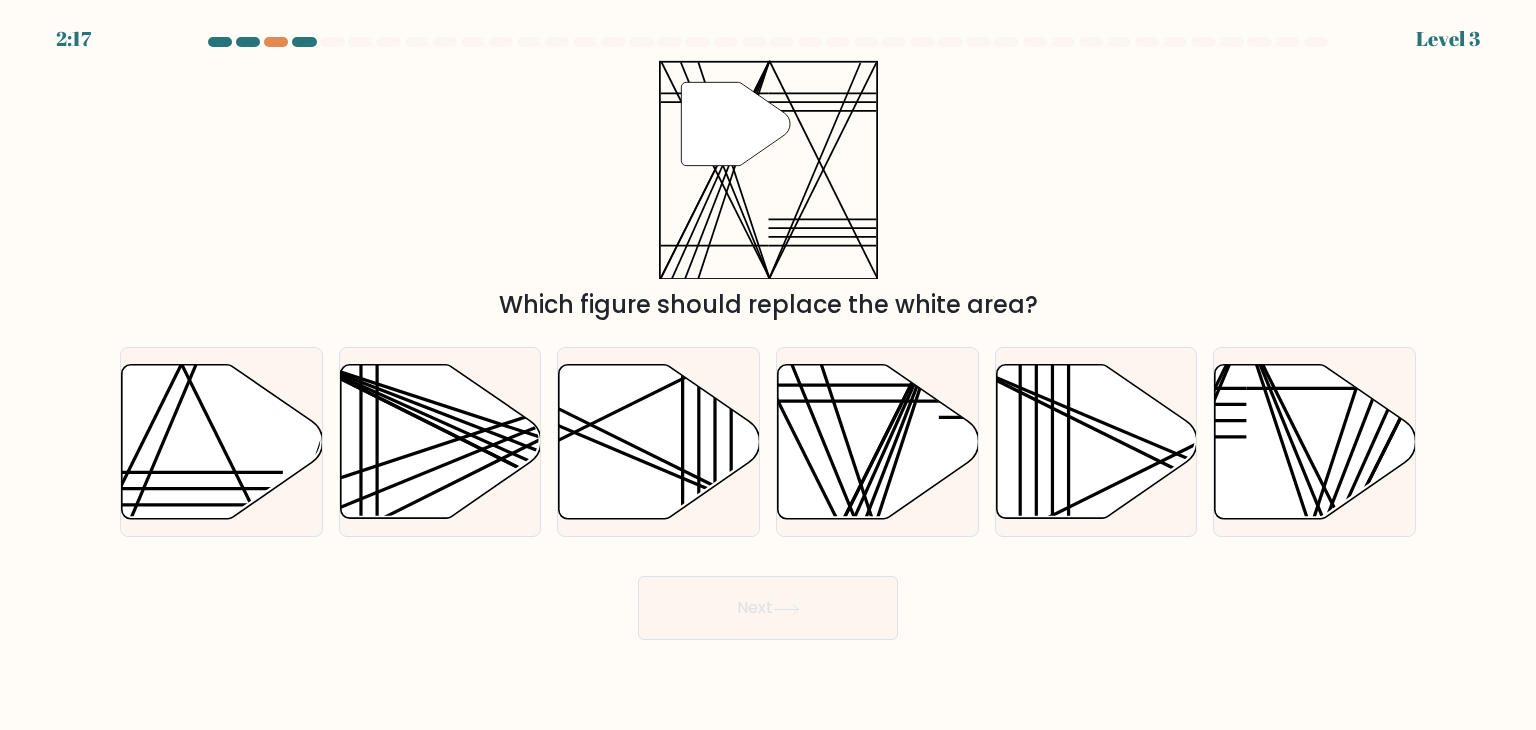 click 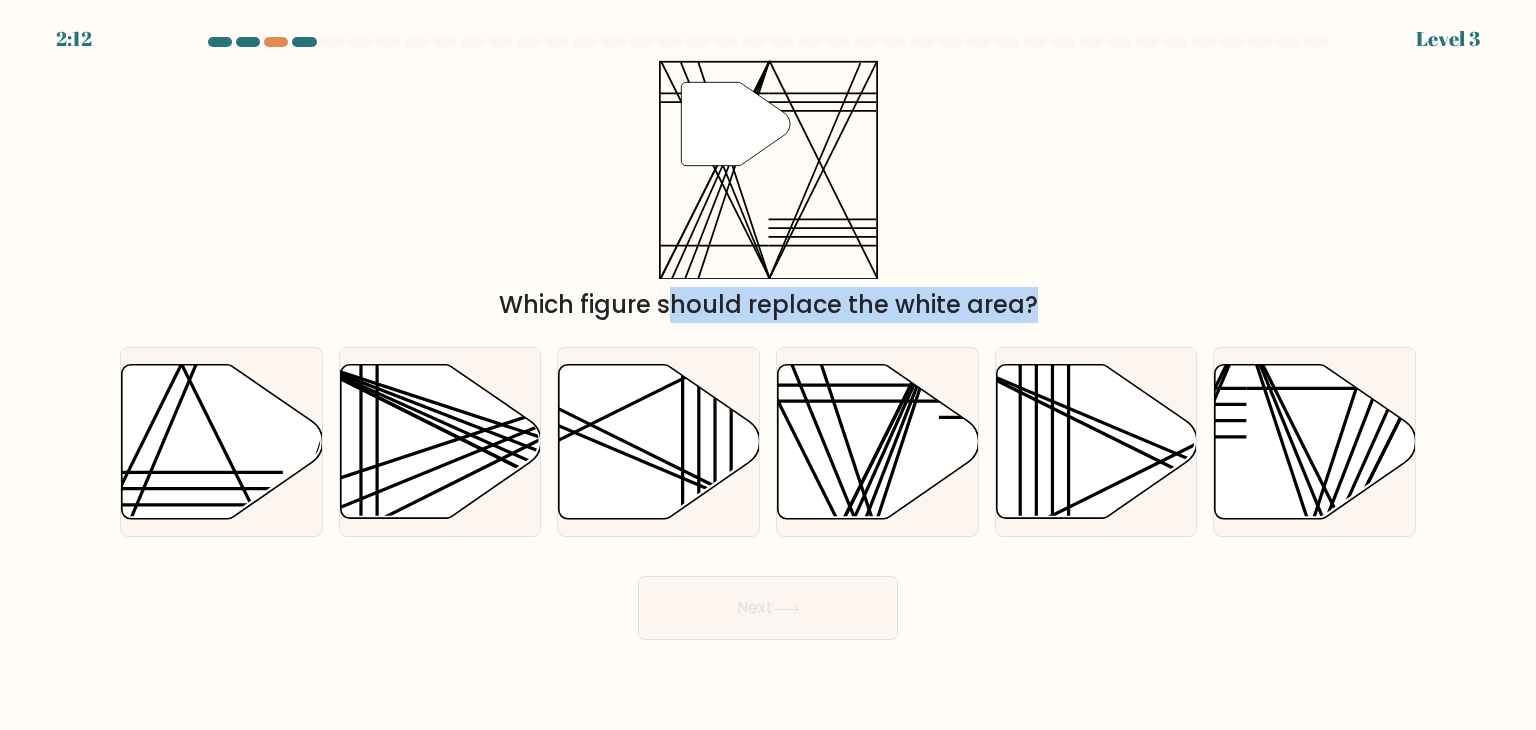 drag, startPoint x: 847, startPoint y: 394, endPoint x: 748, endPoint y: 209, distance: 209.82373 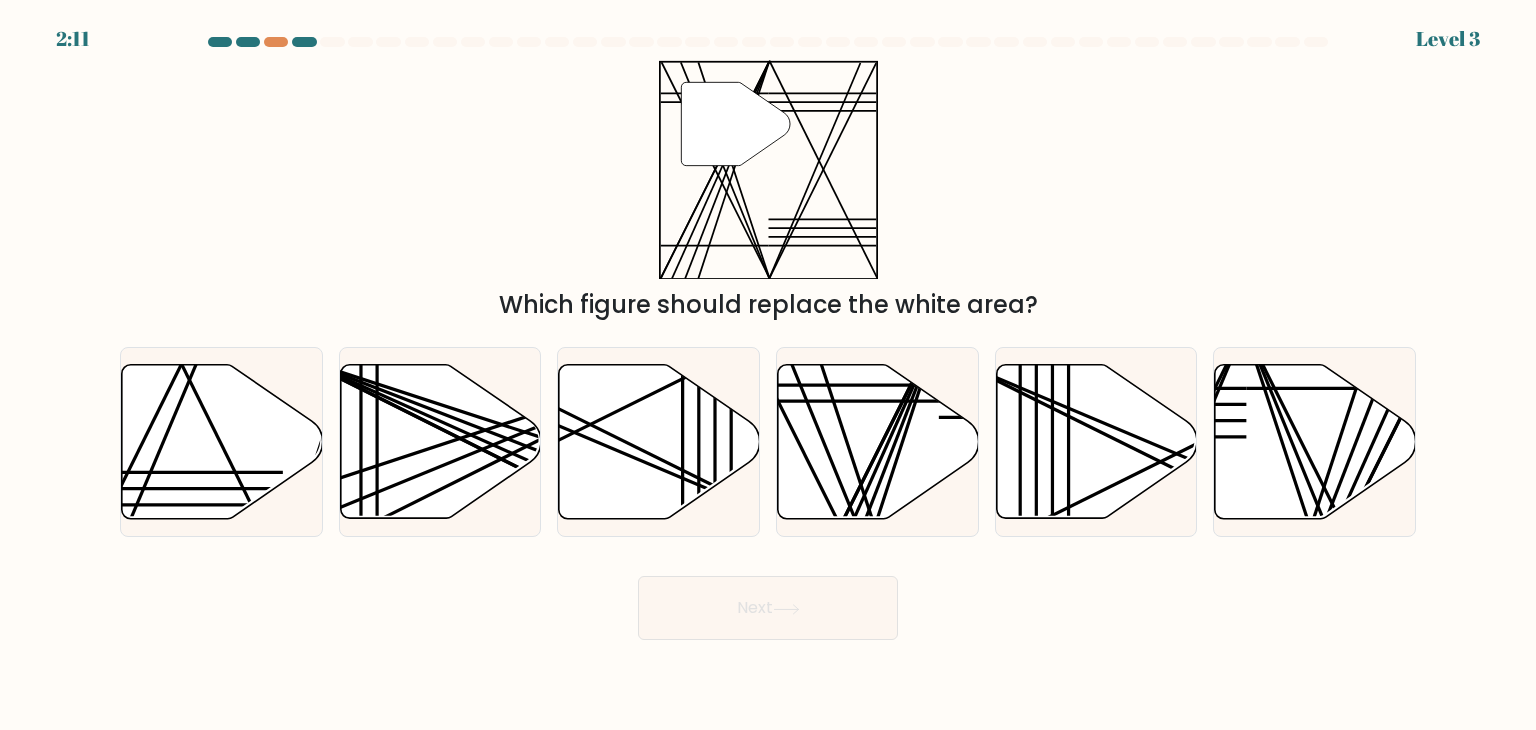 click on """ 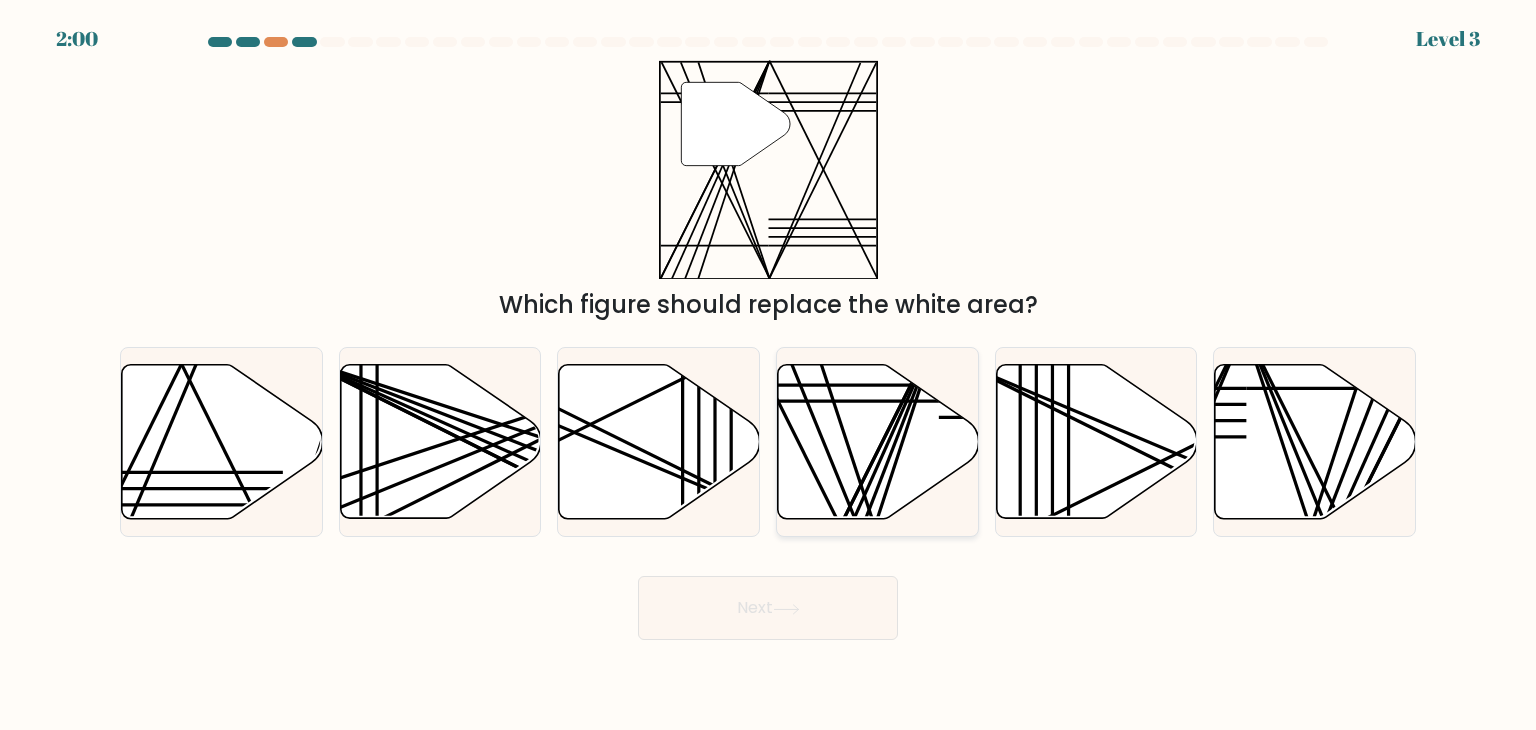 click 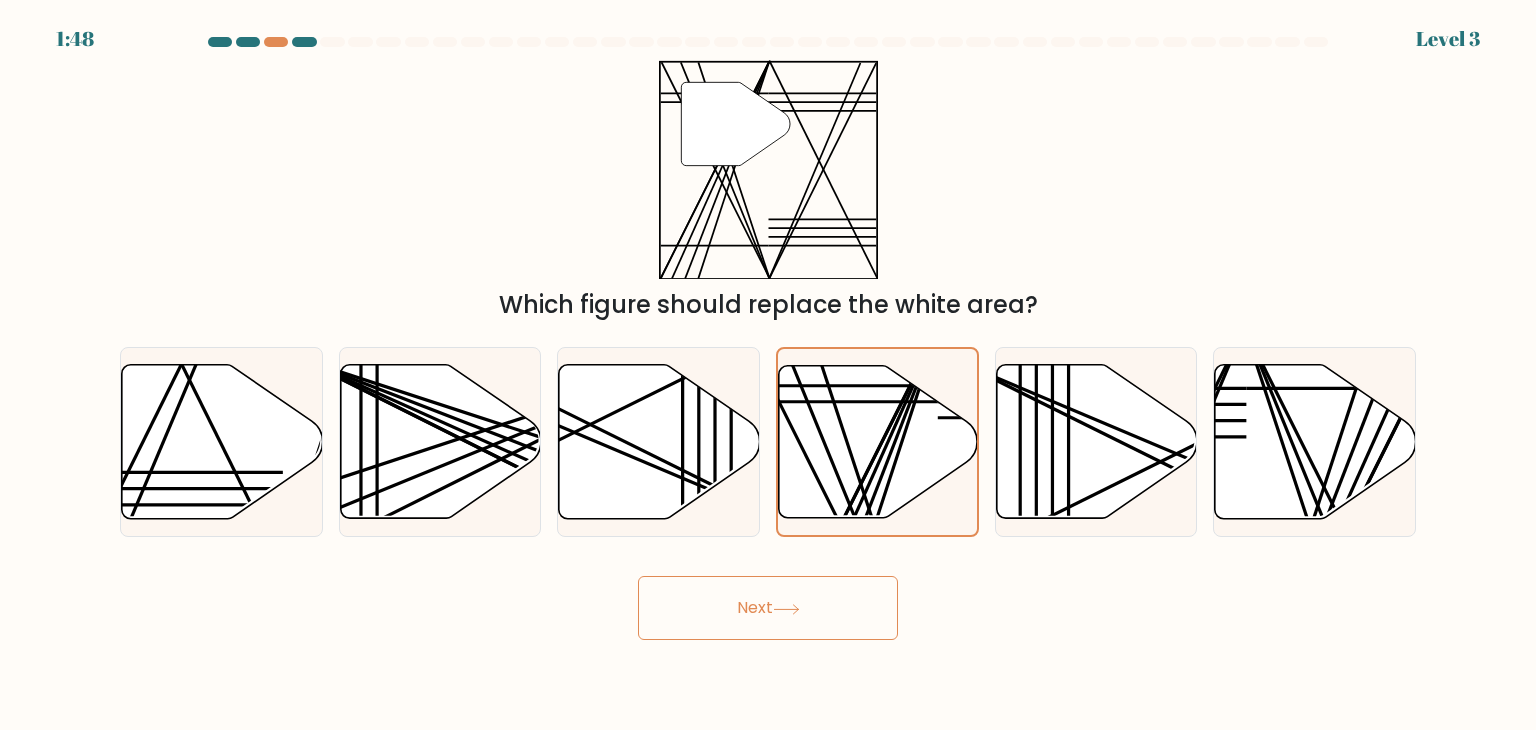 click on "Next" at bounding box center (768, 608) 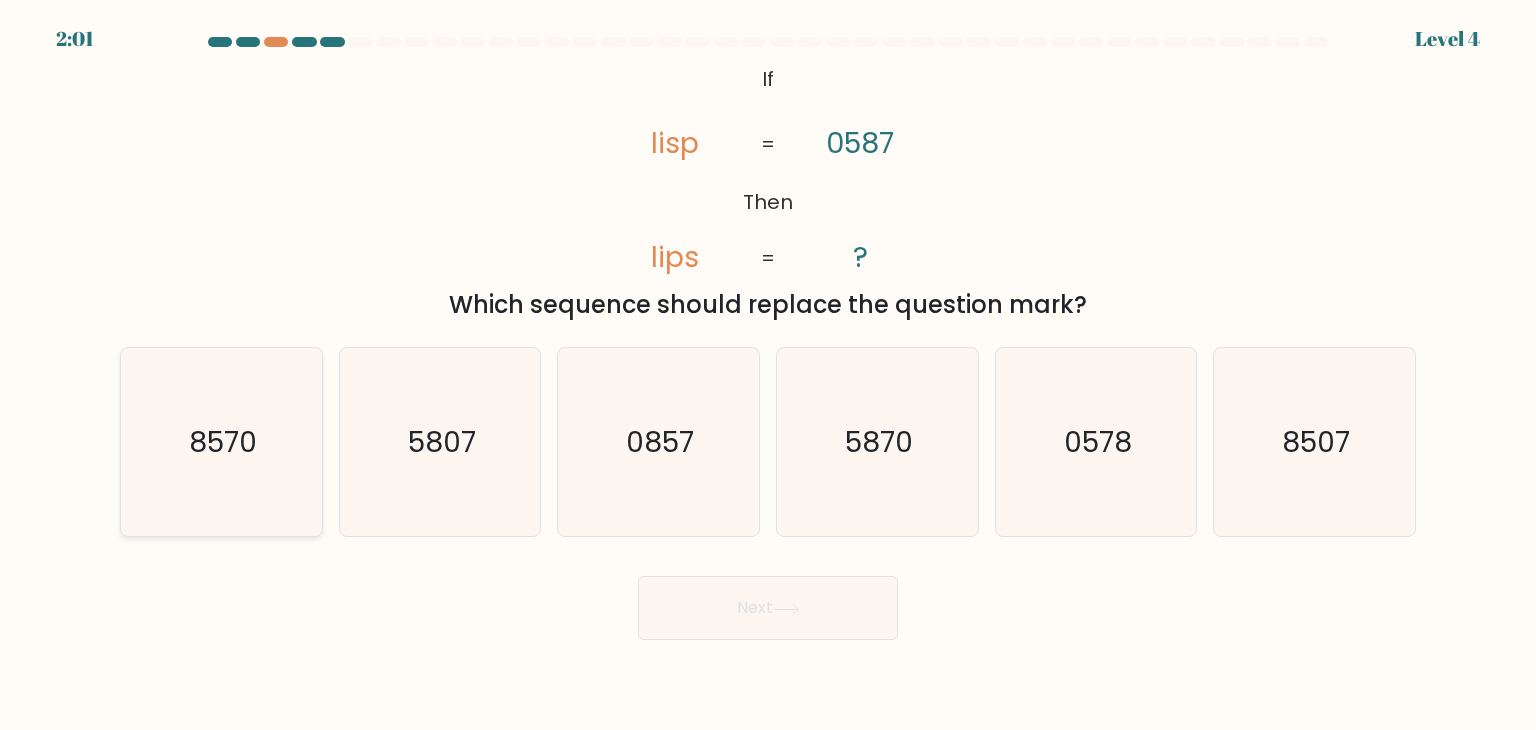 click on "8570" 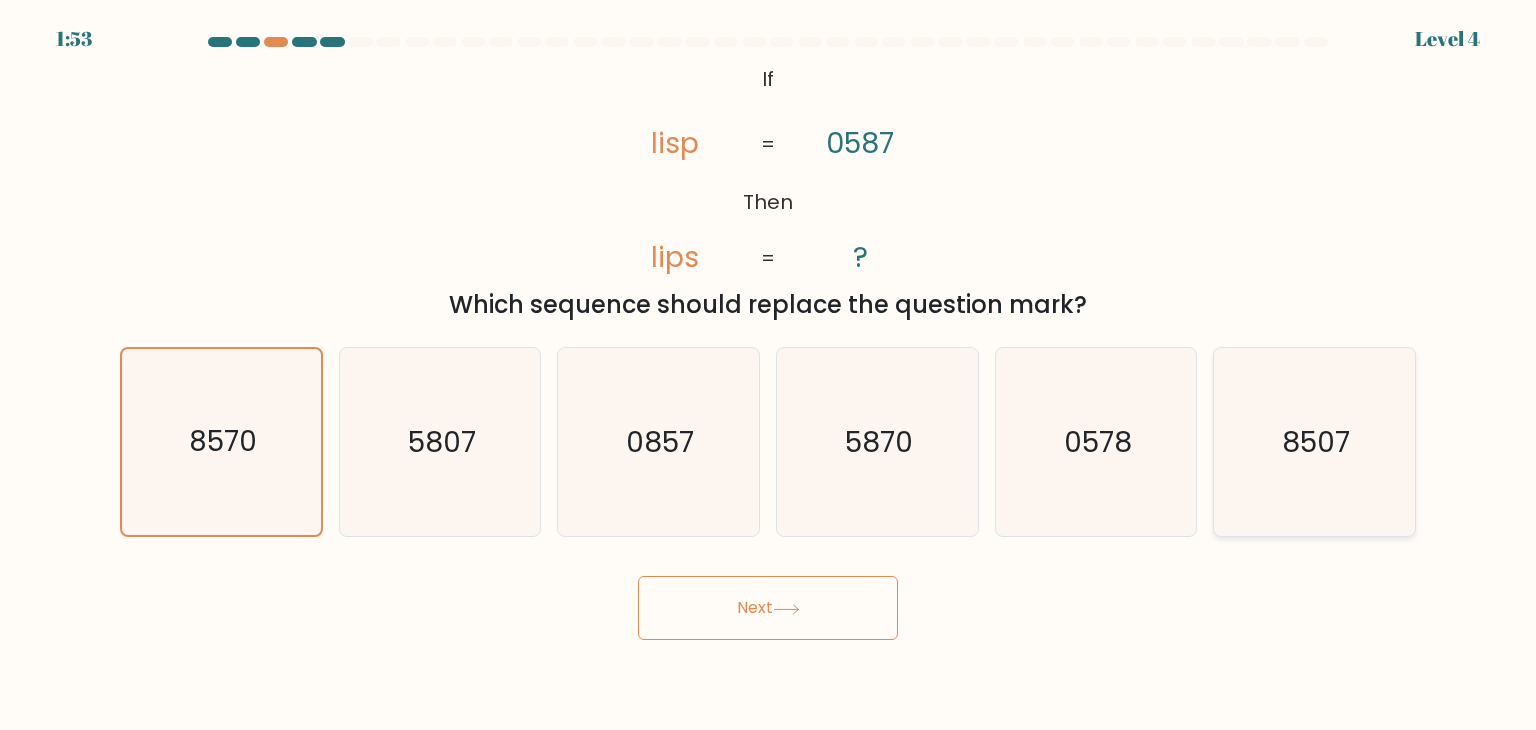 click on "8507" 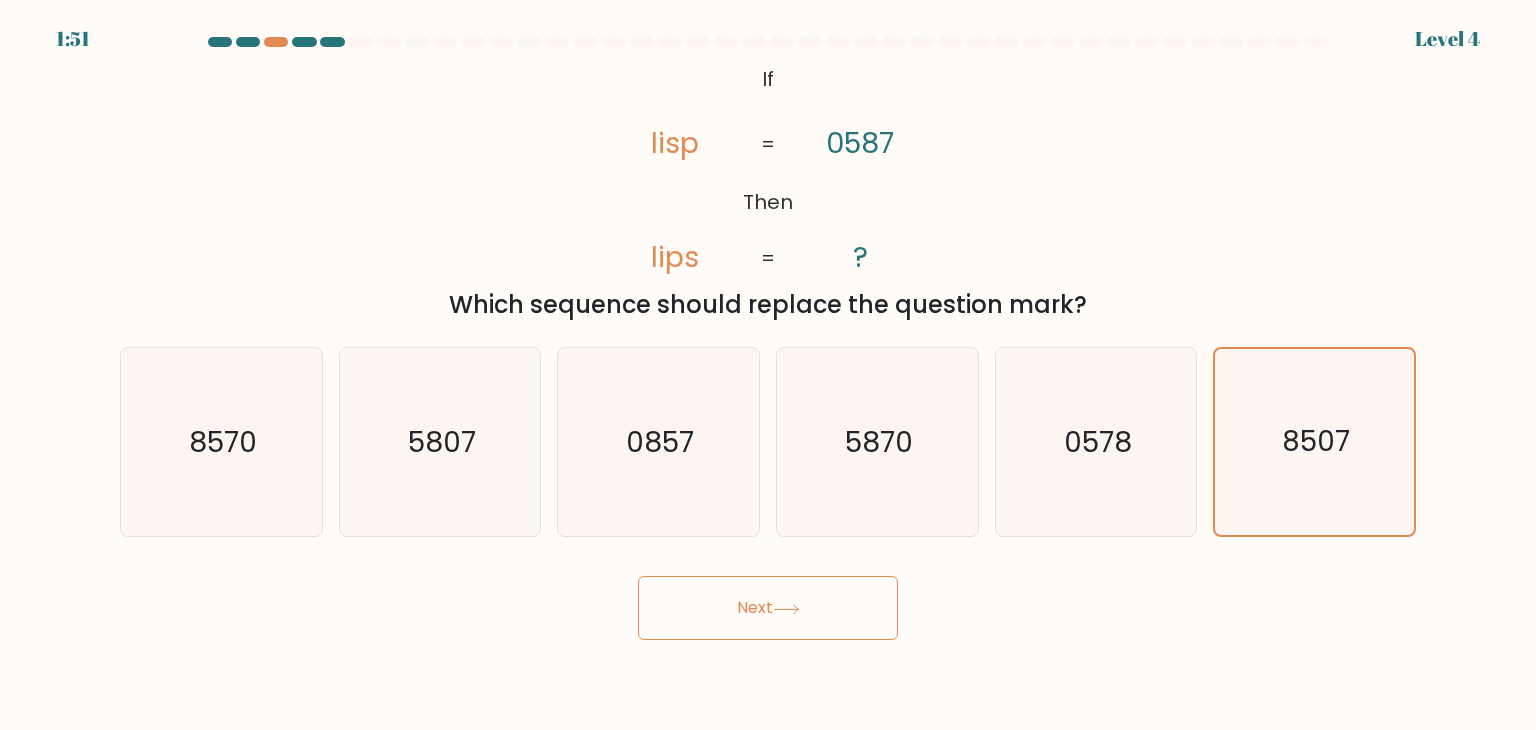 click on "Next" at bounding box center [768, 608] 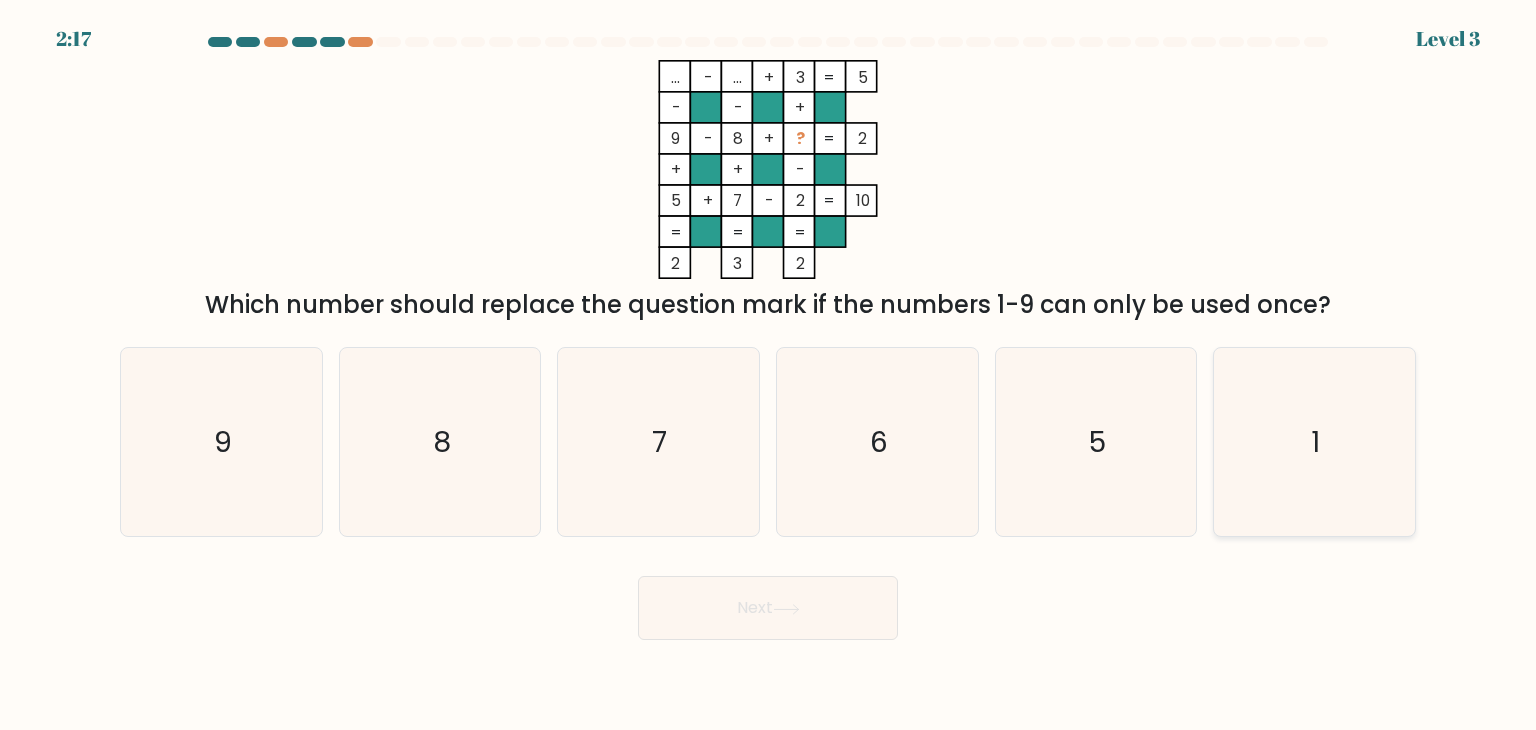 click on "1" 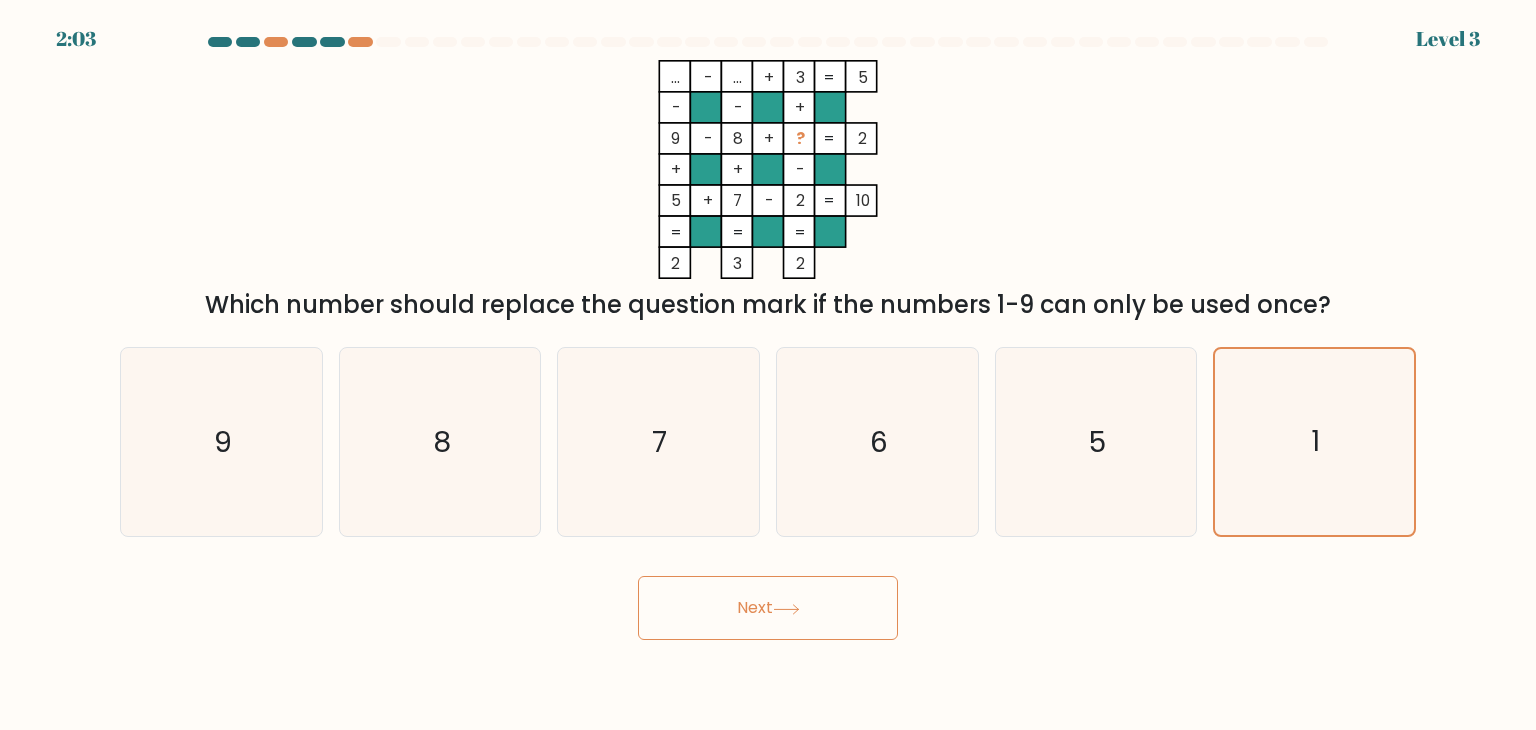 click on "Next" at bounding box center (768, 608) 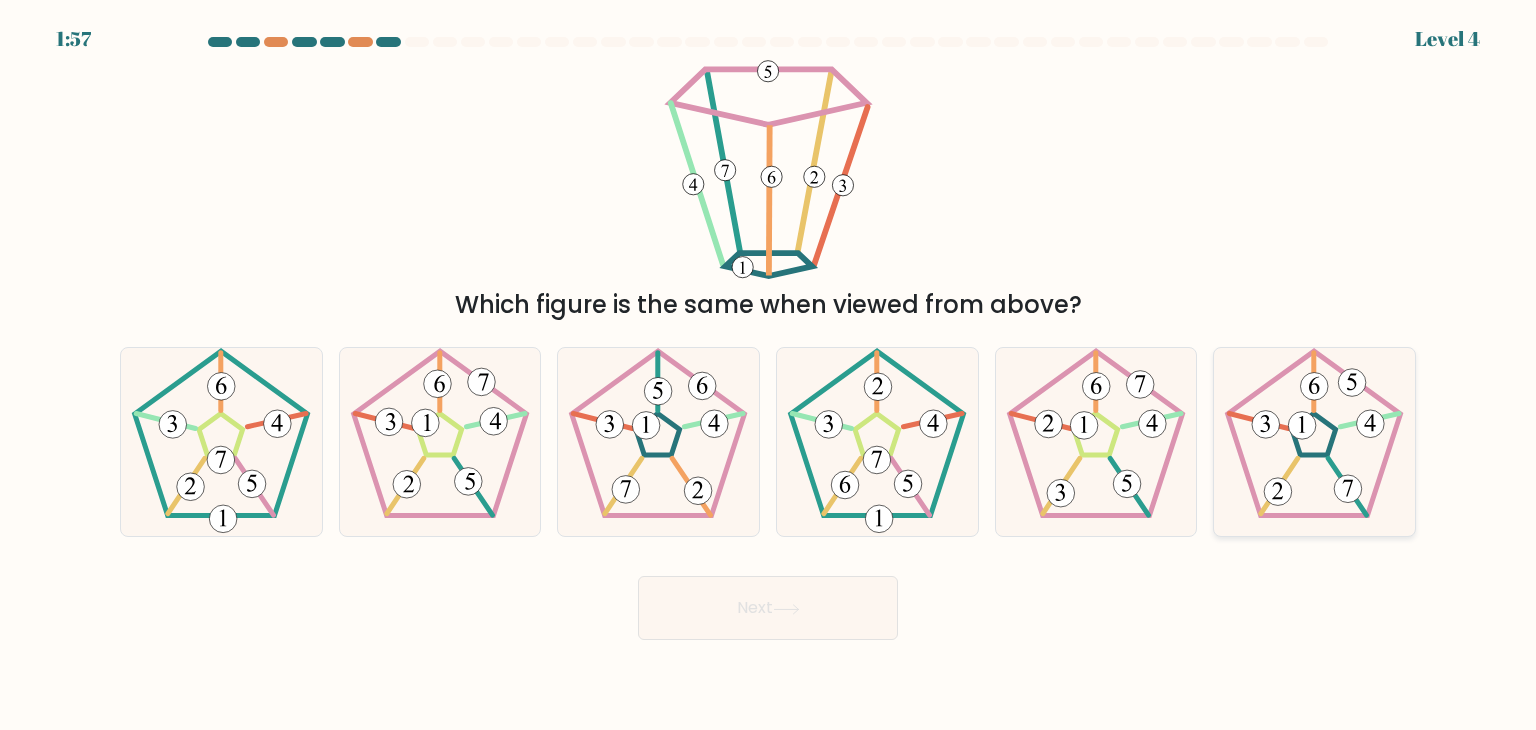 click 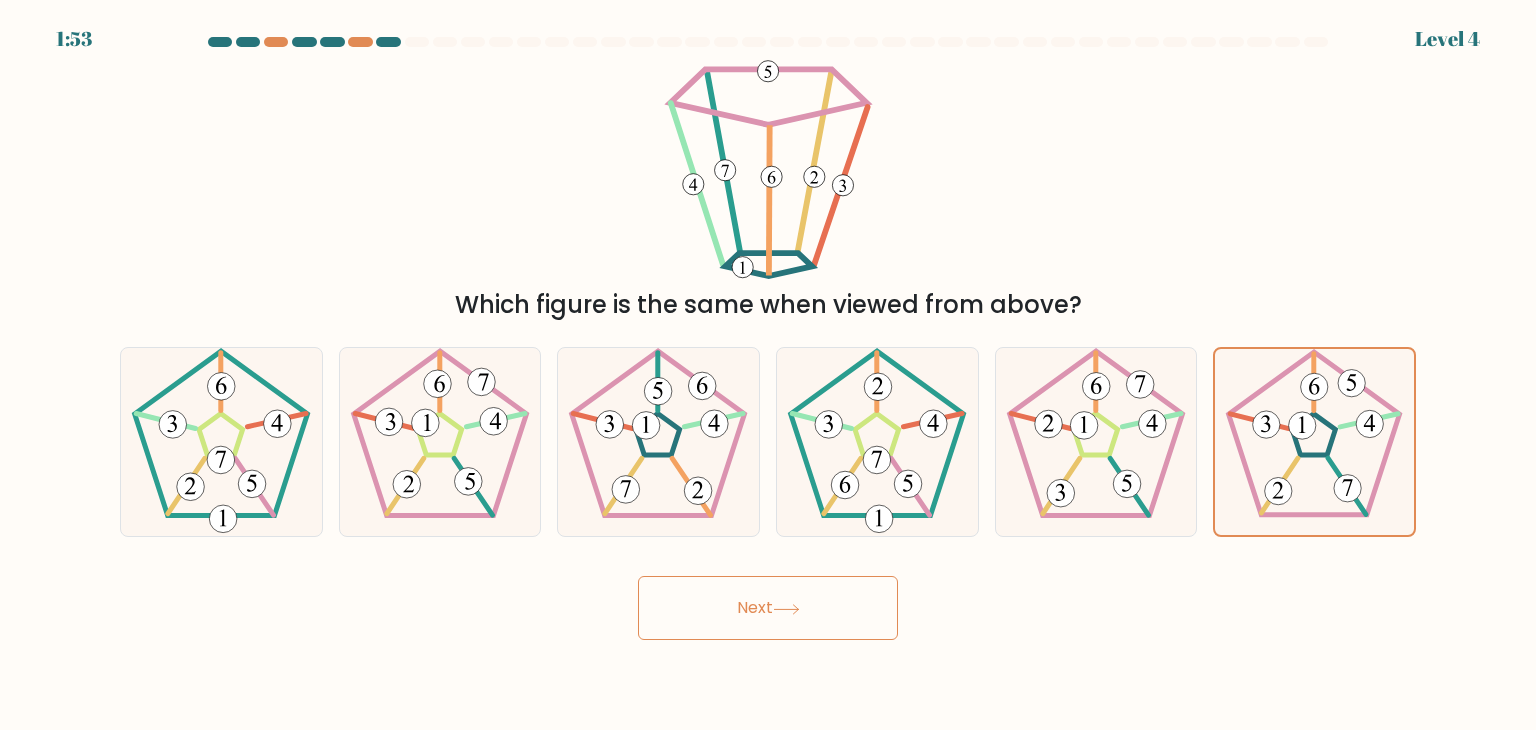 click on "Next" at bounding box center [768, 608] 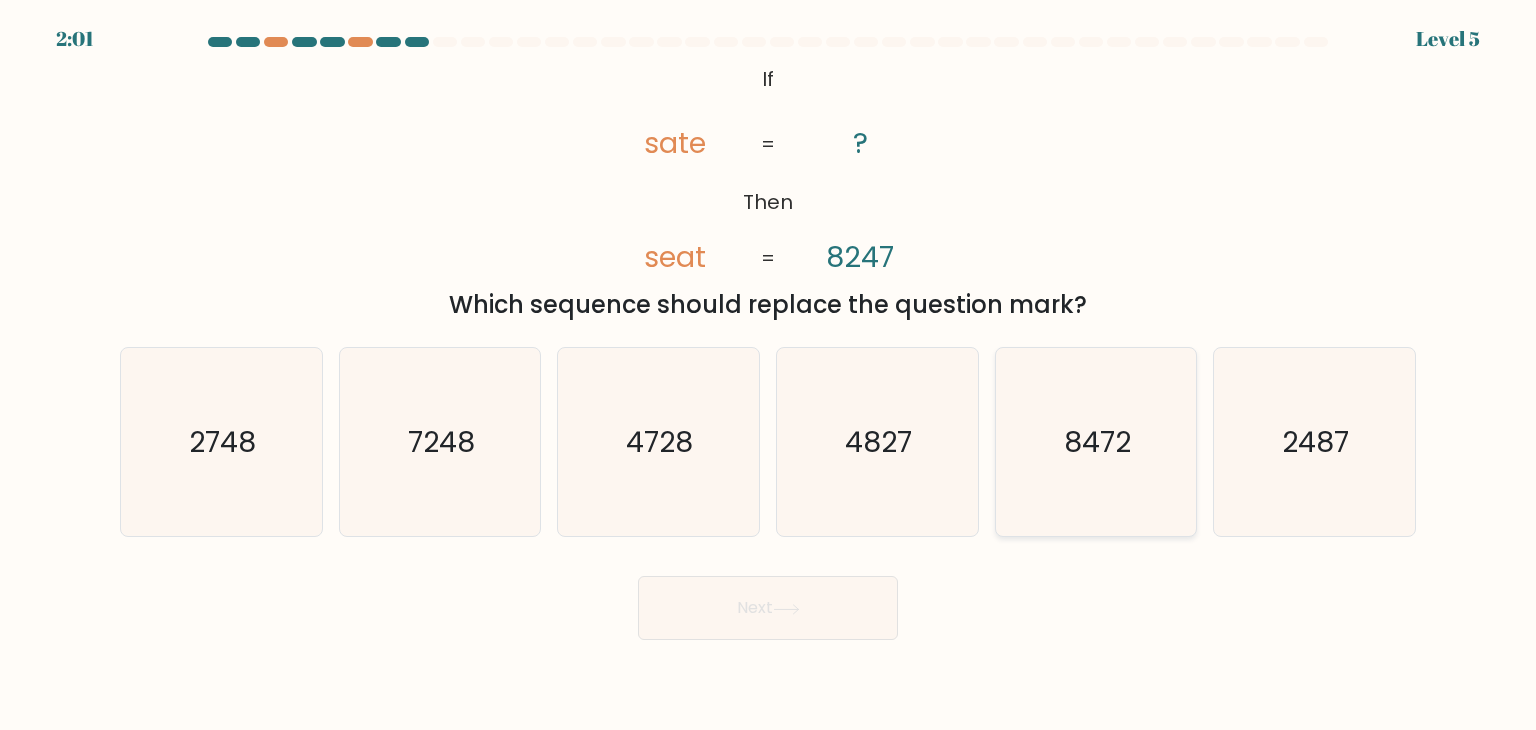 click on "8472" 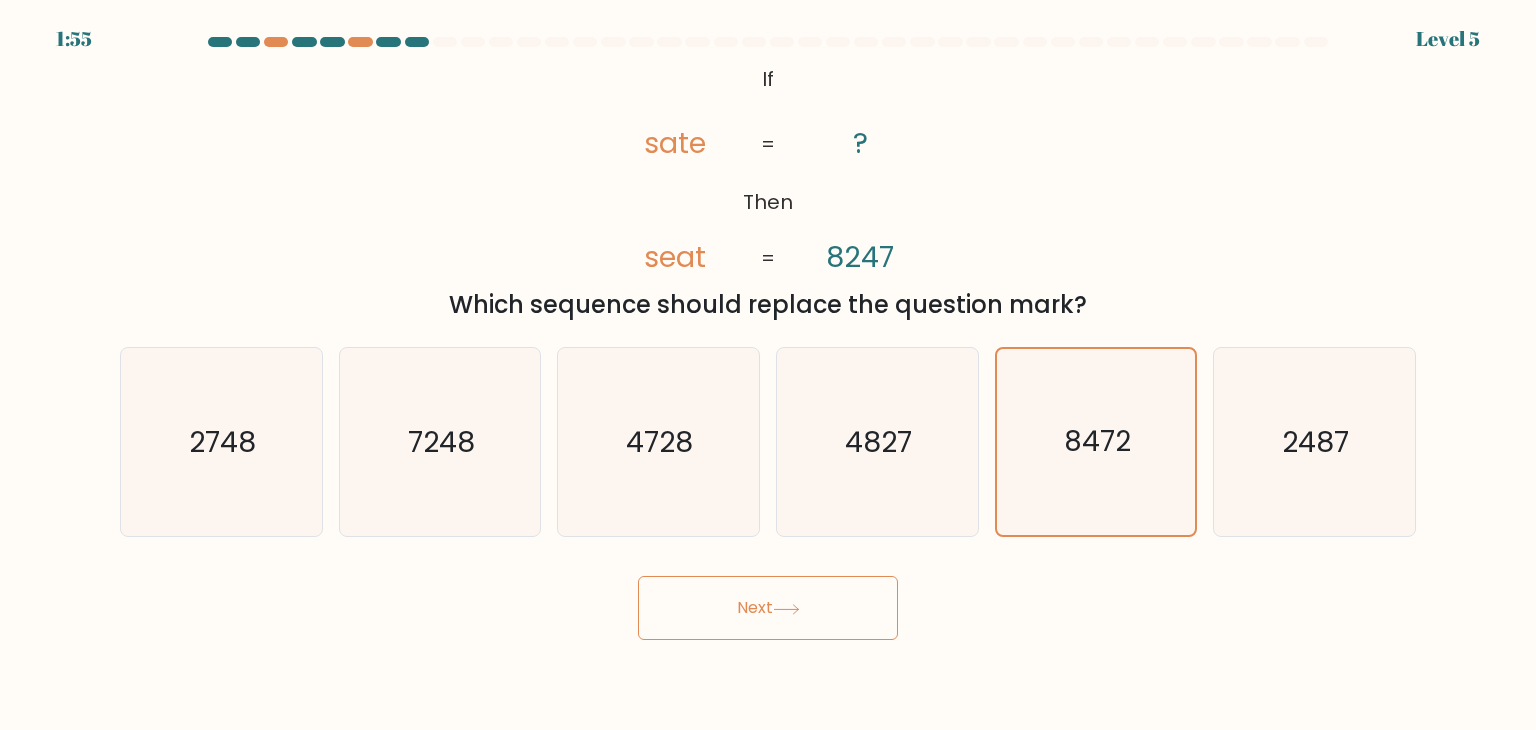 click on "Next" at bounding box center [768, 608] 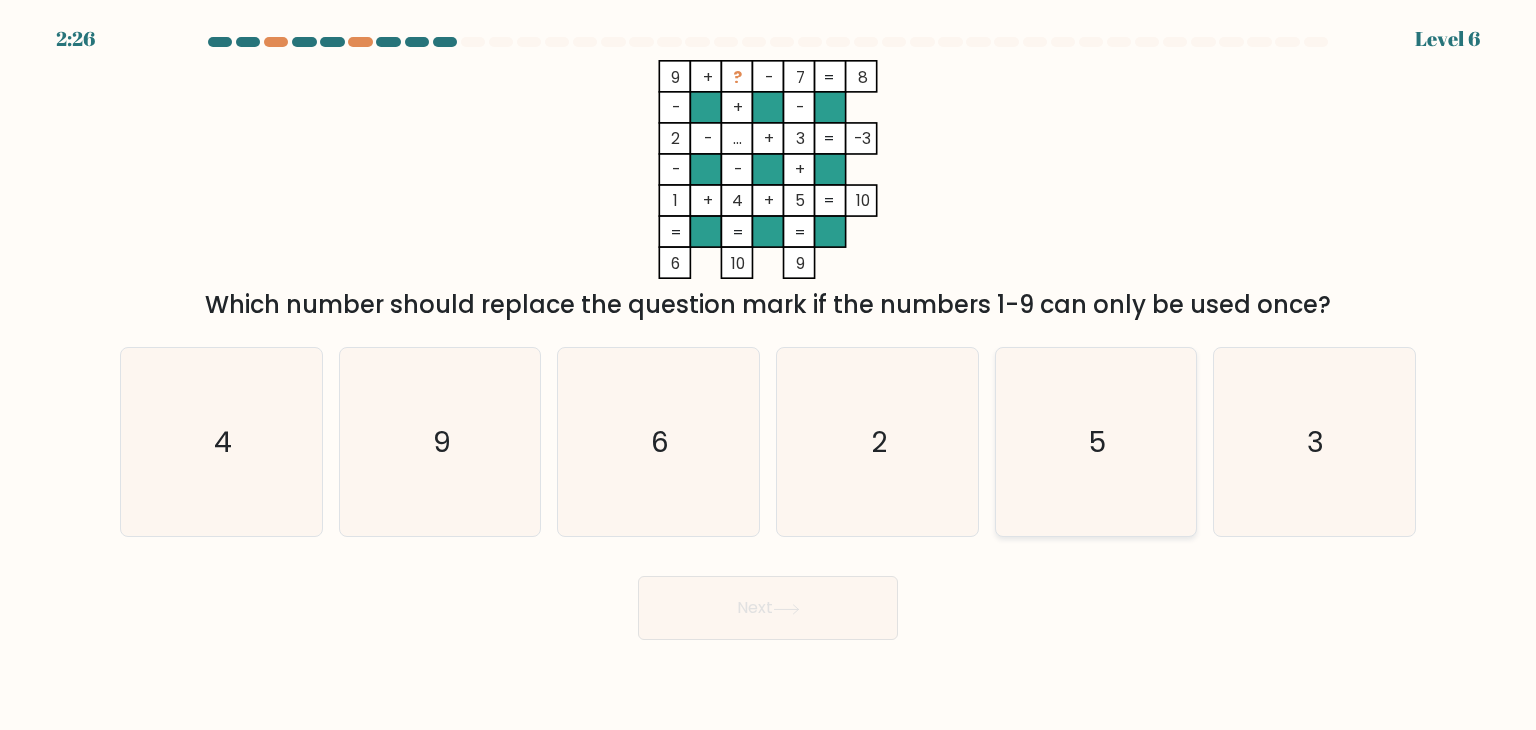 click on "5" 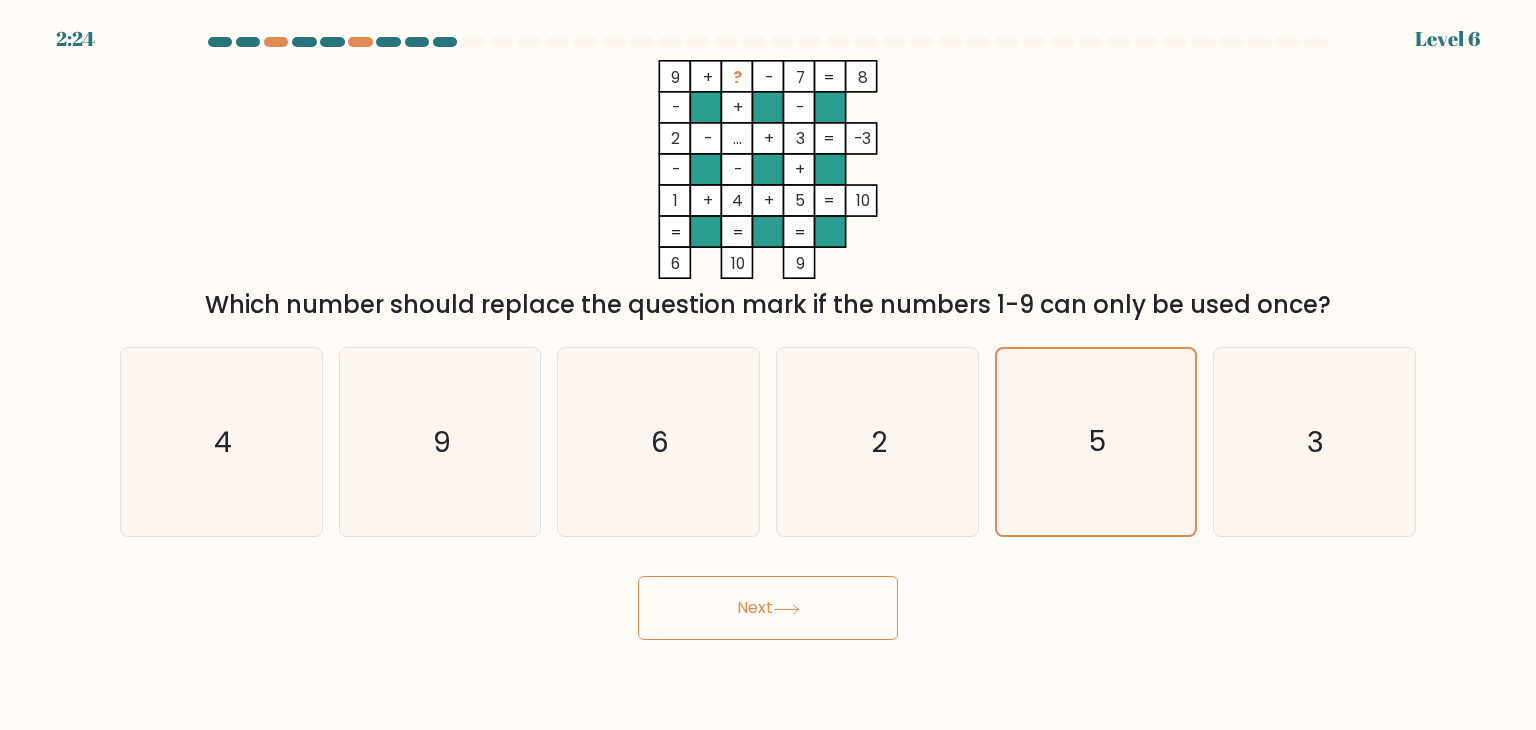 click on "Next" at bounding box center [768, 608] 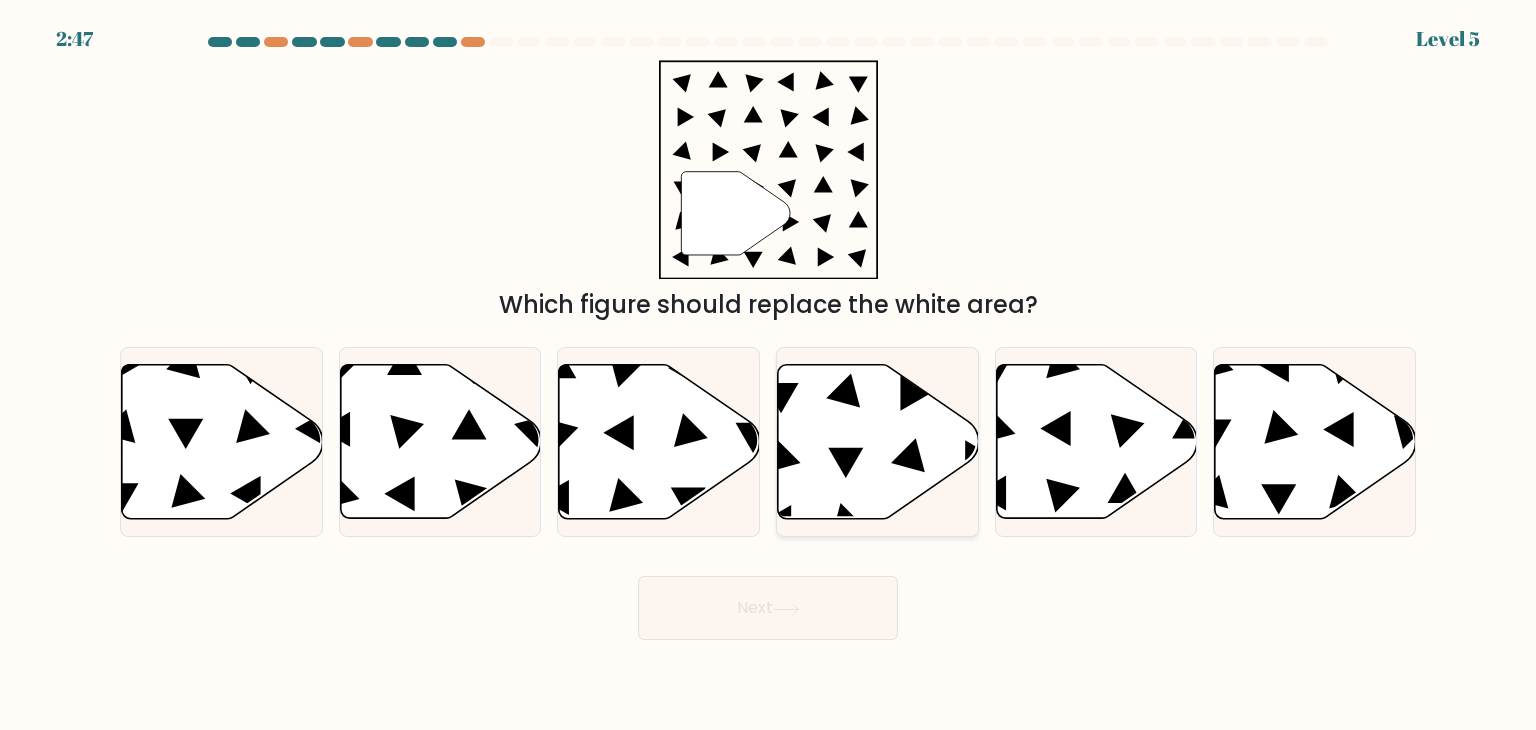 click 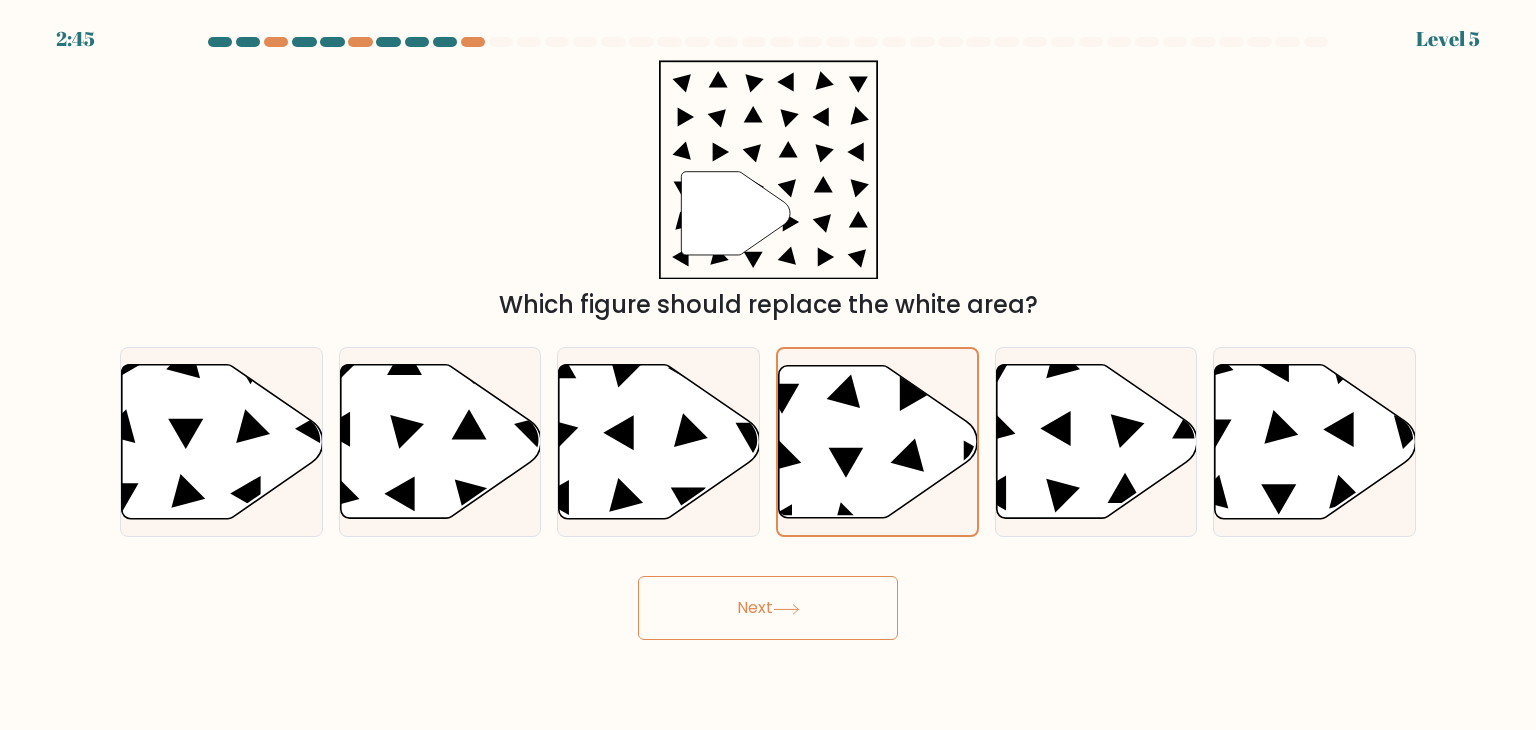 click on "Next" at bounding box center (768, 608) 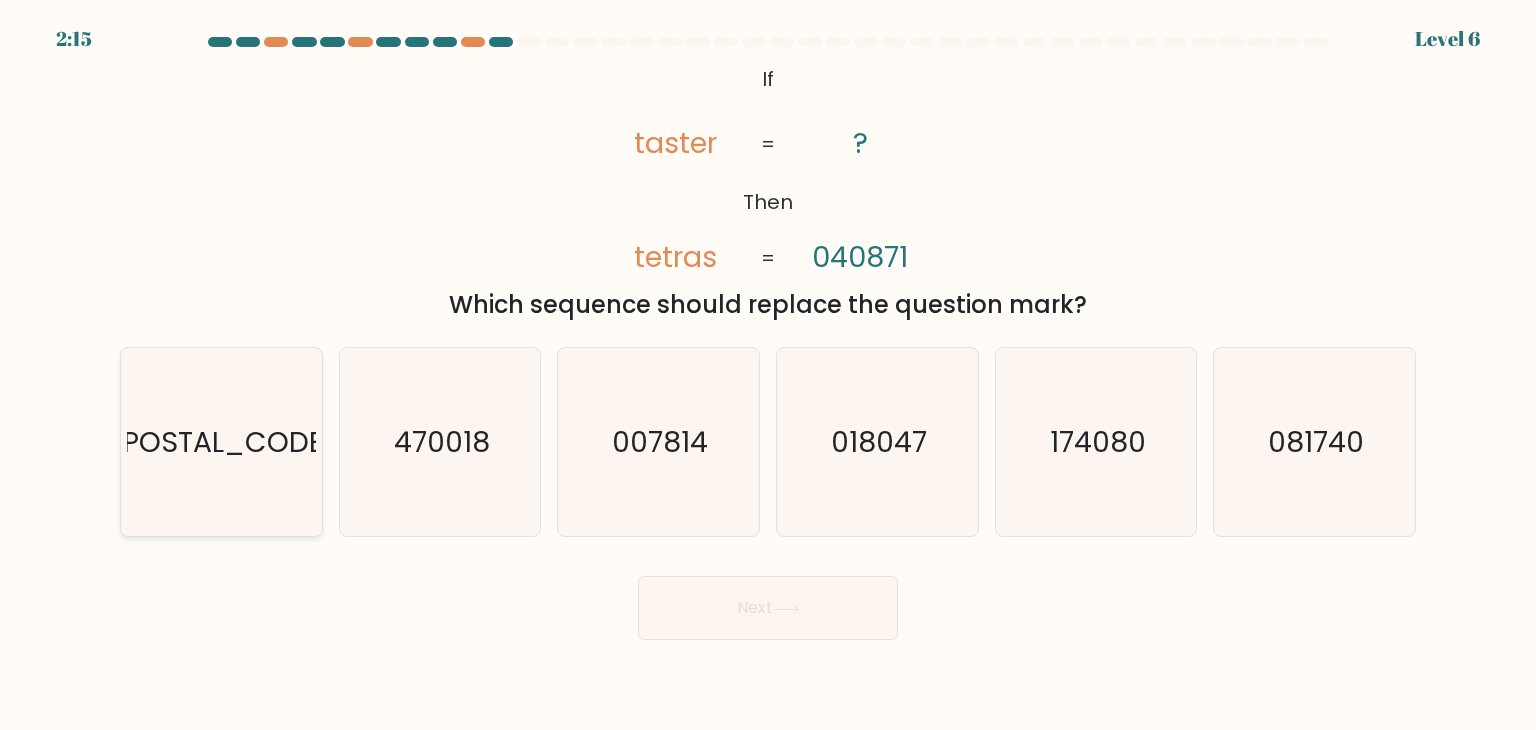 click on "071048" 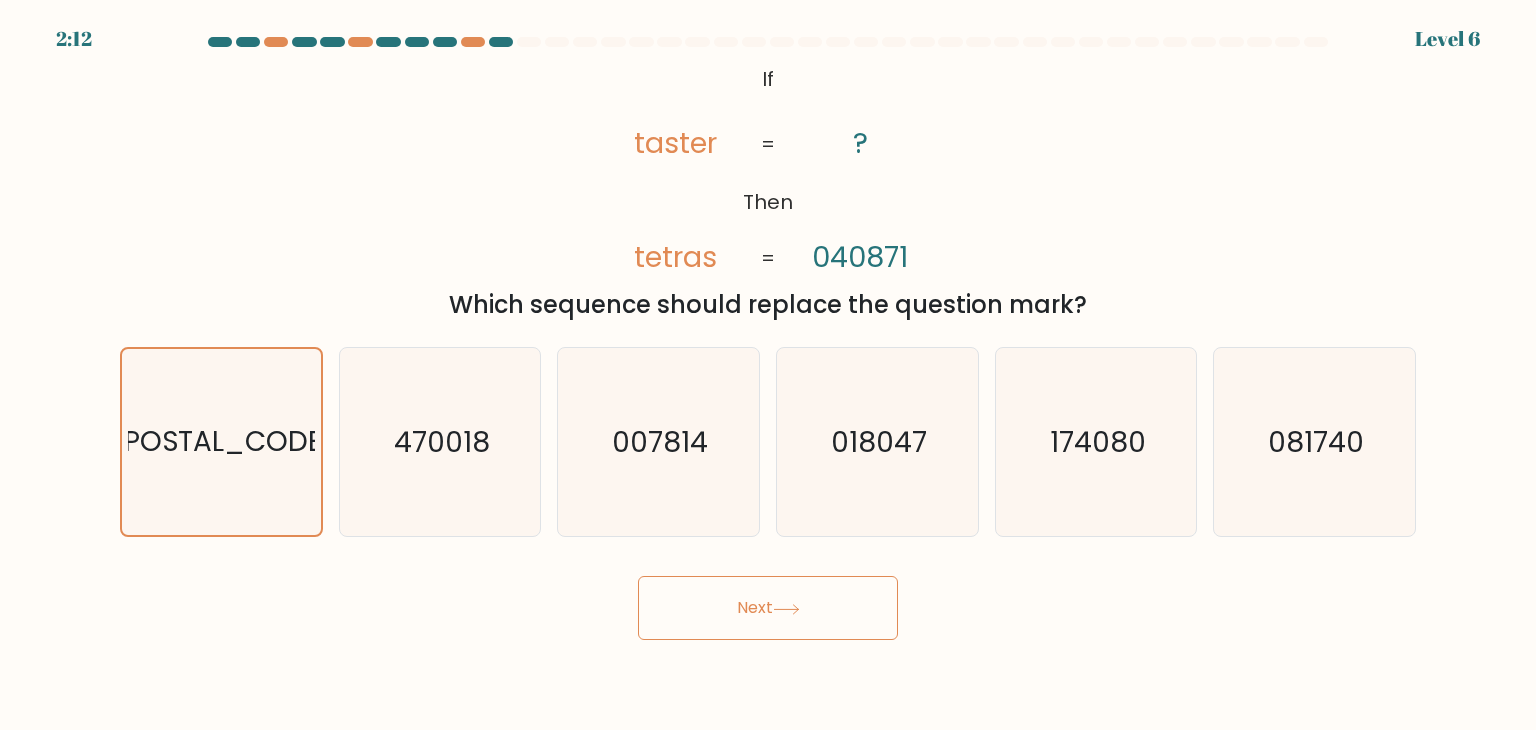 click on "Next" at bounding box center (768, 608) 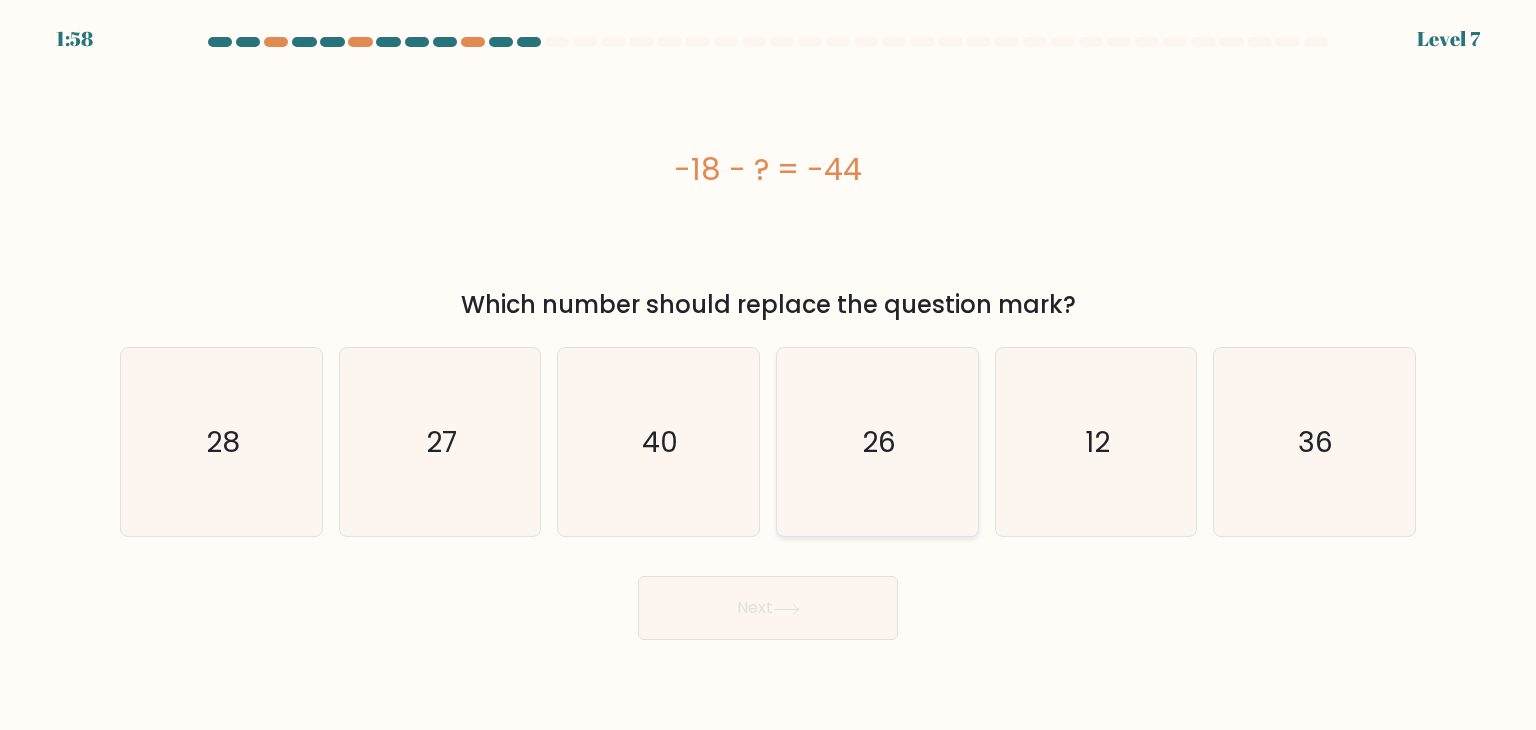 click on "26" 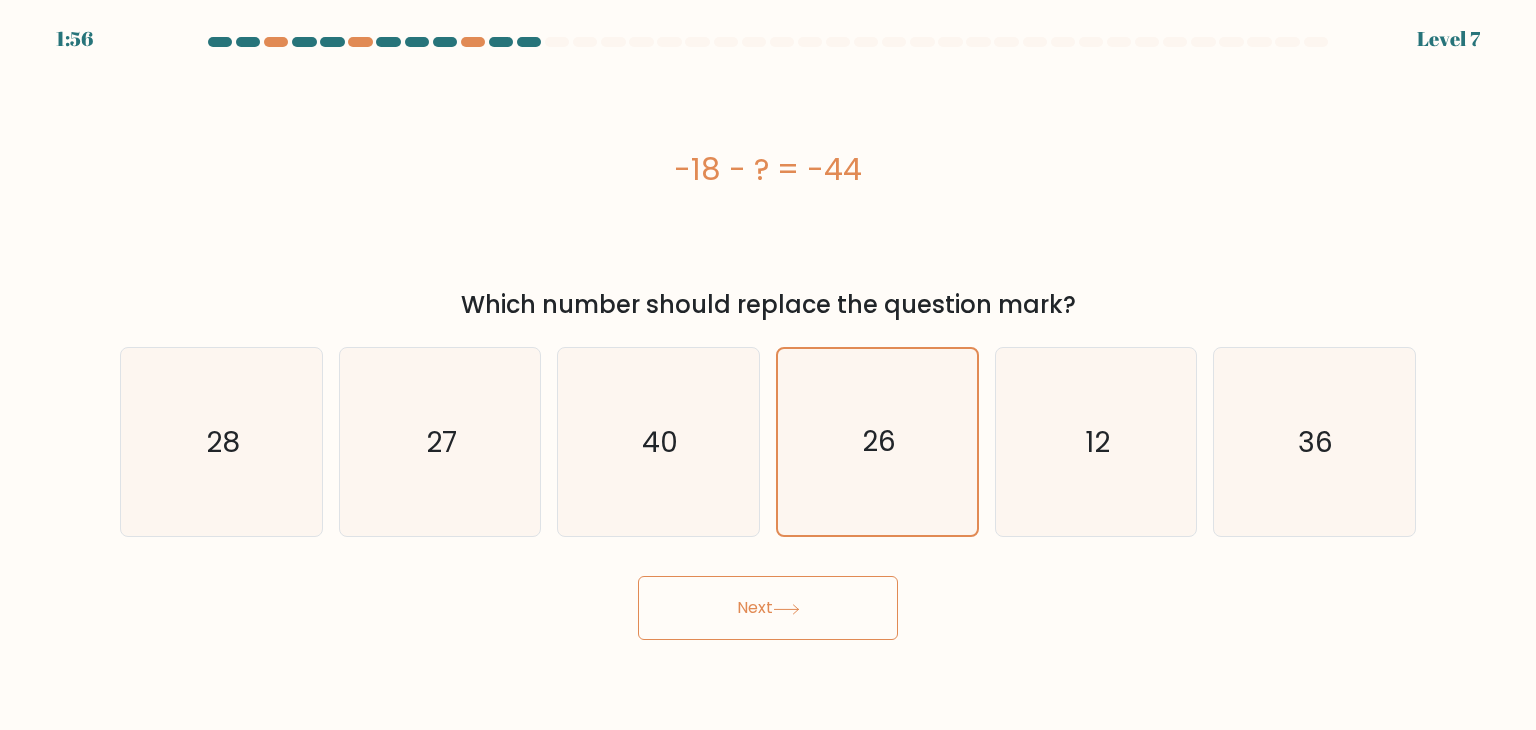 click on "Next" at bounding box center [768, 608] 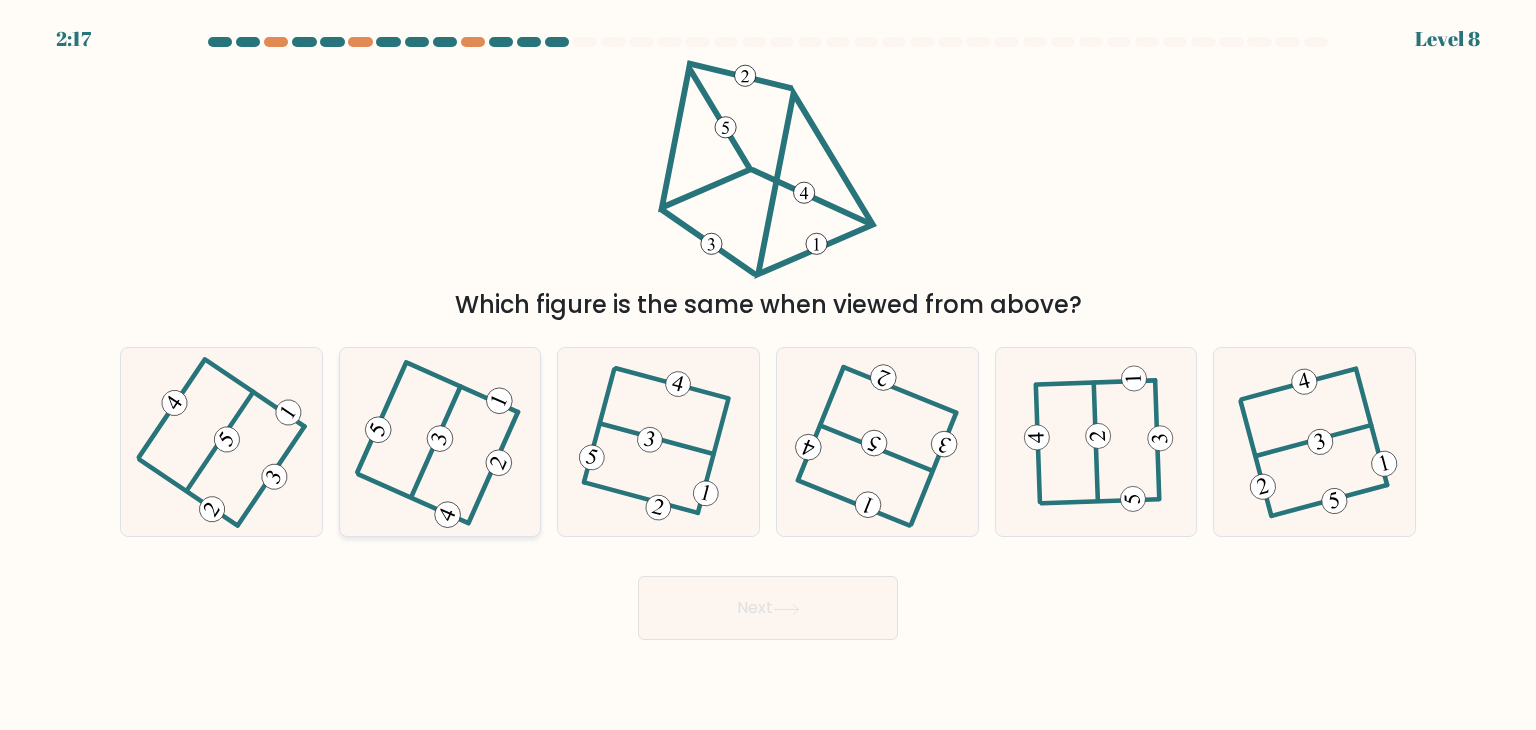 click 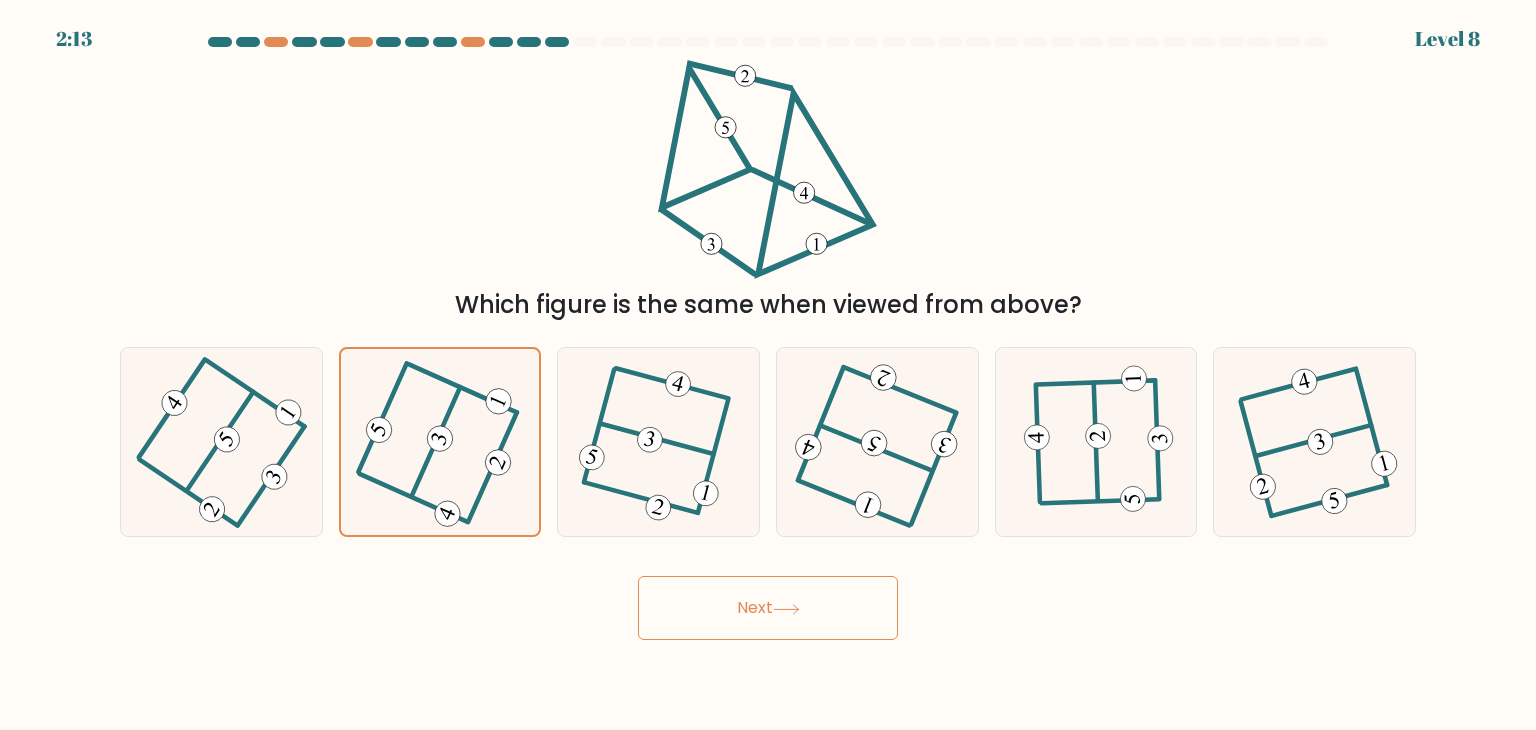 click on "Next" at bounding box center [768, 608] 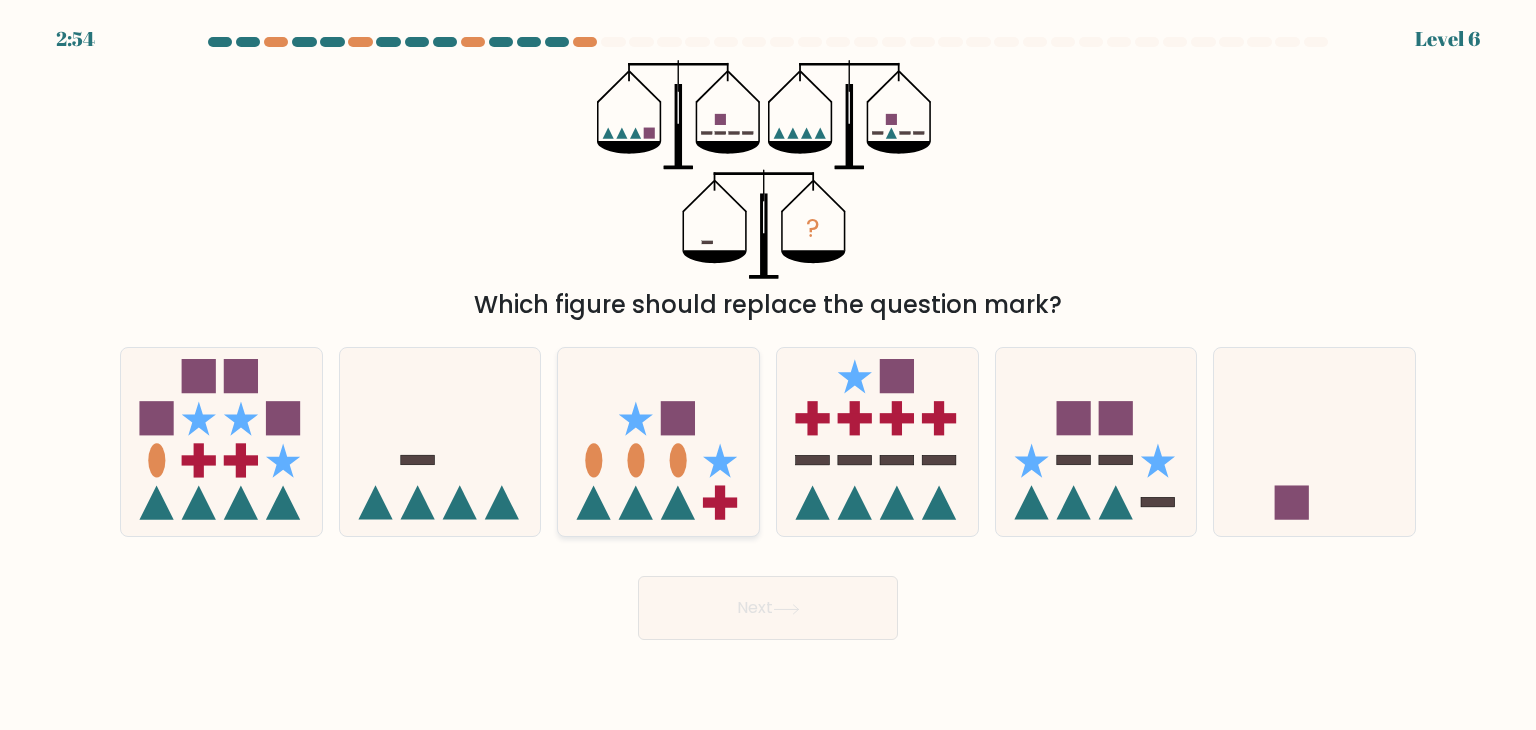 click 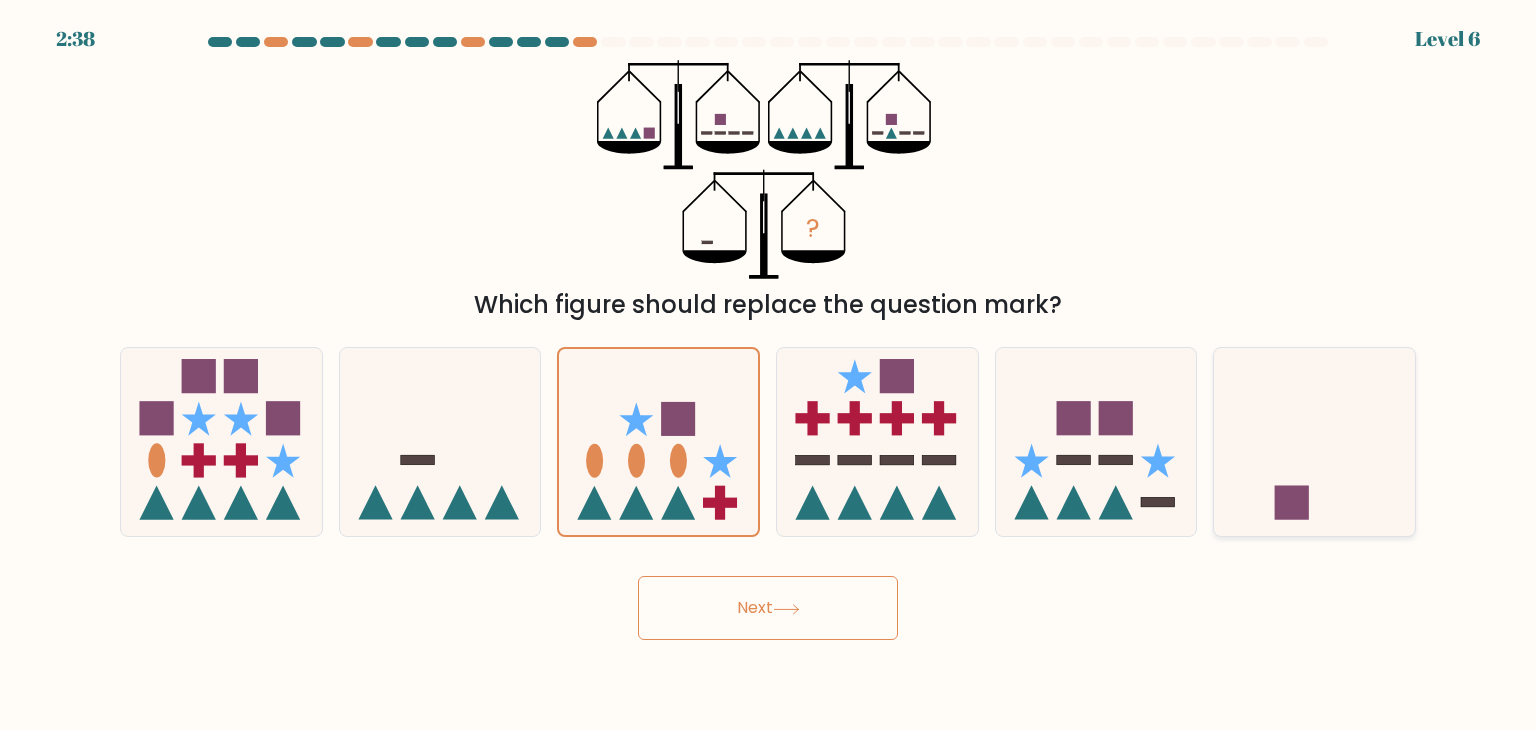 click 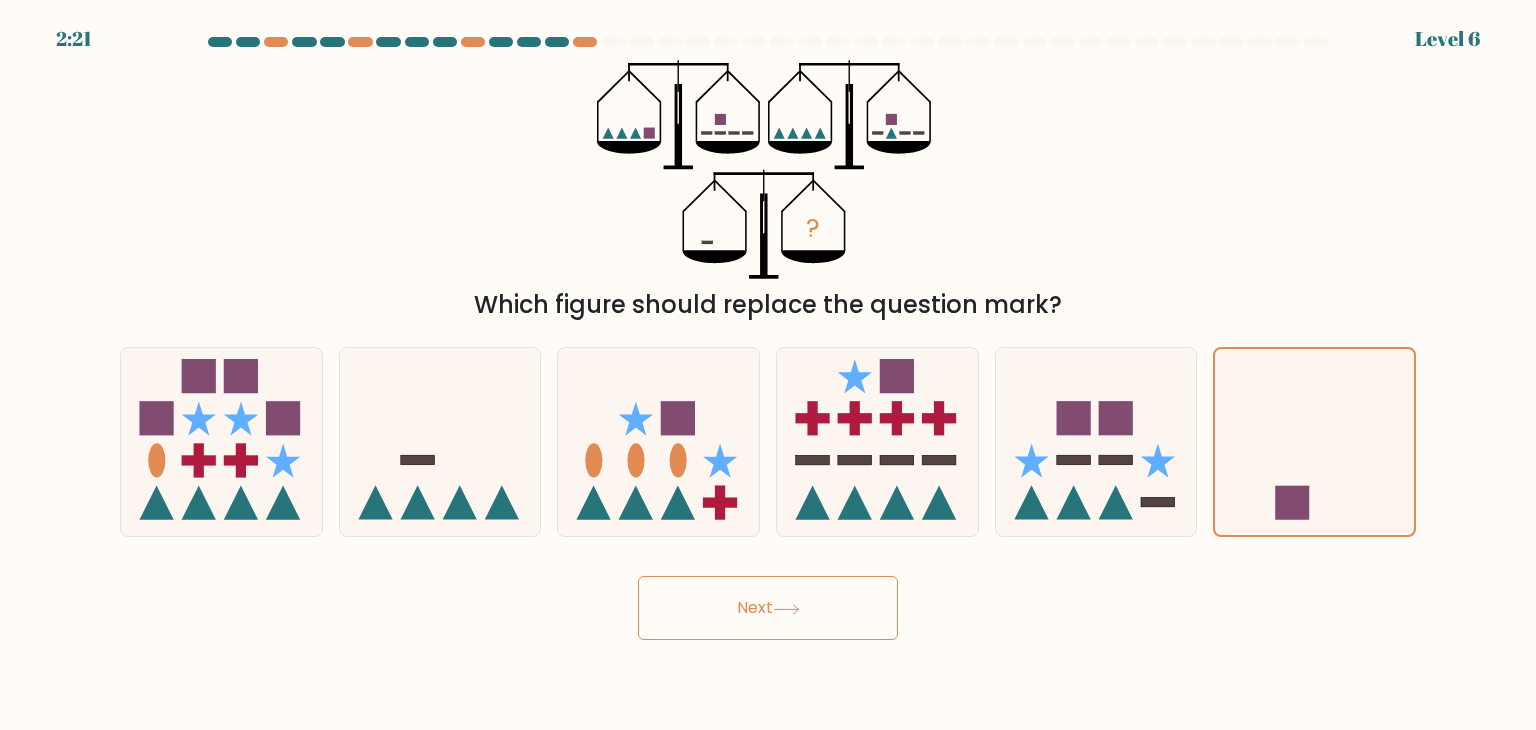 click on "Next" at bounding box center [768, 608] 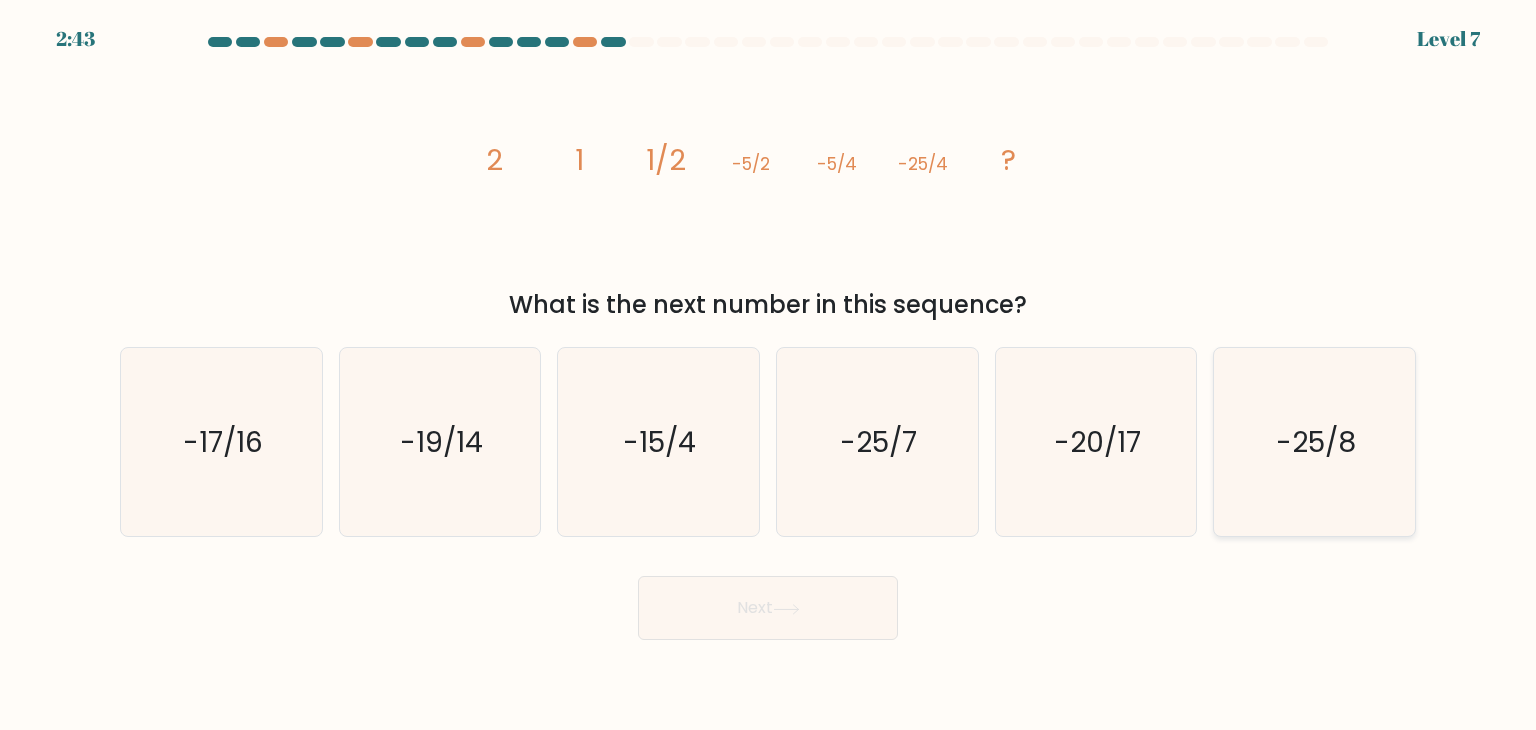 click on "-25/8" 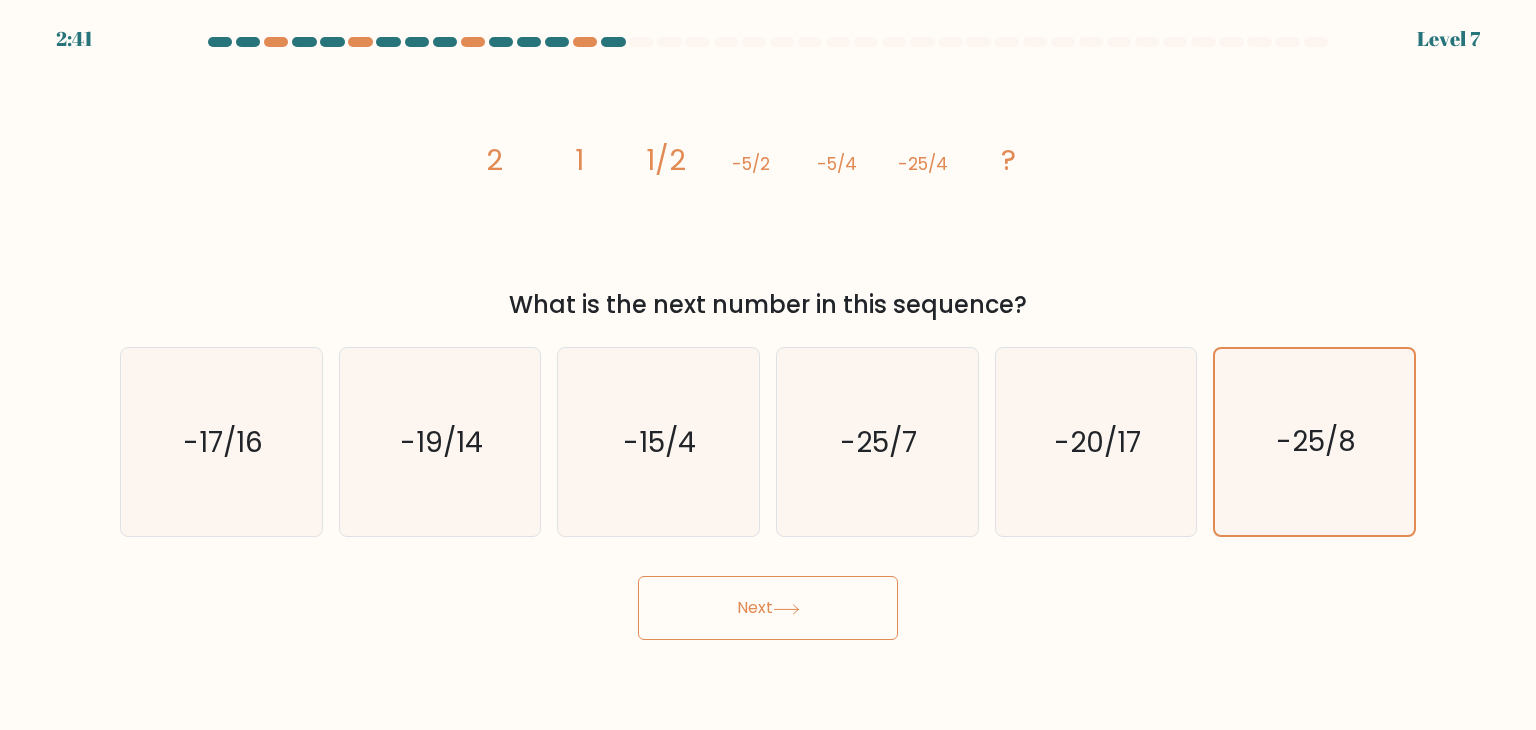 click on "Next" at bounding box center (768, 608) 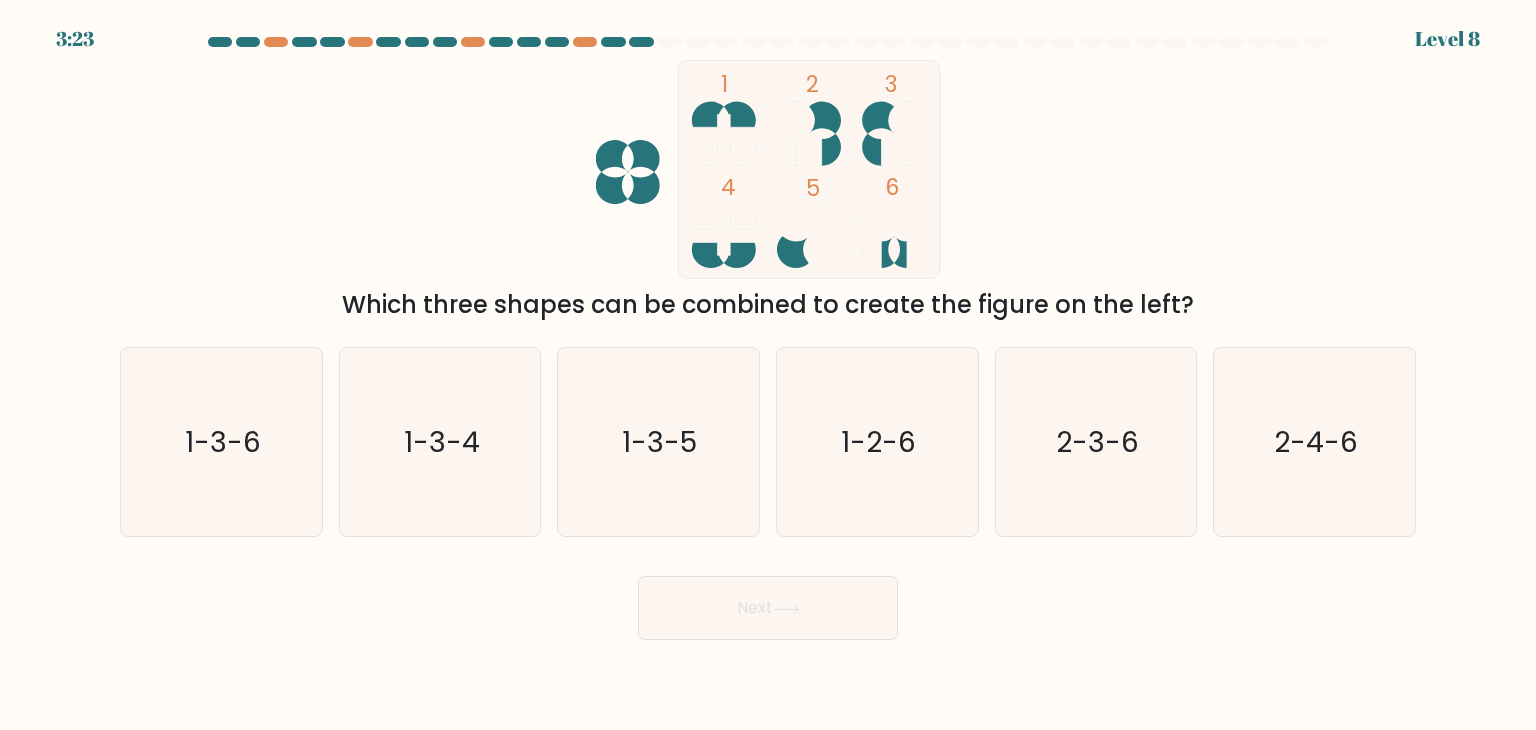 drag, startPoint x: 621, startPoint y: 181, endPoint x: 736, endPoint y: 169, distance: 115.62439 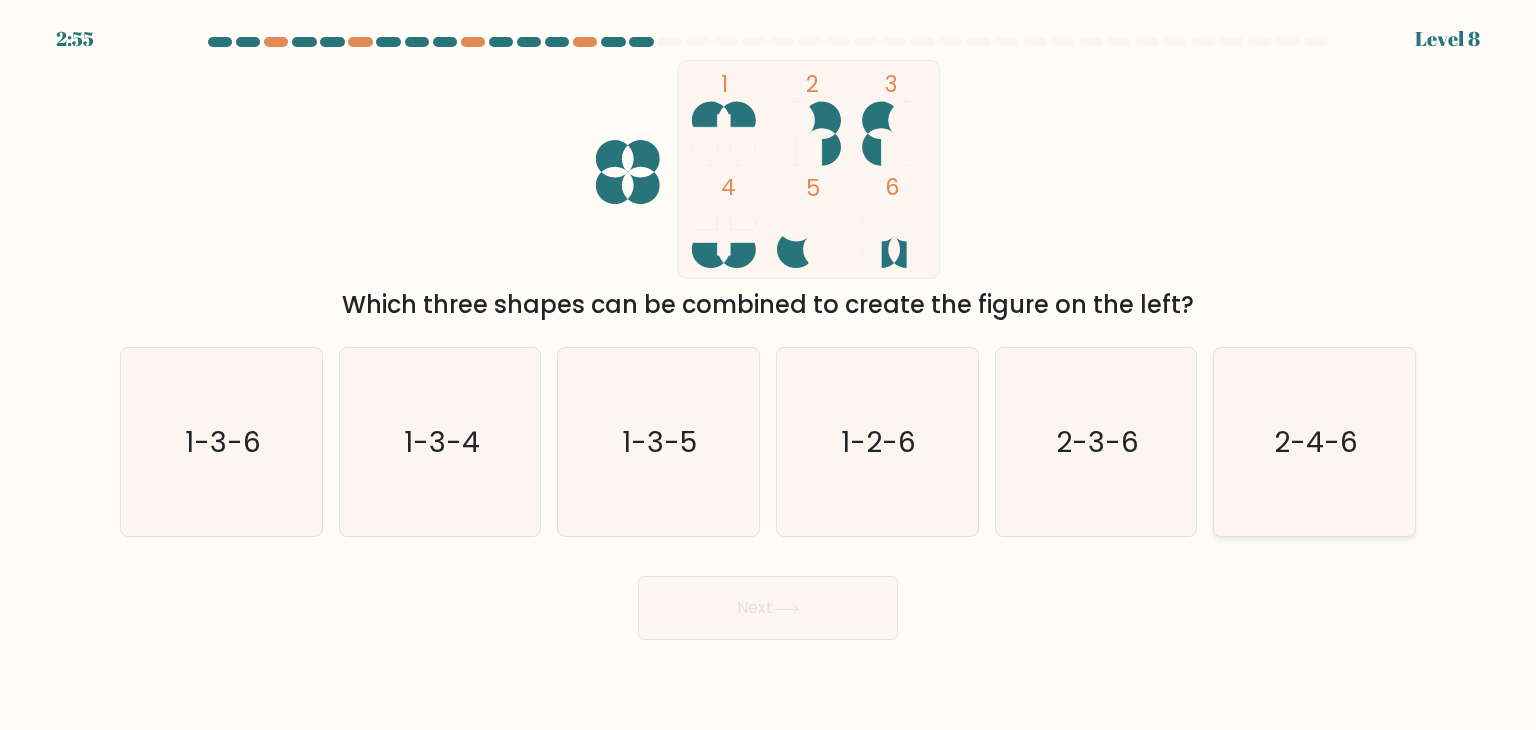 click on "2-4-6" 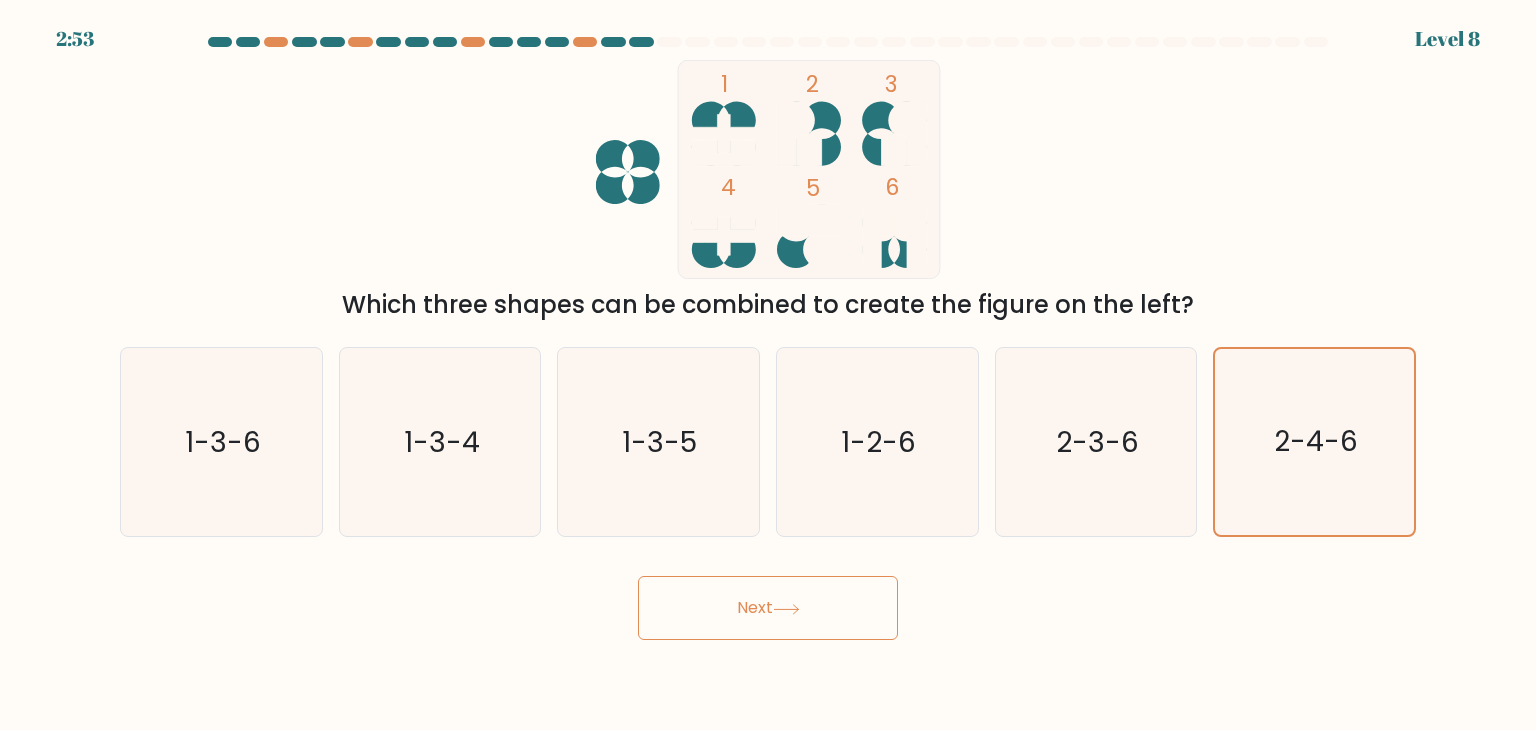 click on "Next" at bounding box center [768, 608] 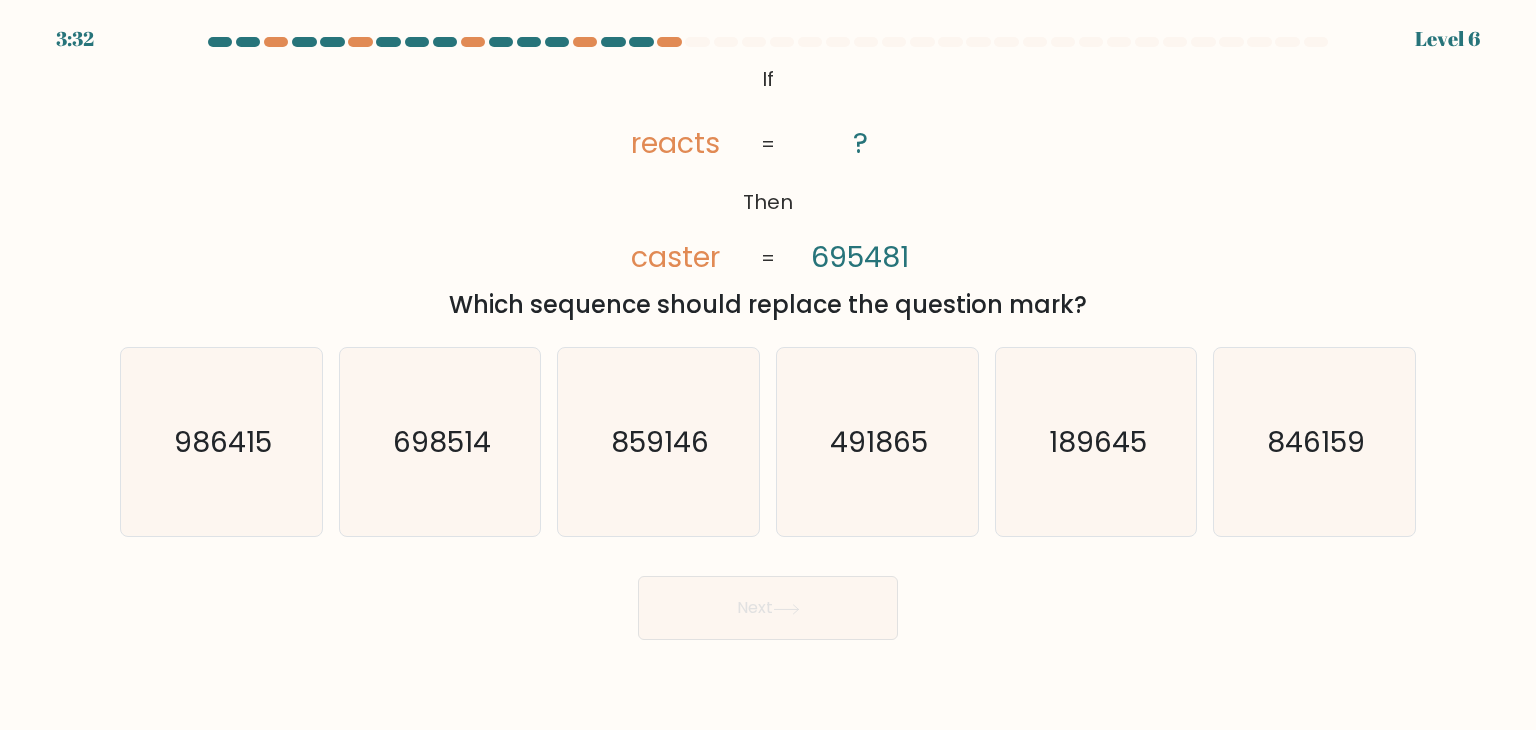 click on "Next" at bounding box center (768, 608) 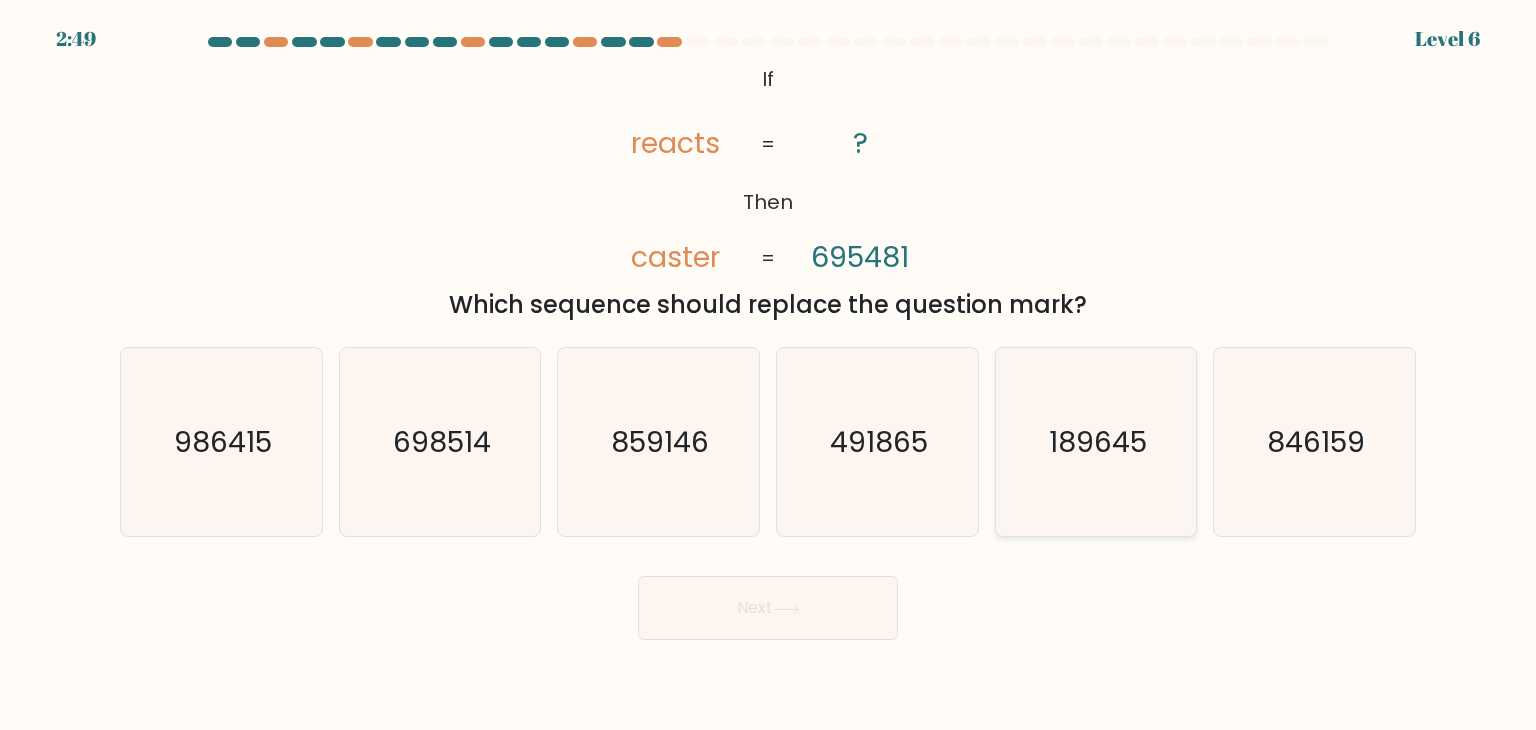 click on "189645" 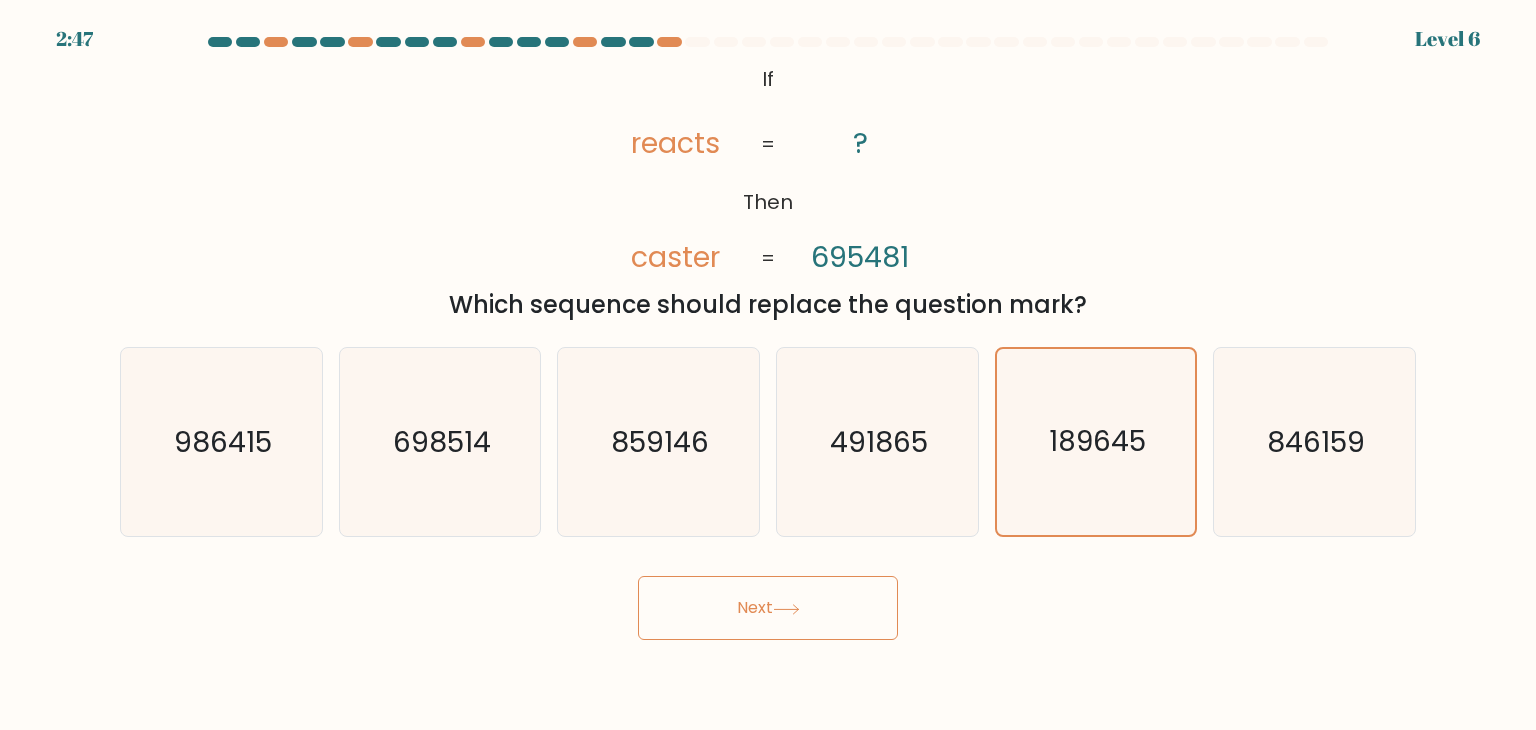 click on "Next" at bounding box center (768, 608) 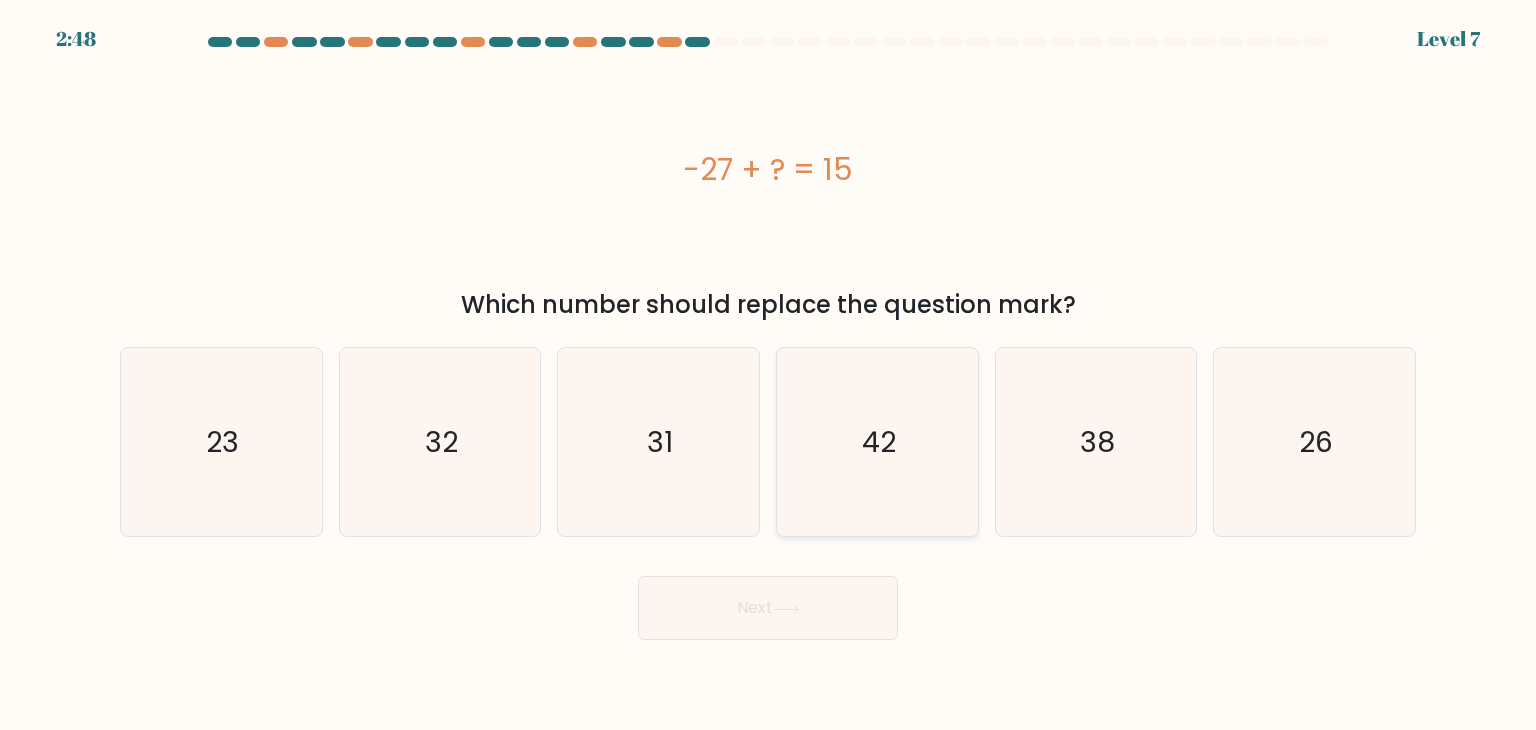 click on "42" 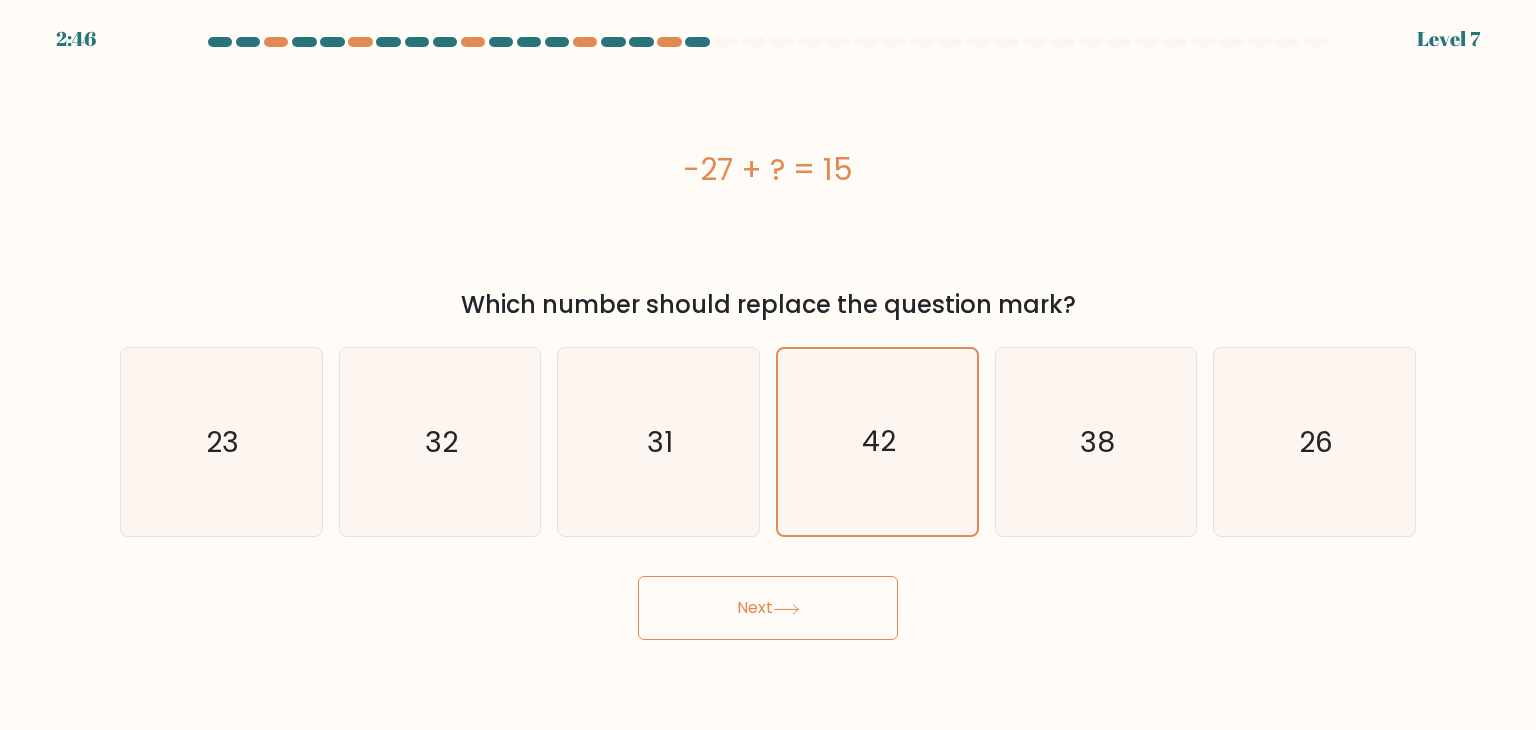 click on "Next" at bounding box center (768, 608) 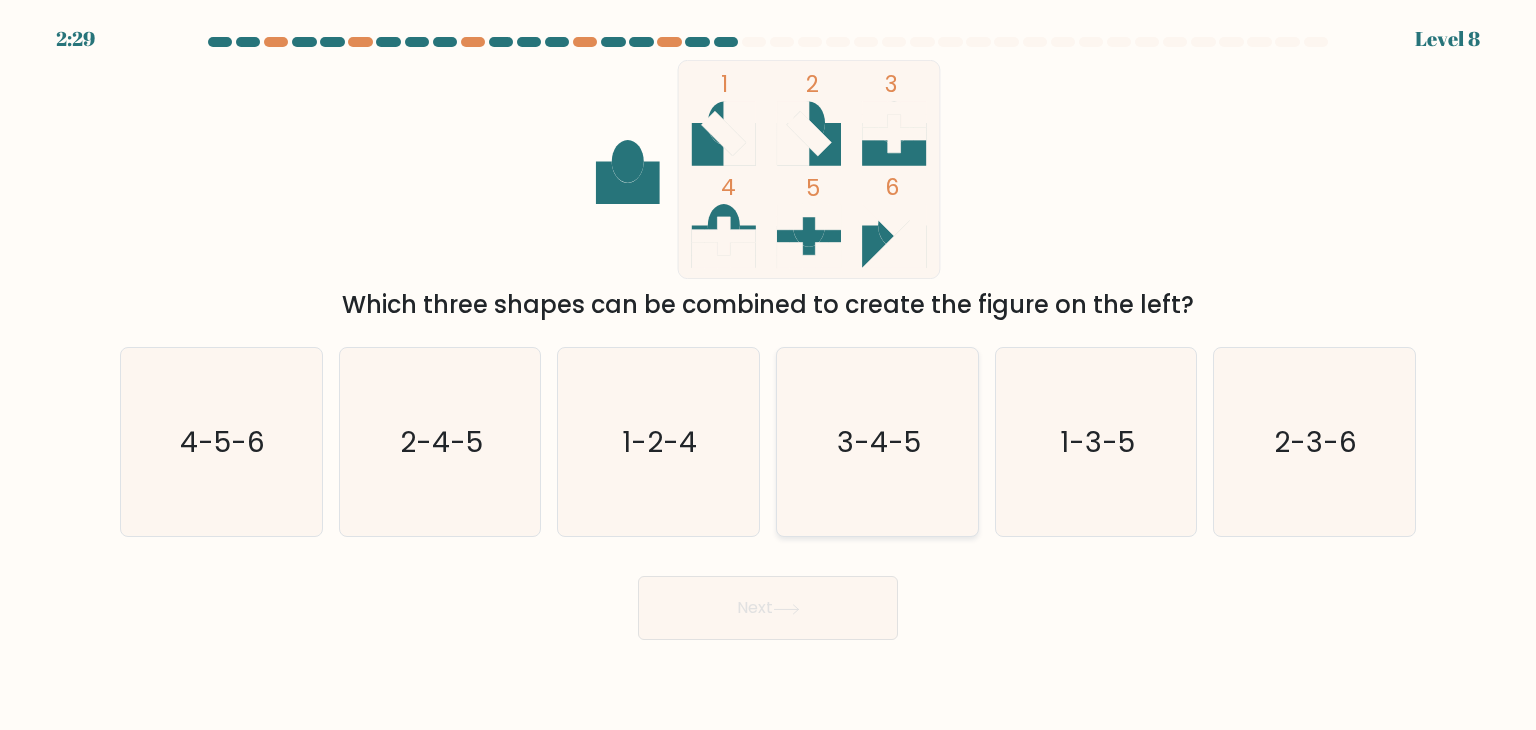 click on "3-4-5" 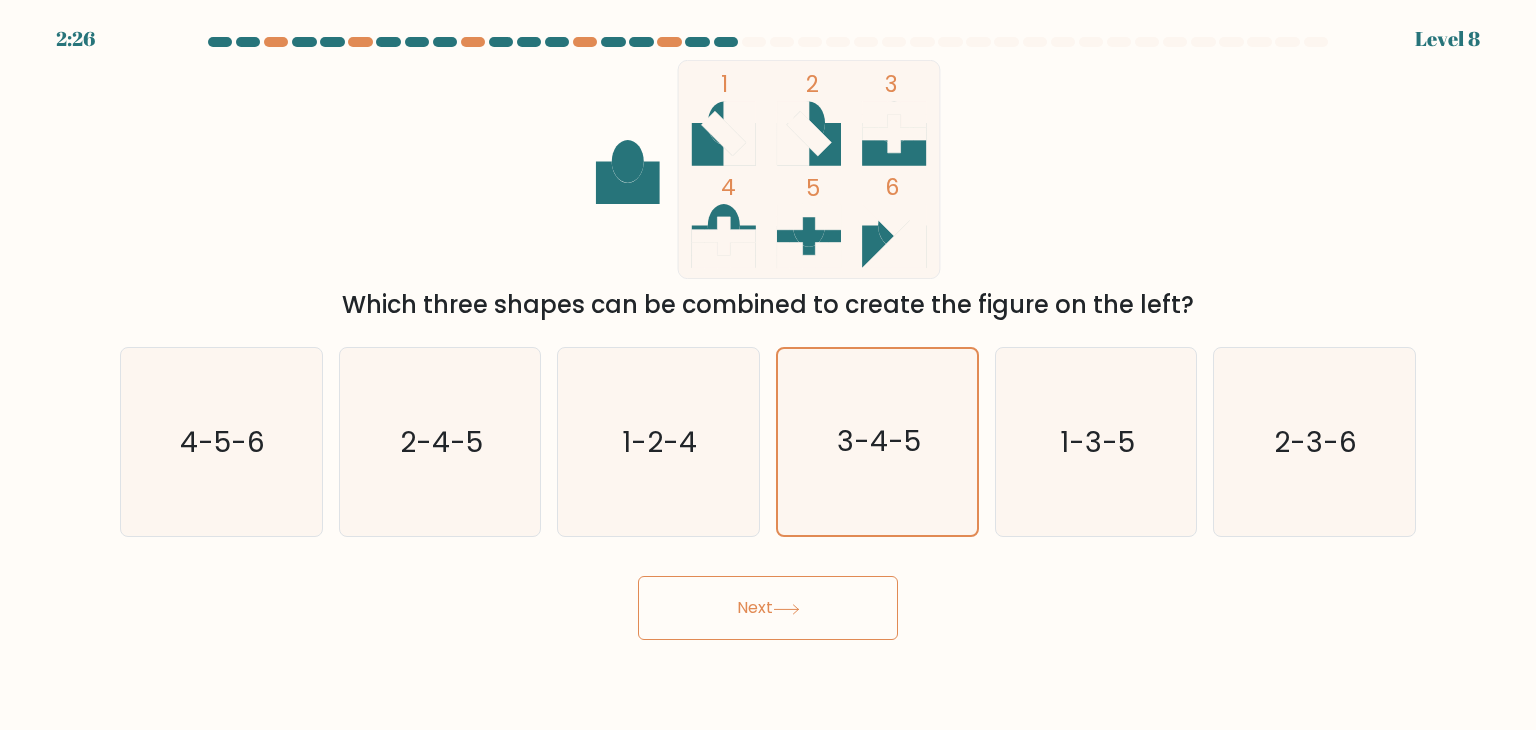 click on "Next" at bounding box center [768, 608] 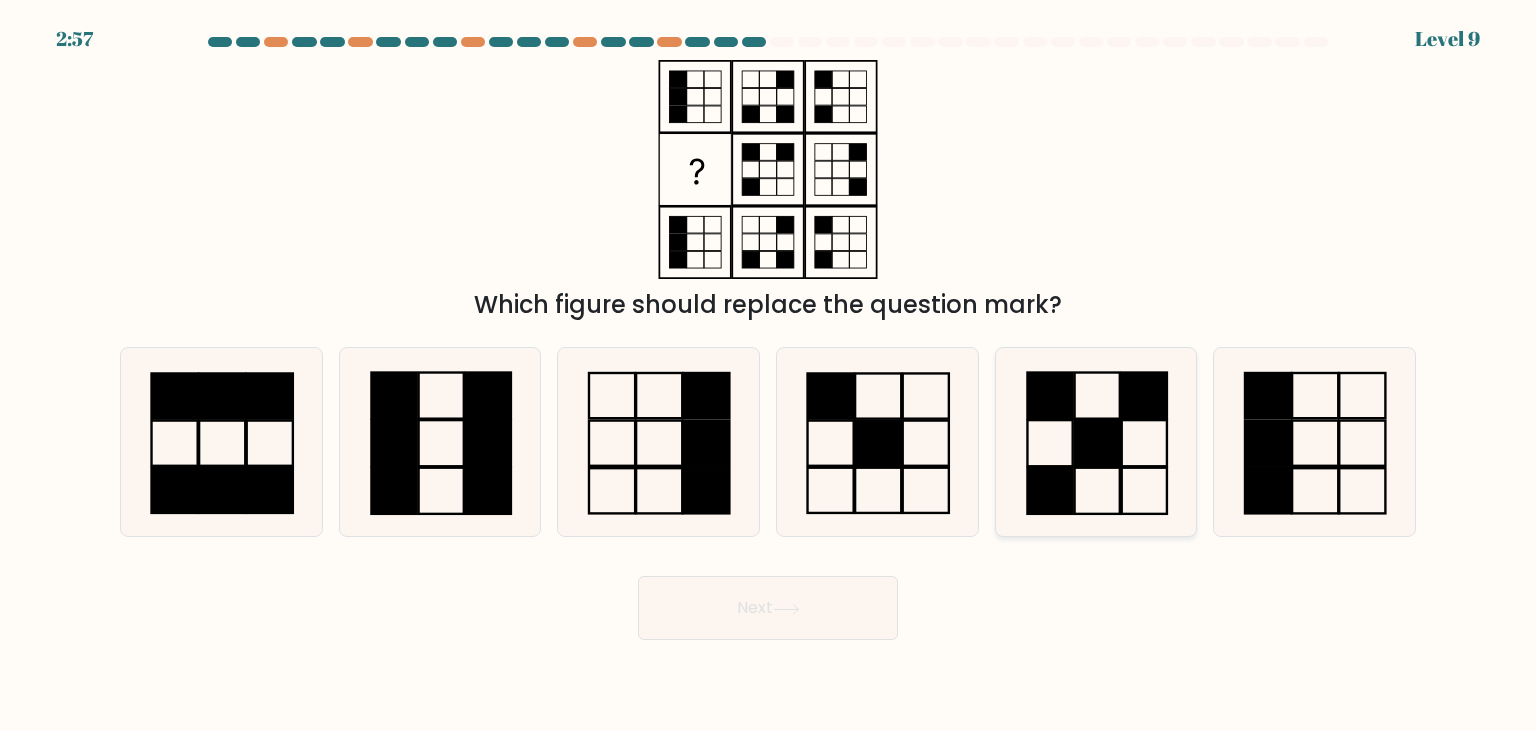 drag, startPoint x: 717, startPoint y: 367, endPoint x: 1059, endPoint y: 376, distance: 342.1184 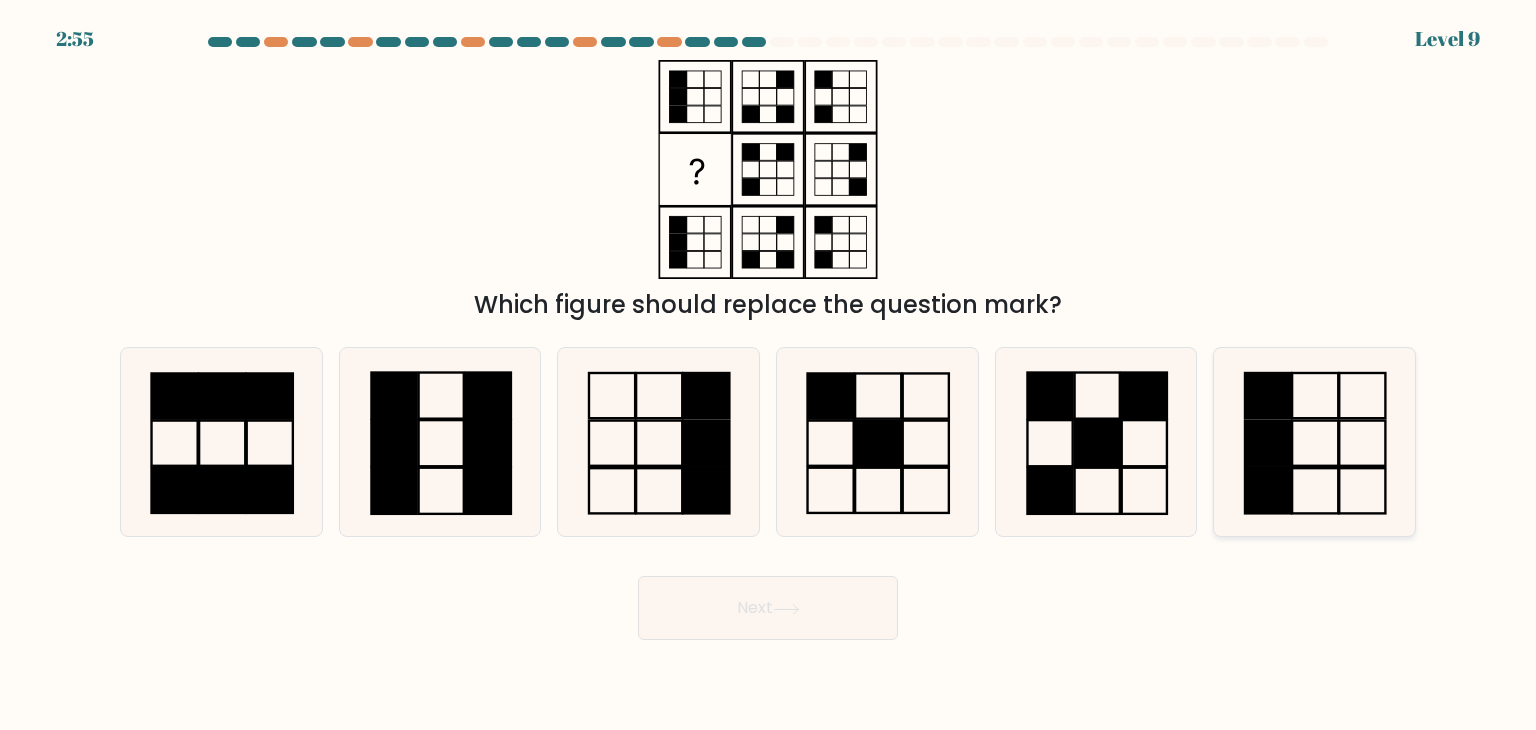 click 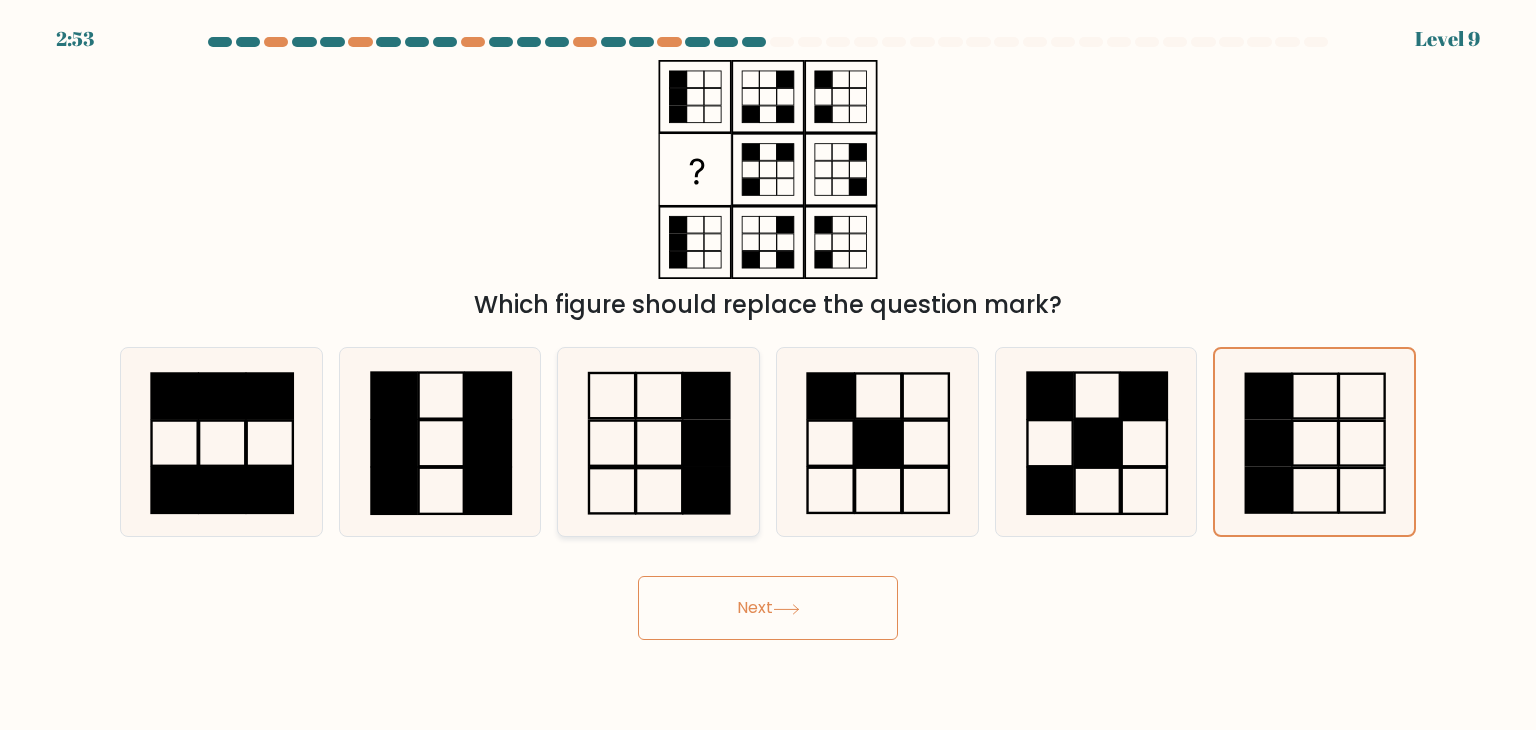 click 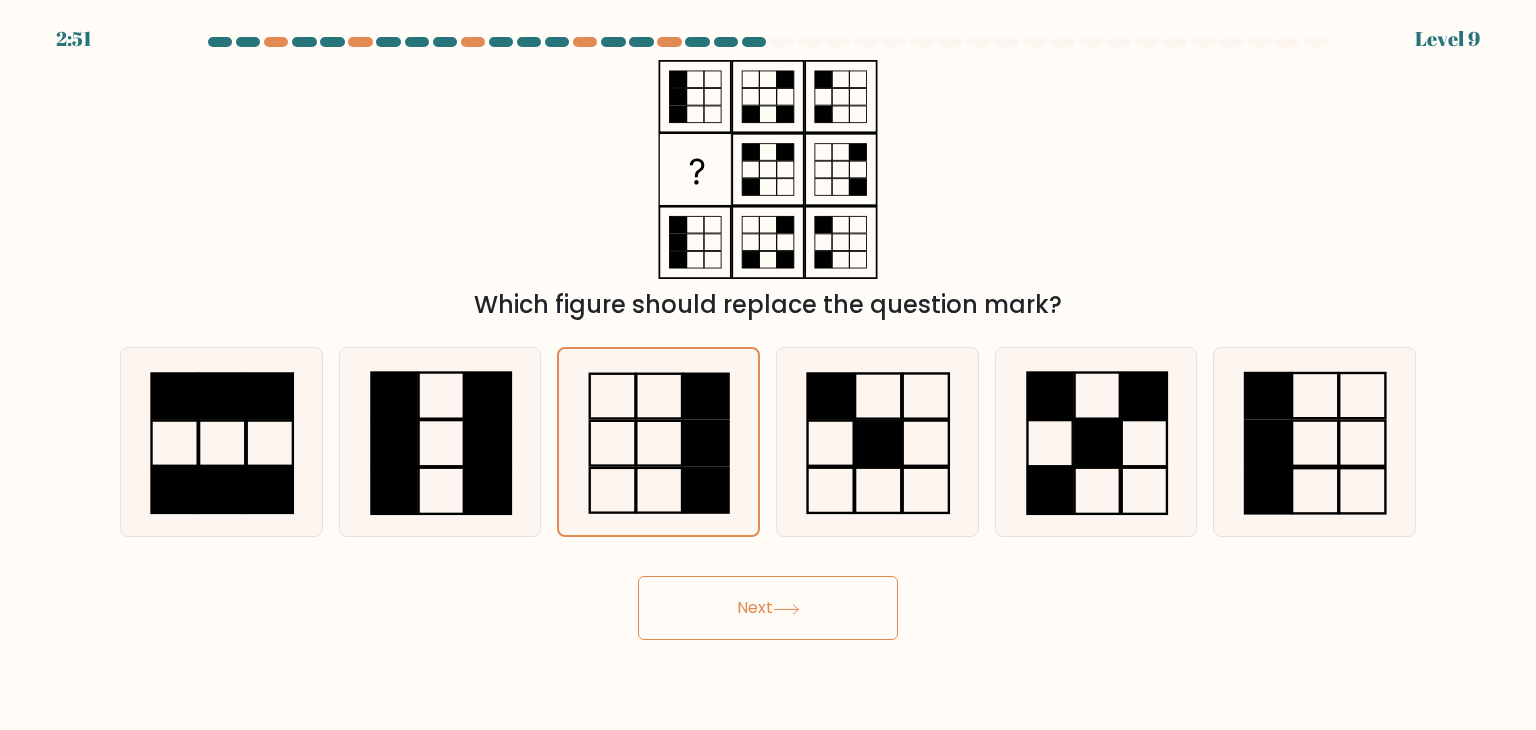 click on "Next" at bounding box center (768, 608) 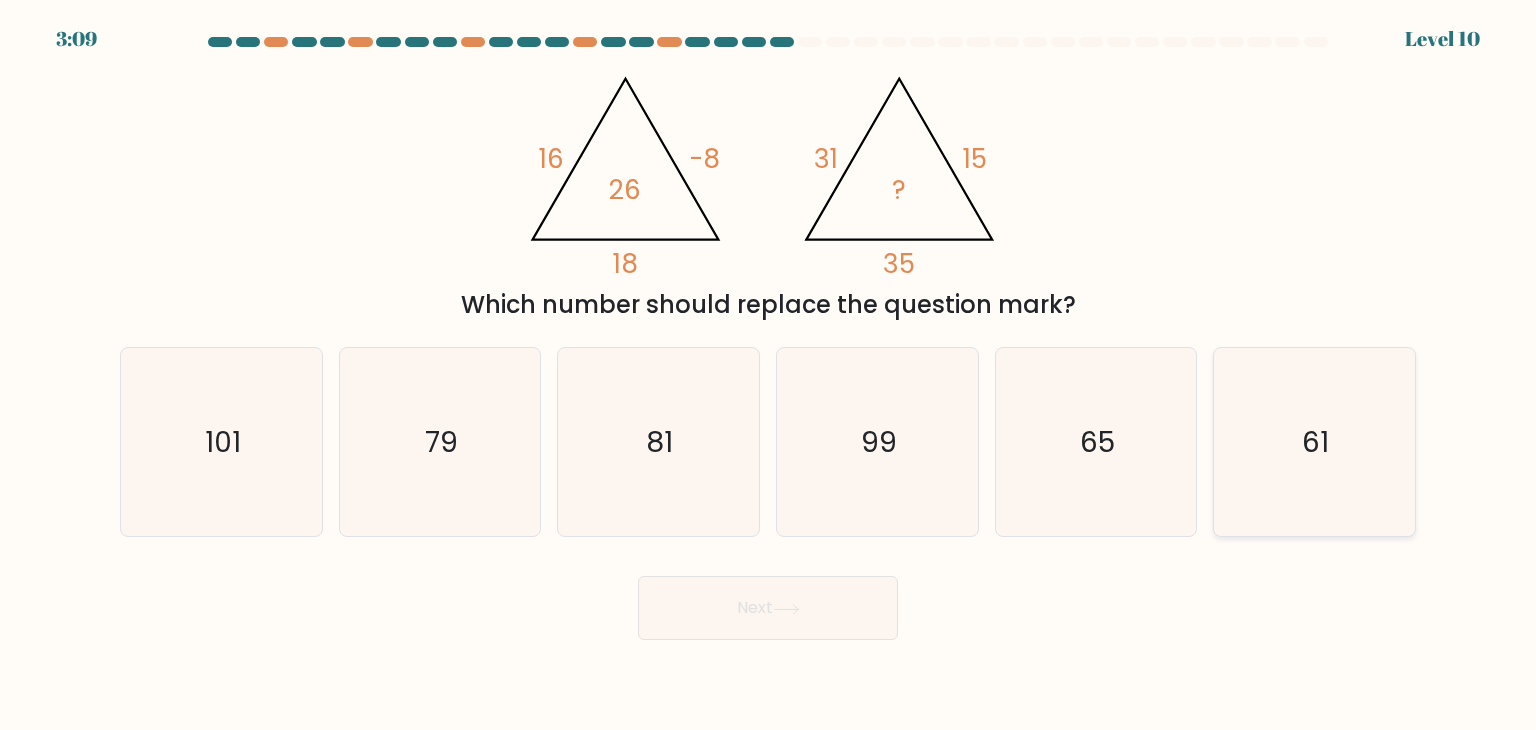 click on "61" 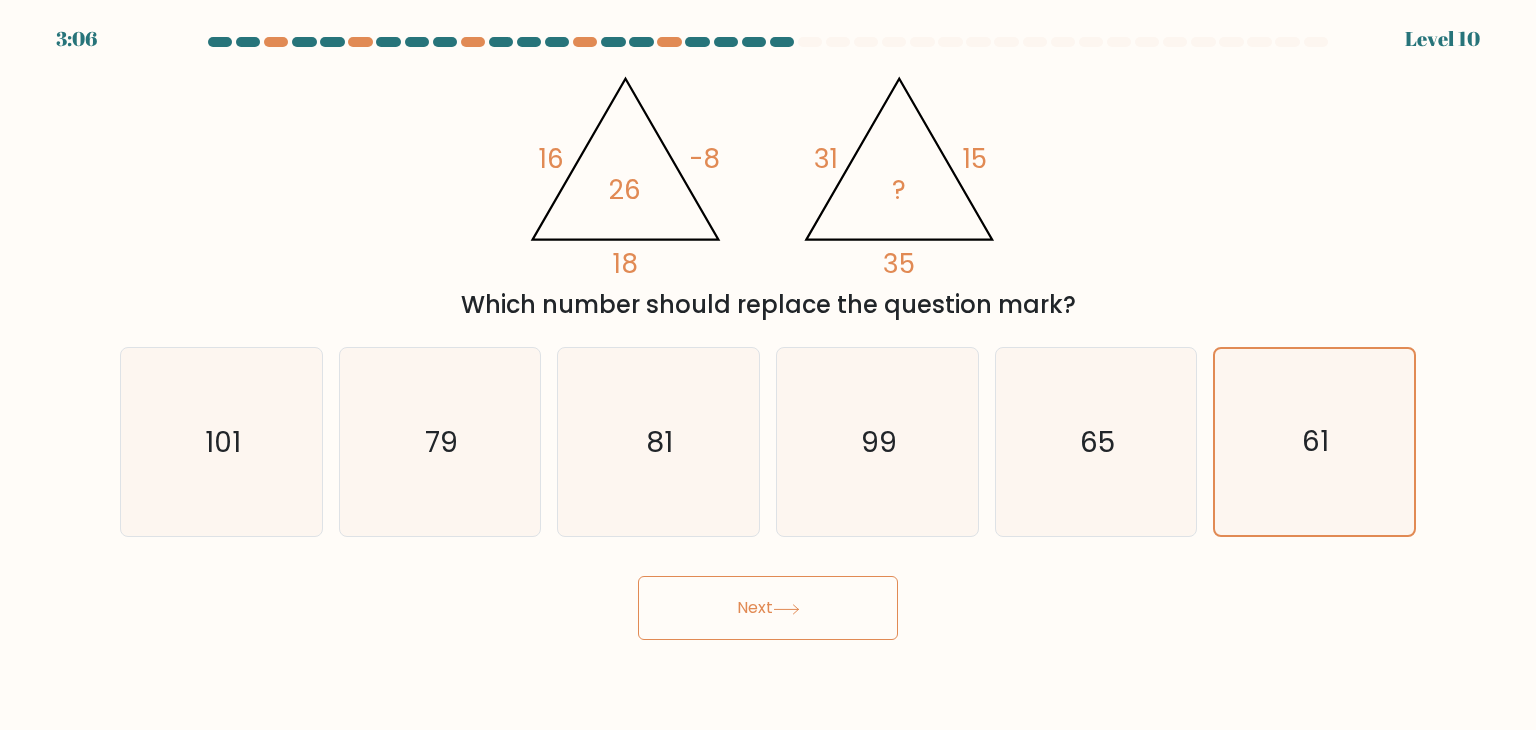 click on "Next" at bounding box center [768, 608] 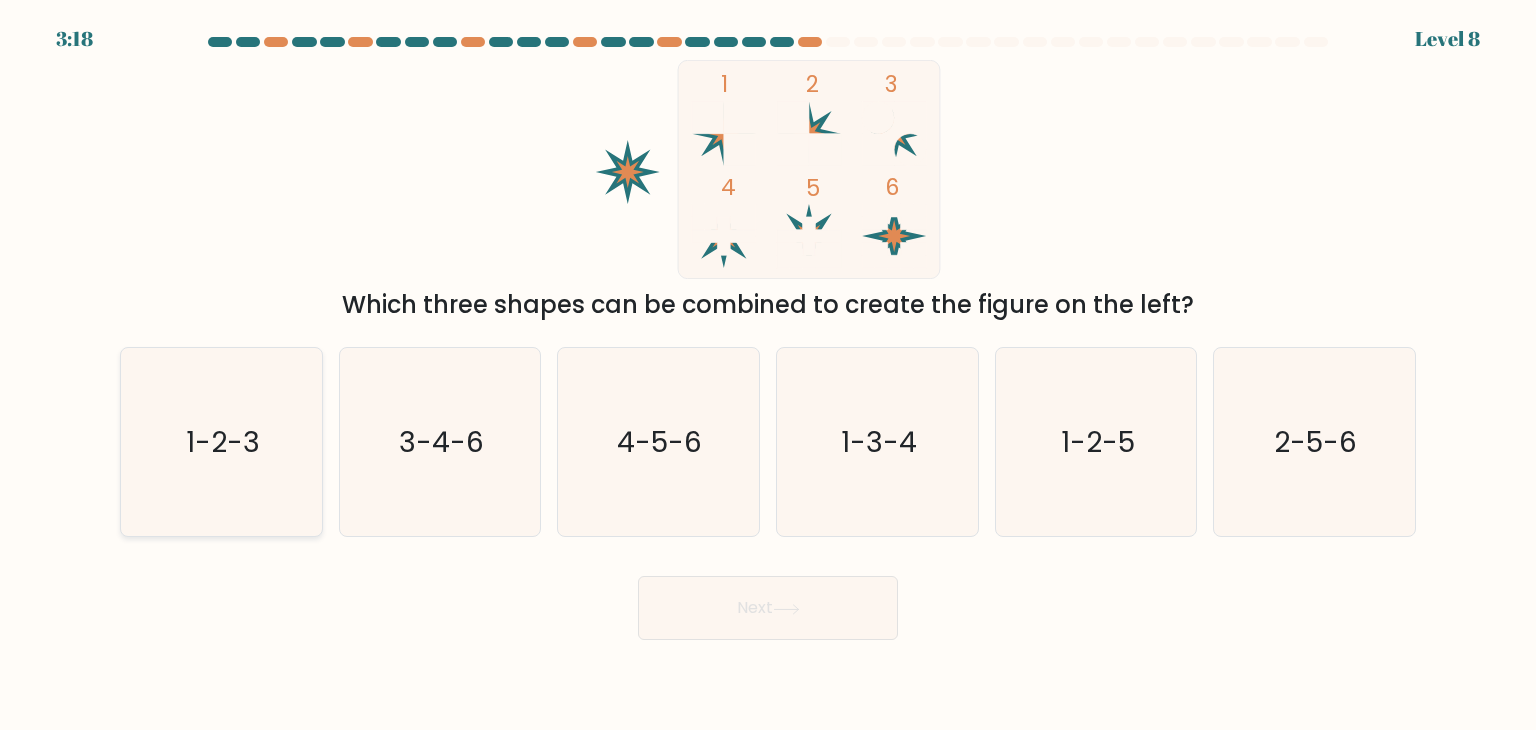 click on "1-2-3" 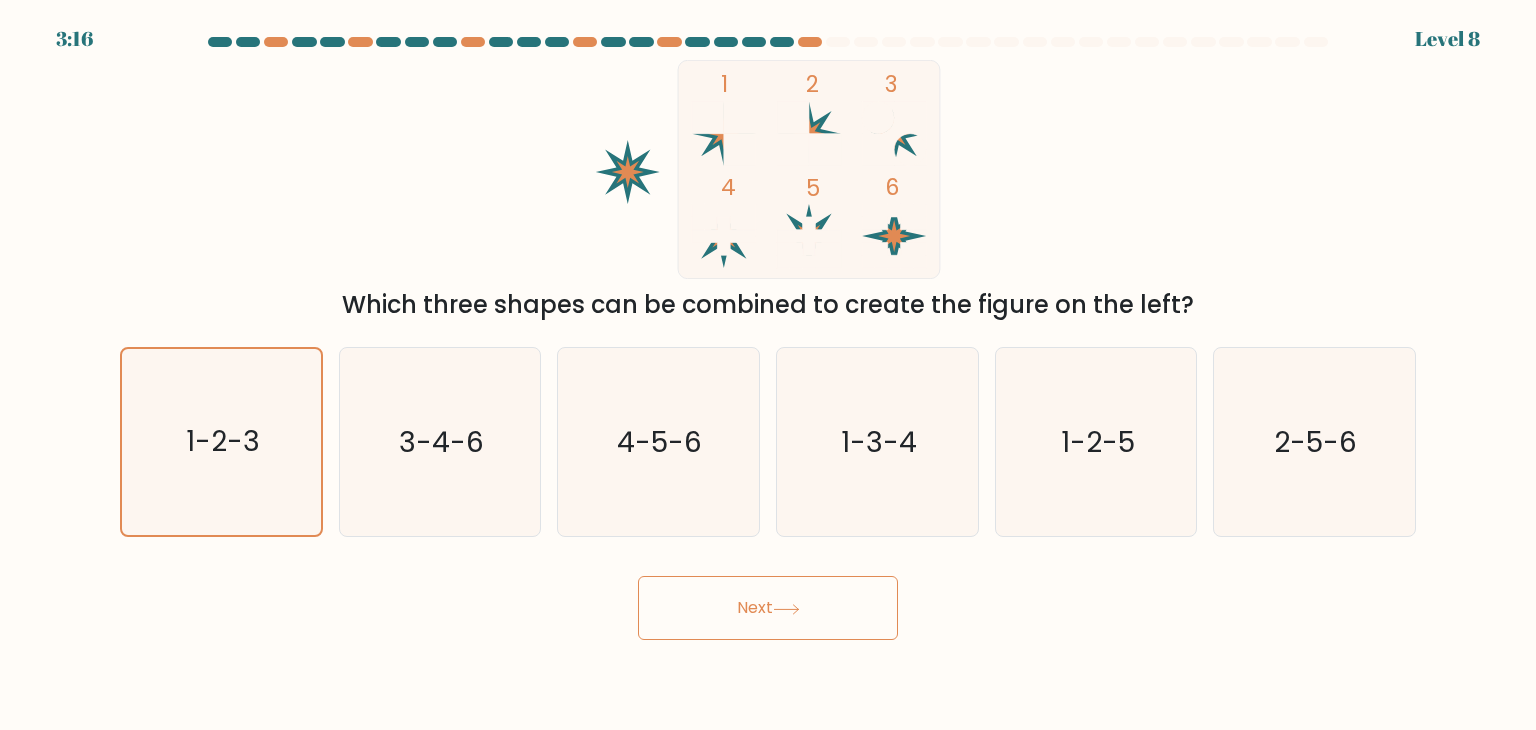 click on "Next" at bounding box center (768, 608) 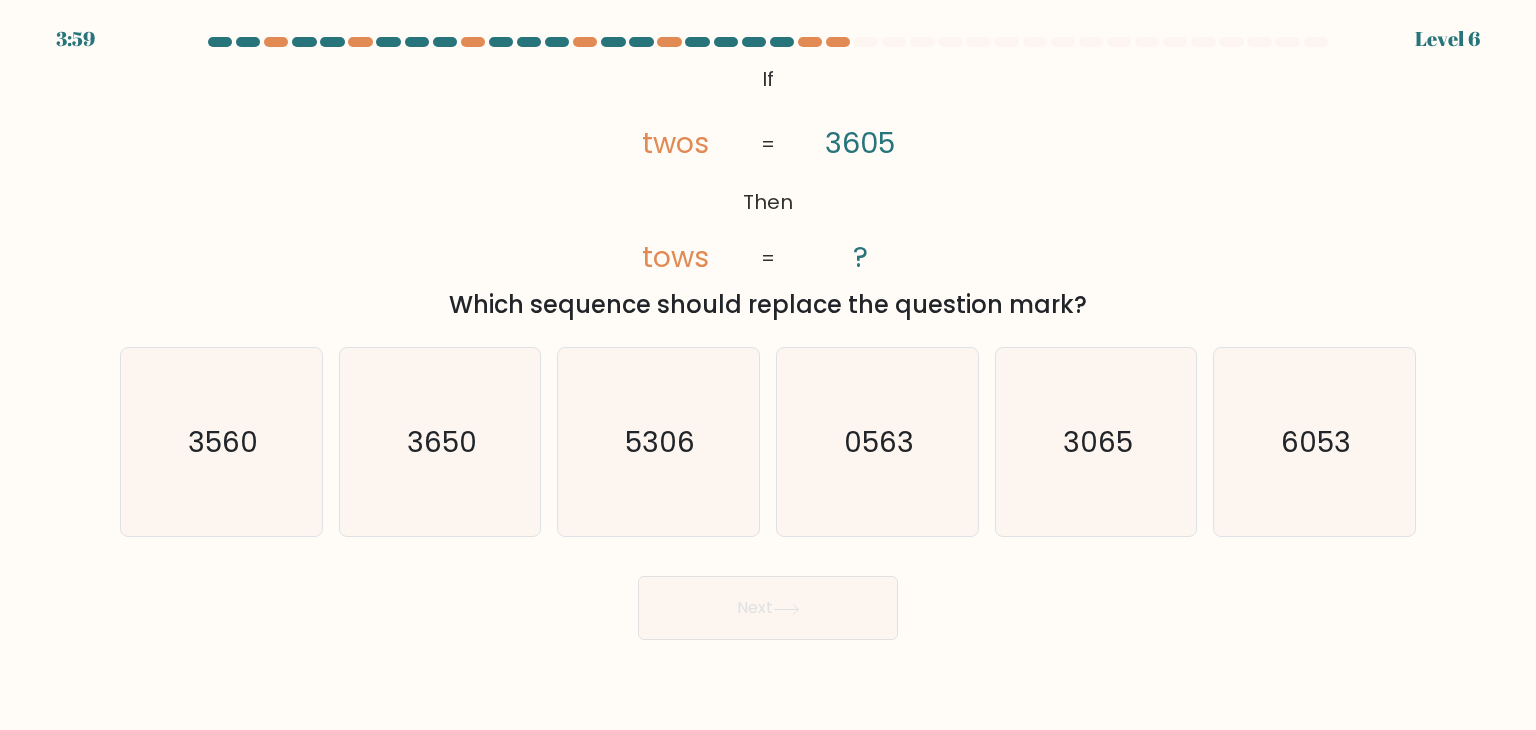 click on "Next" at bounding box center [768, 608] 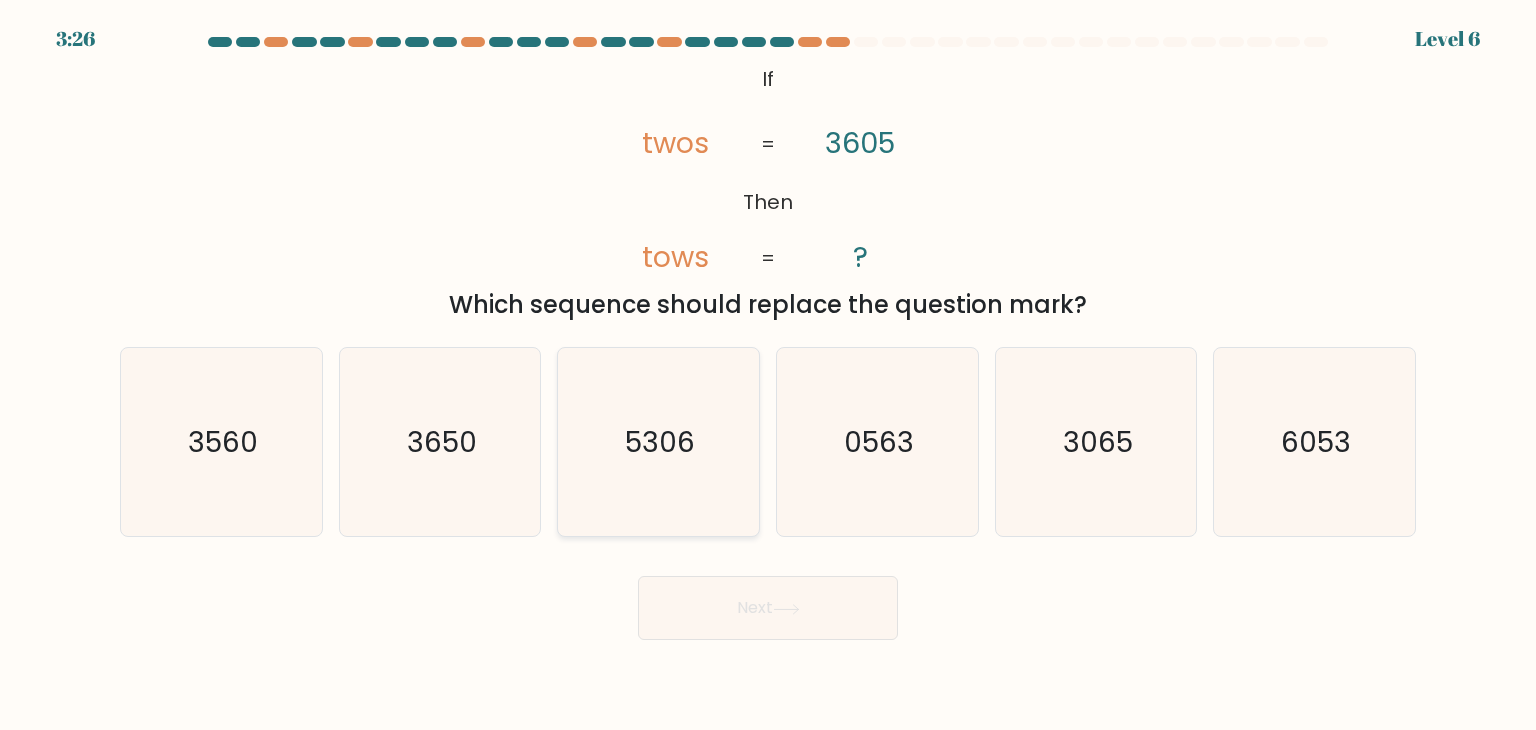 click on "5306" 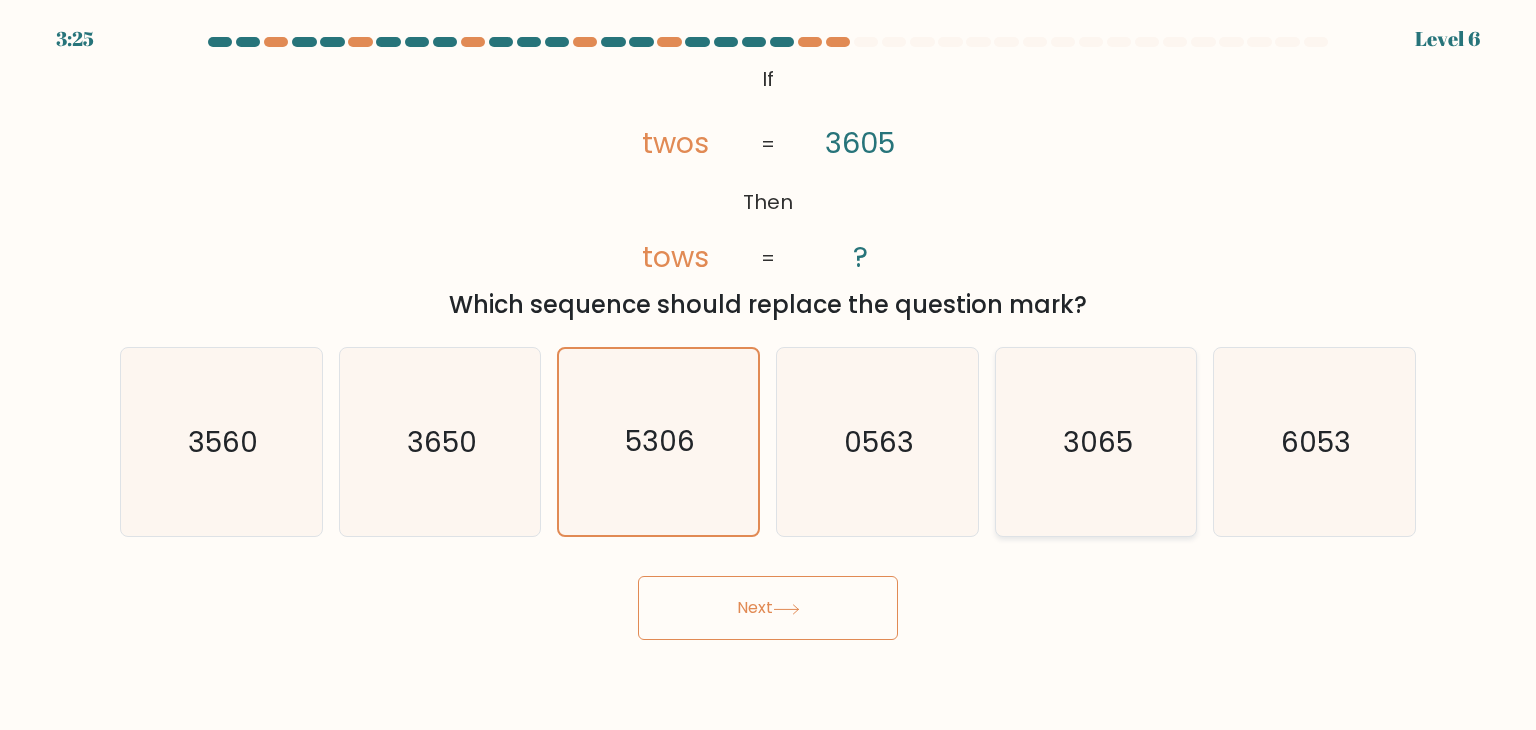 click on "3065" 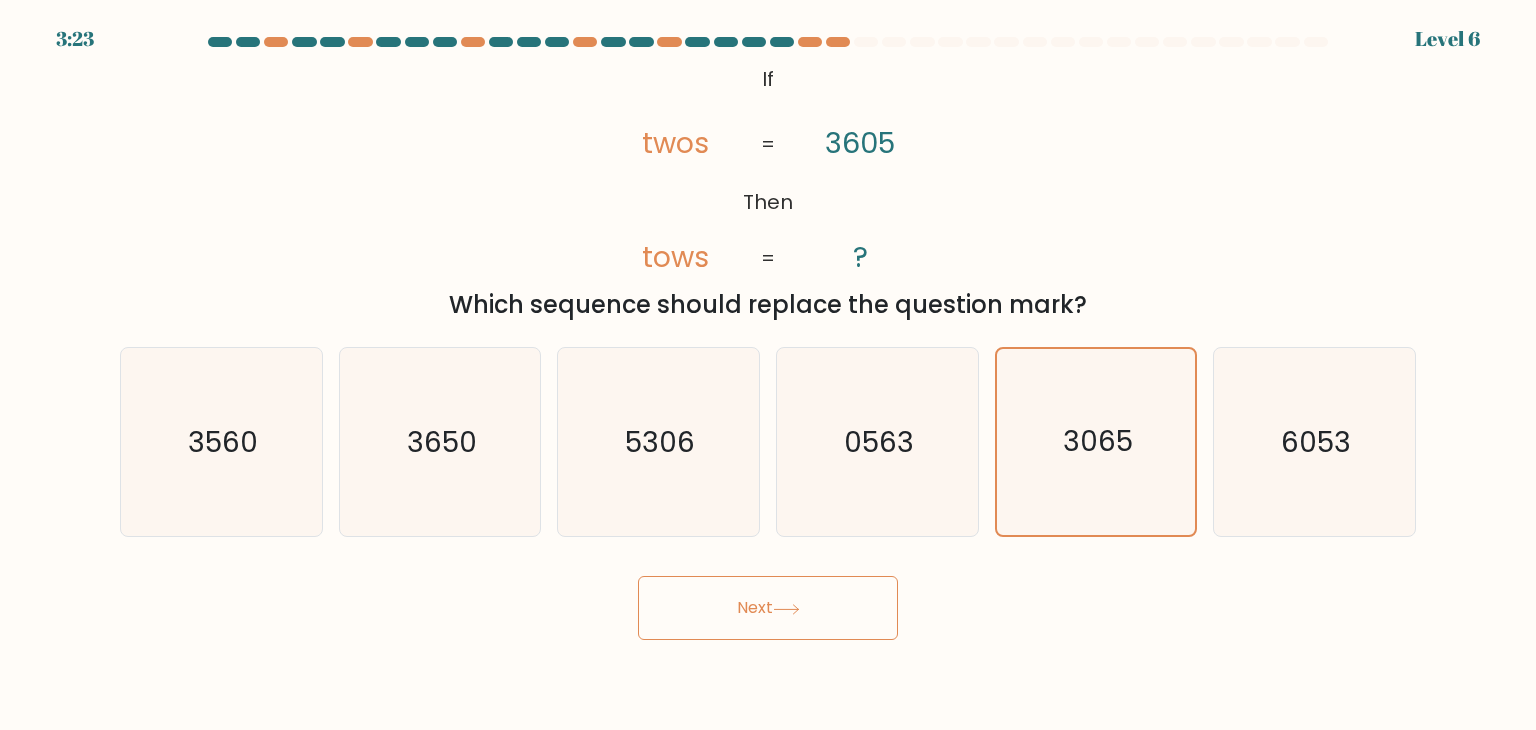 click on "Next" at bounding box center (768, 608) 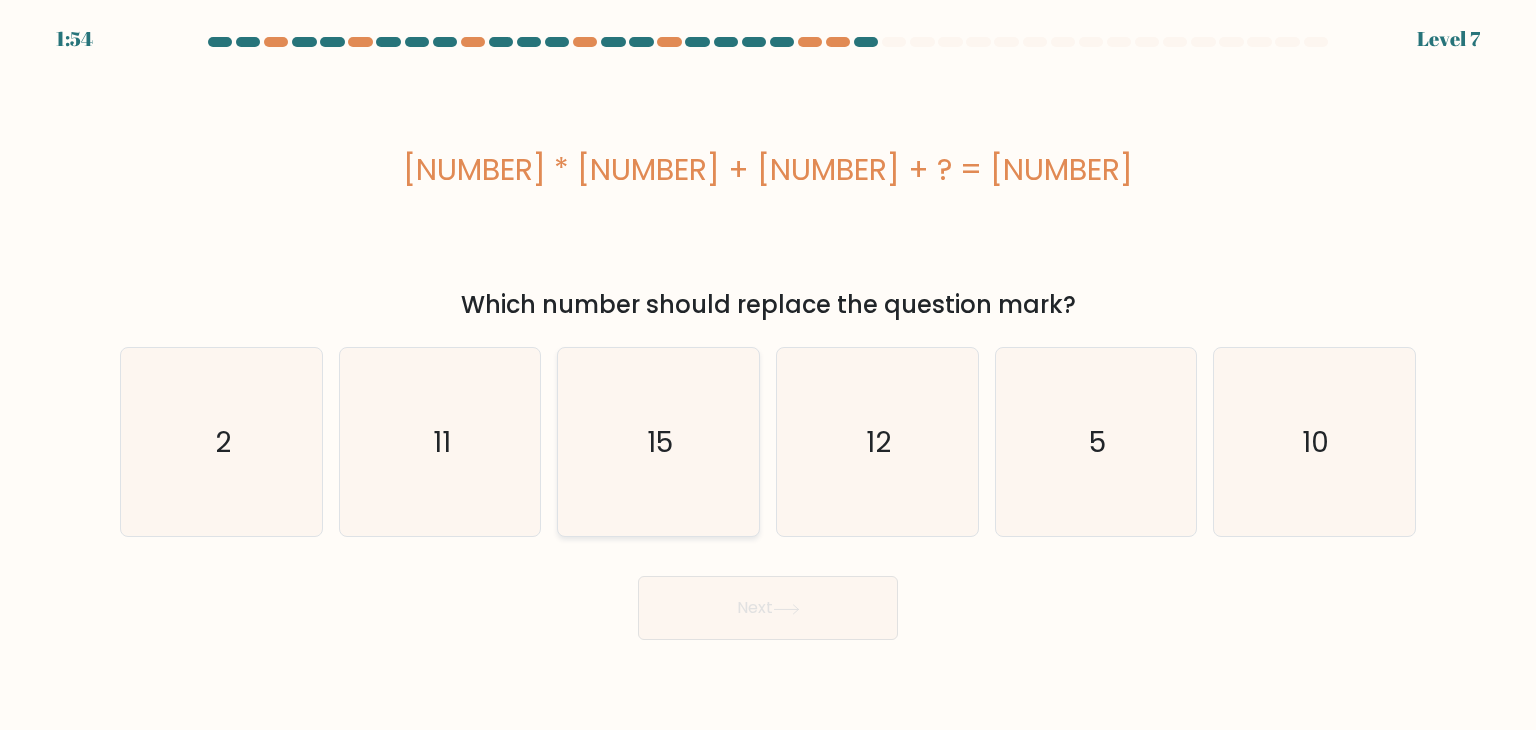 click on "15" 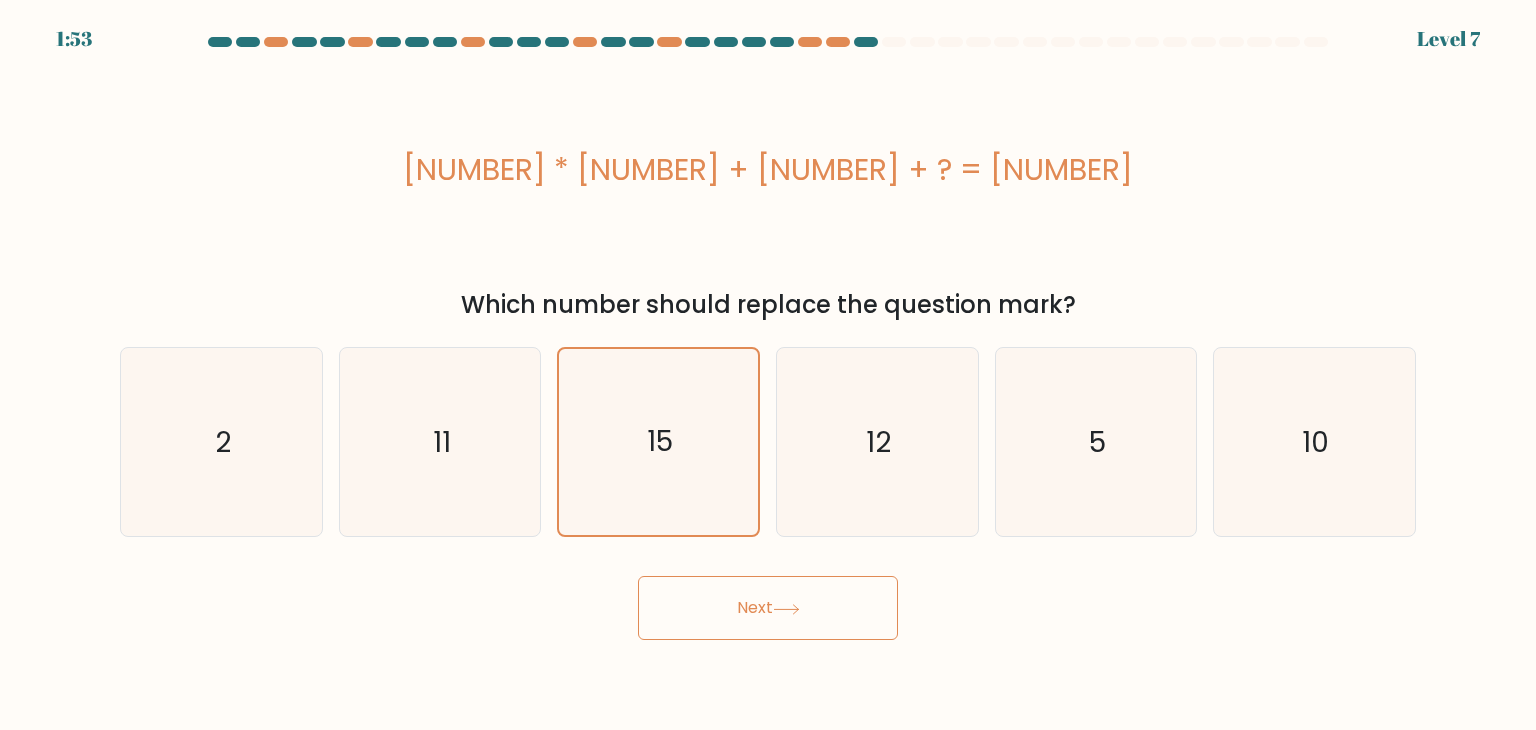 click on "Next" at bounding box center (768, 608) 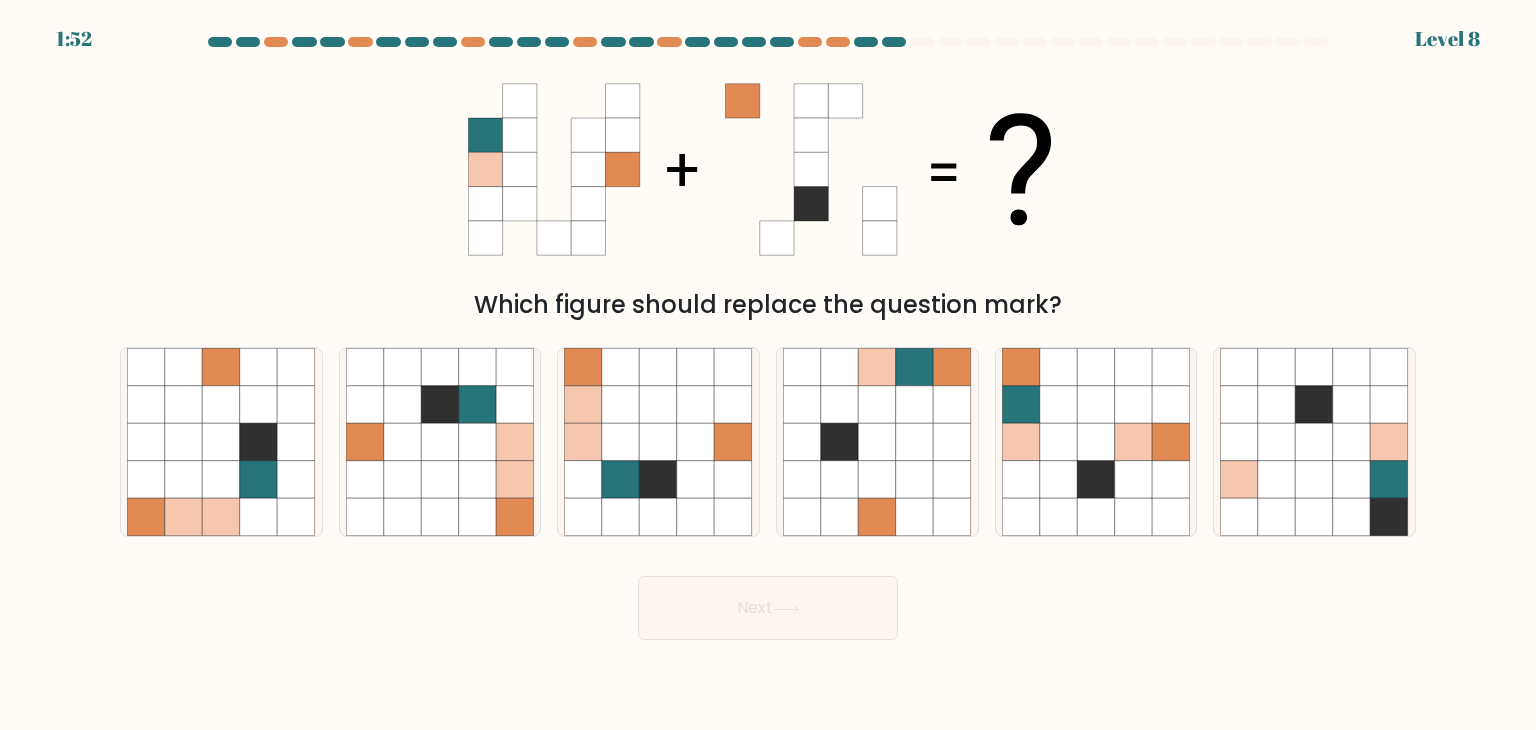 click on "Next" at bounding box center [768, 608] 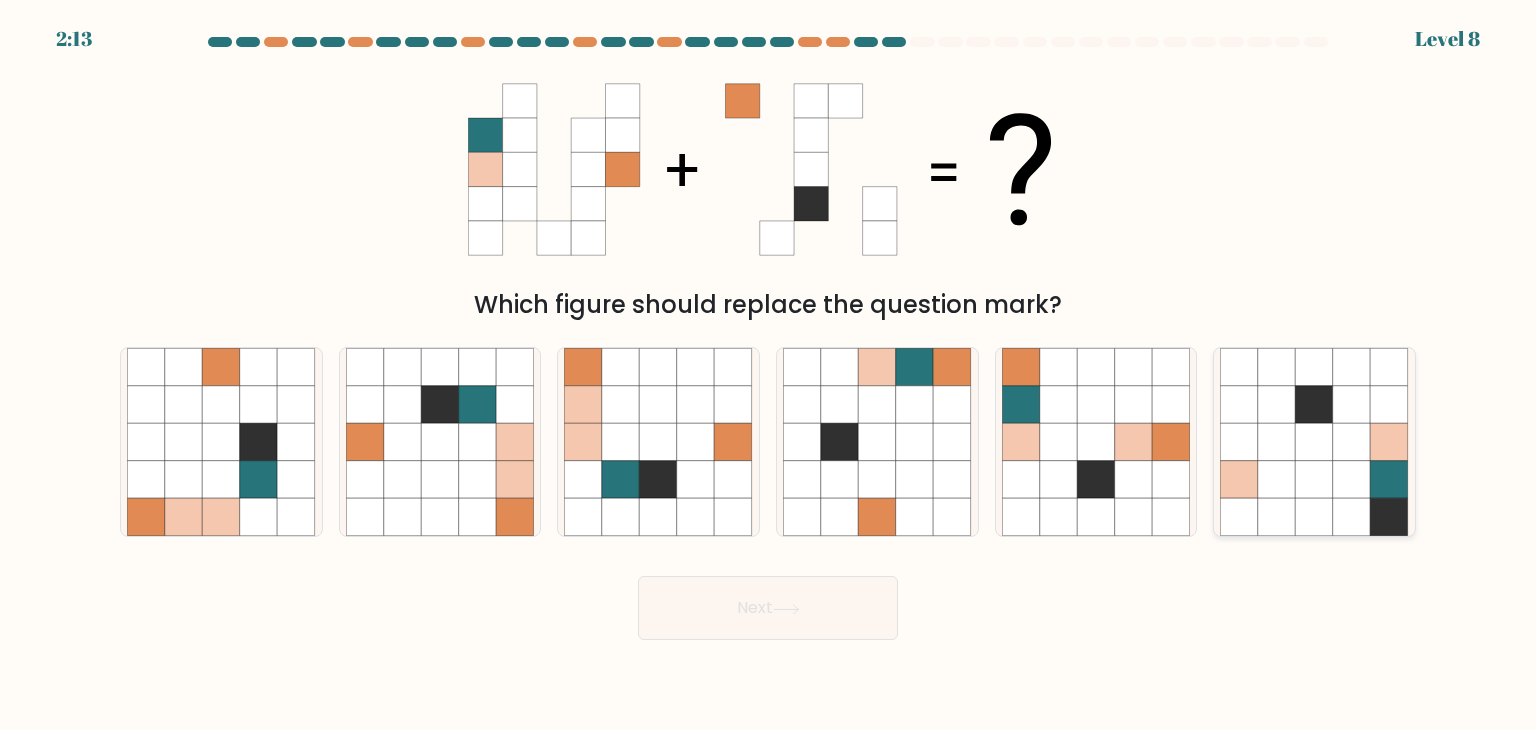 click 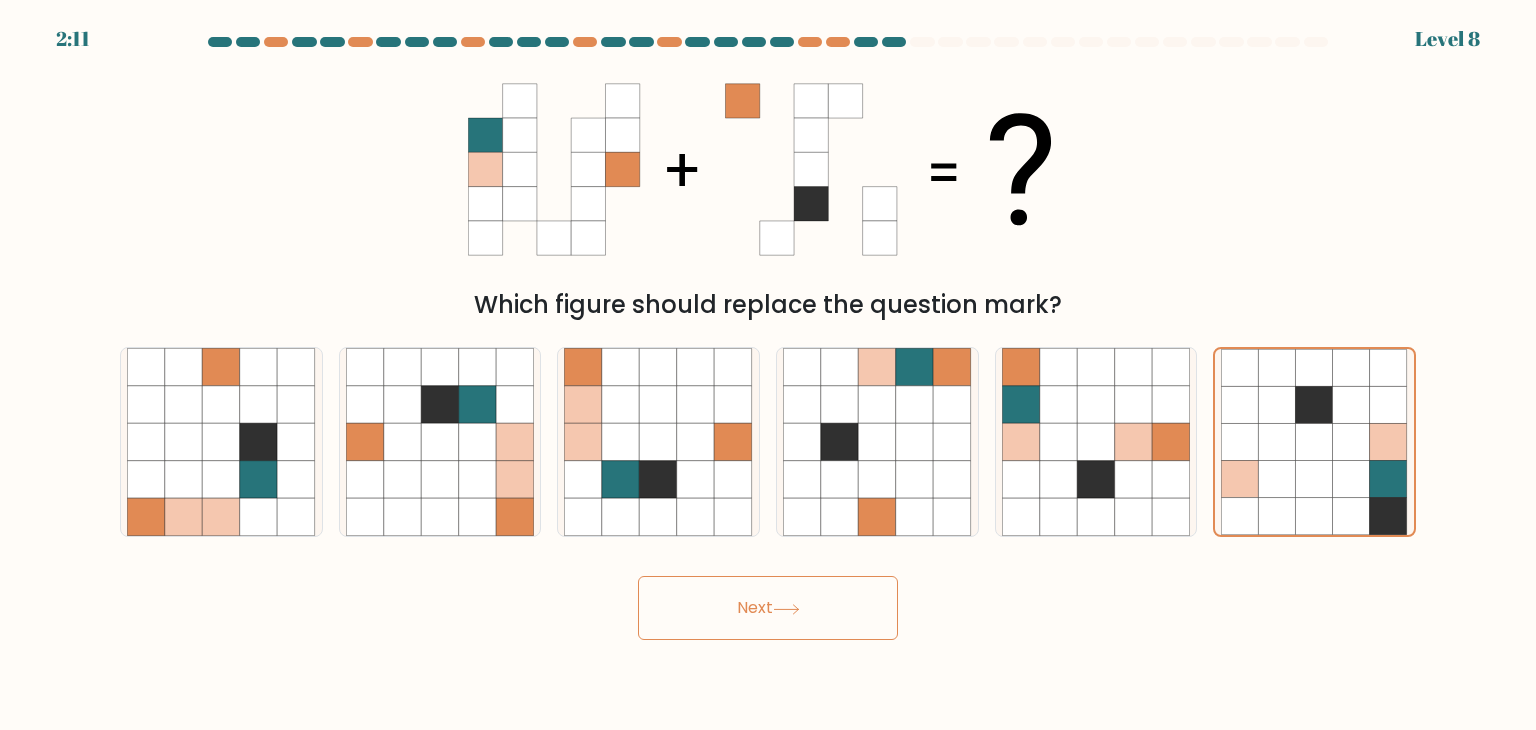 click on "Next" at bounding box center (768, 608) 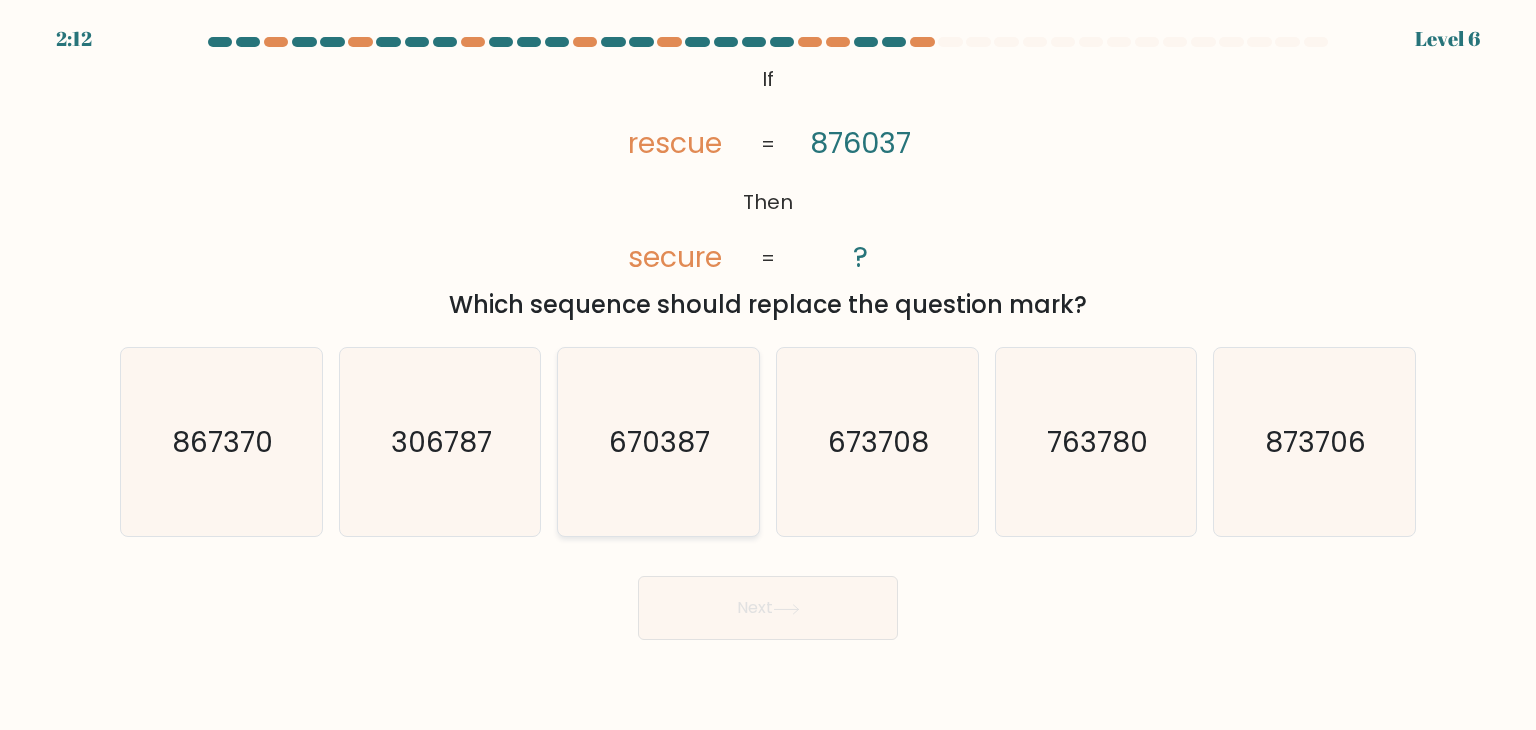click on "670387" 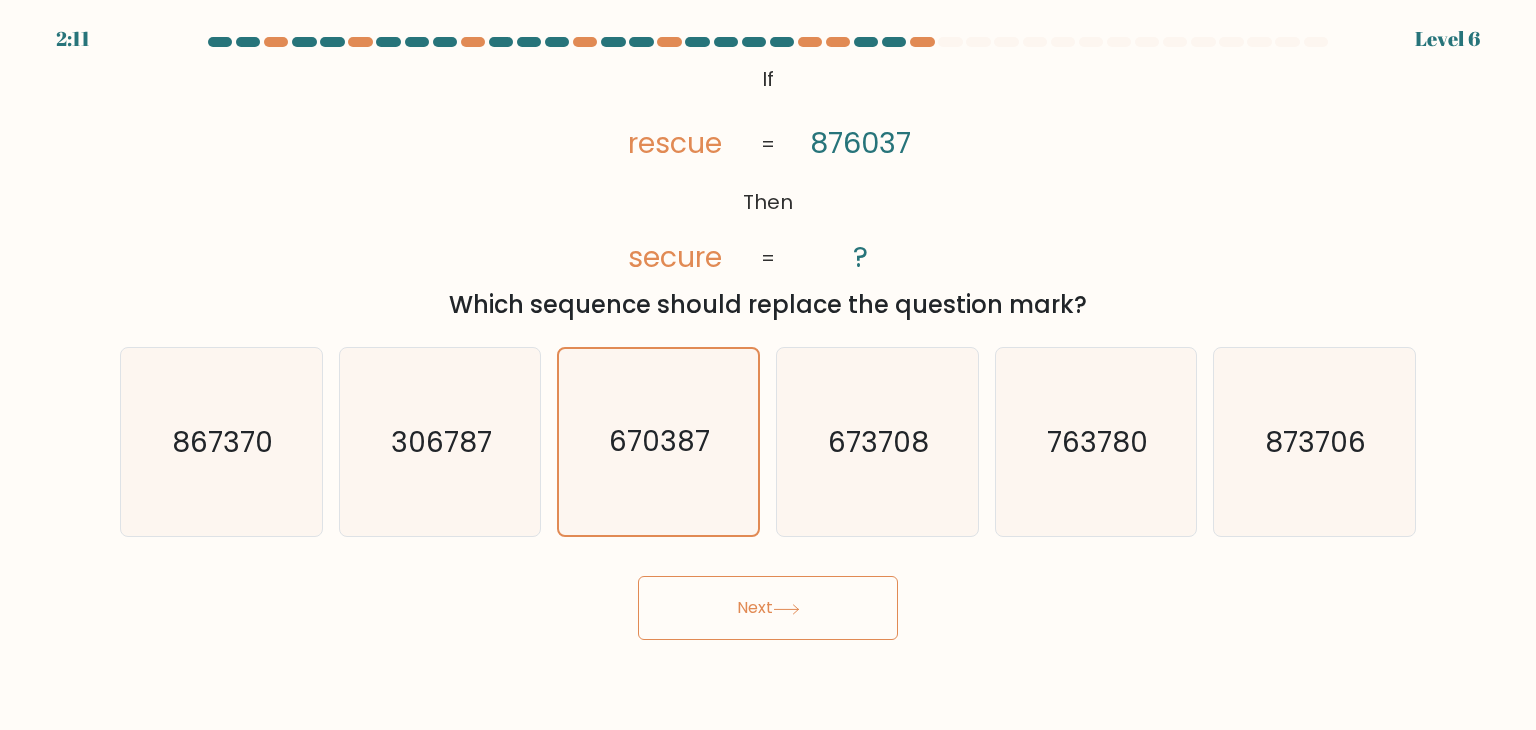 click on "Next" at bounding box center (768, 608) 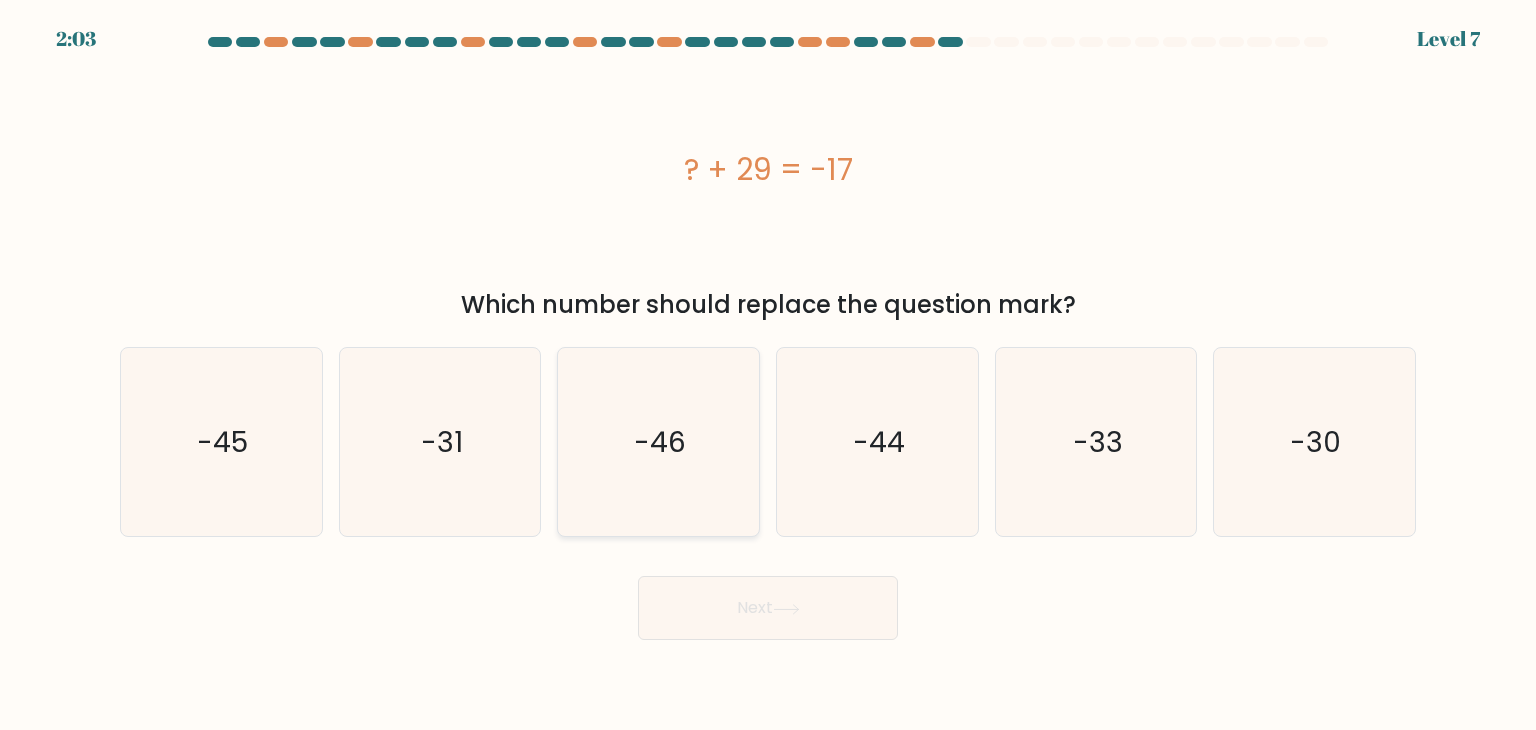 click on "-46" 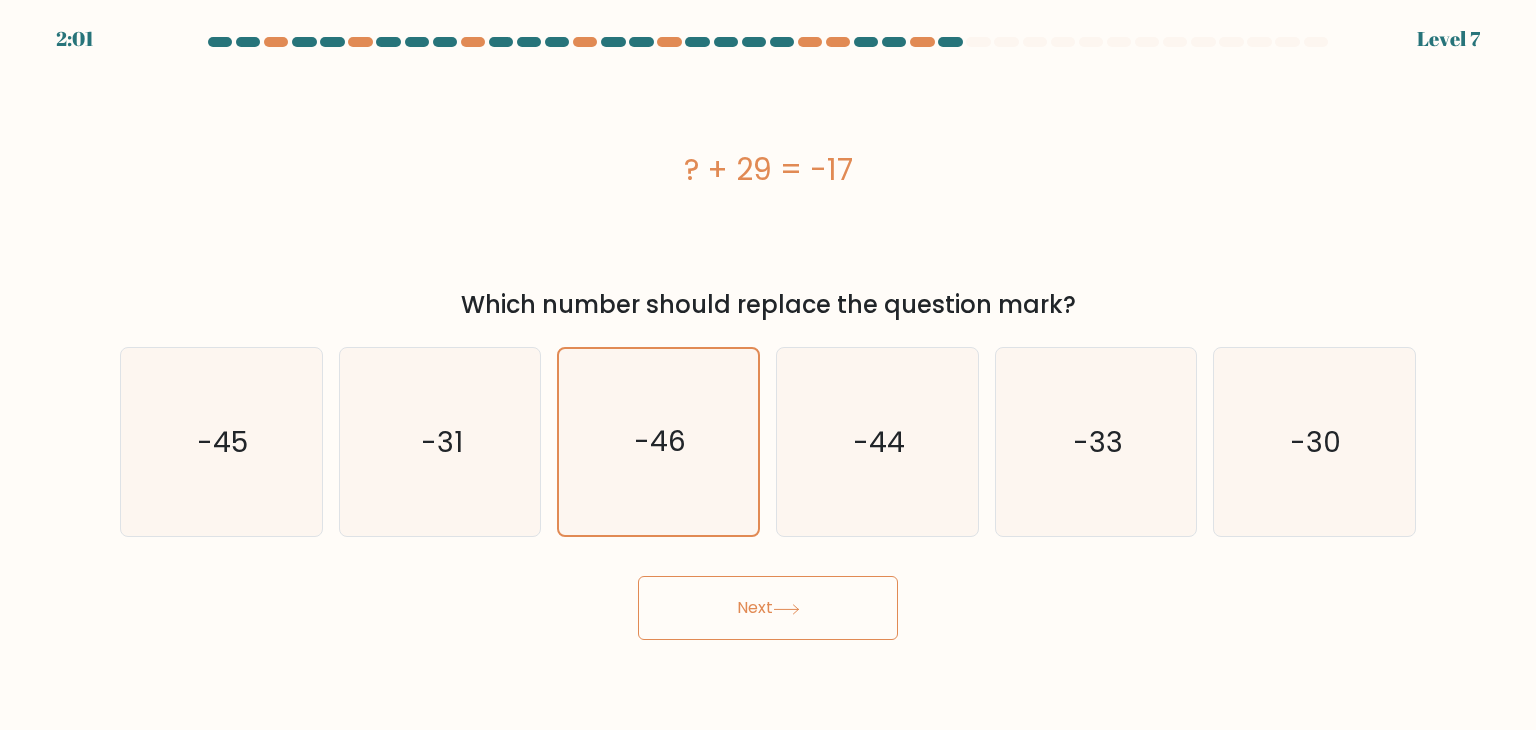 click on "Next" at bounding box center (768, 608) 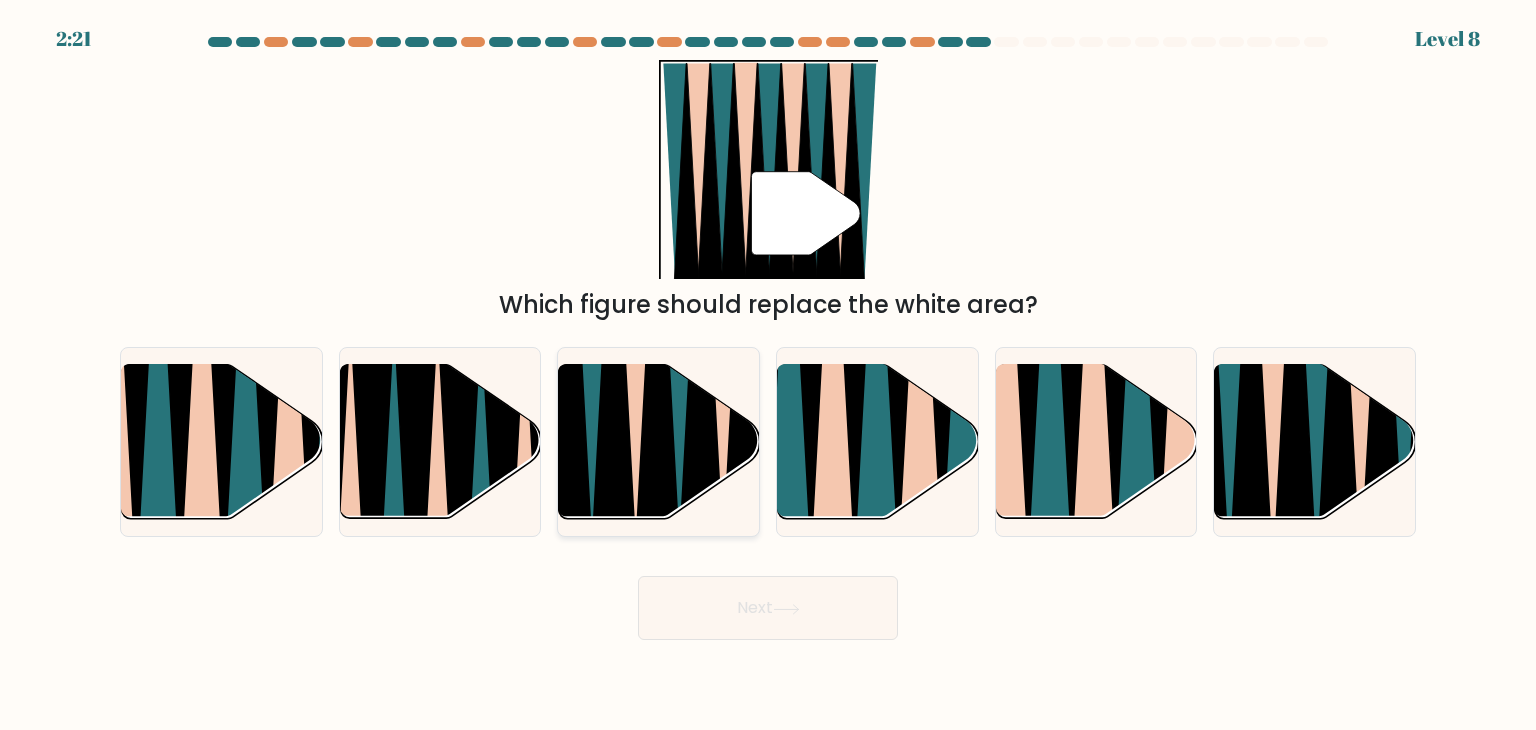 click 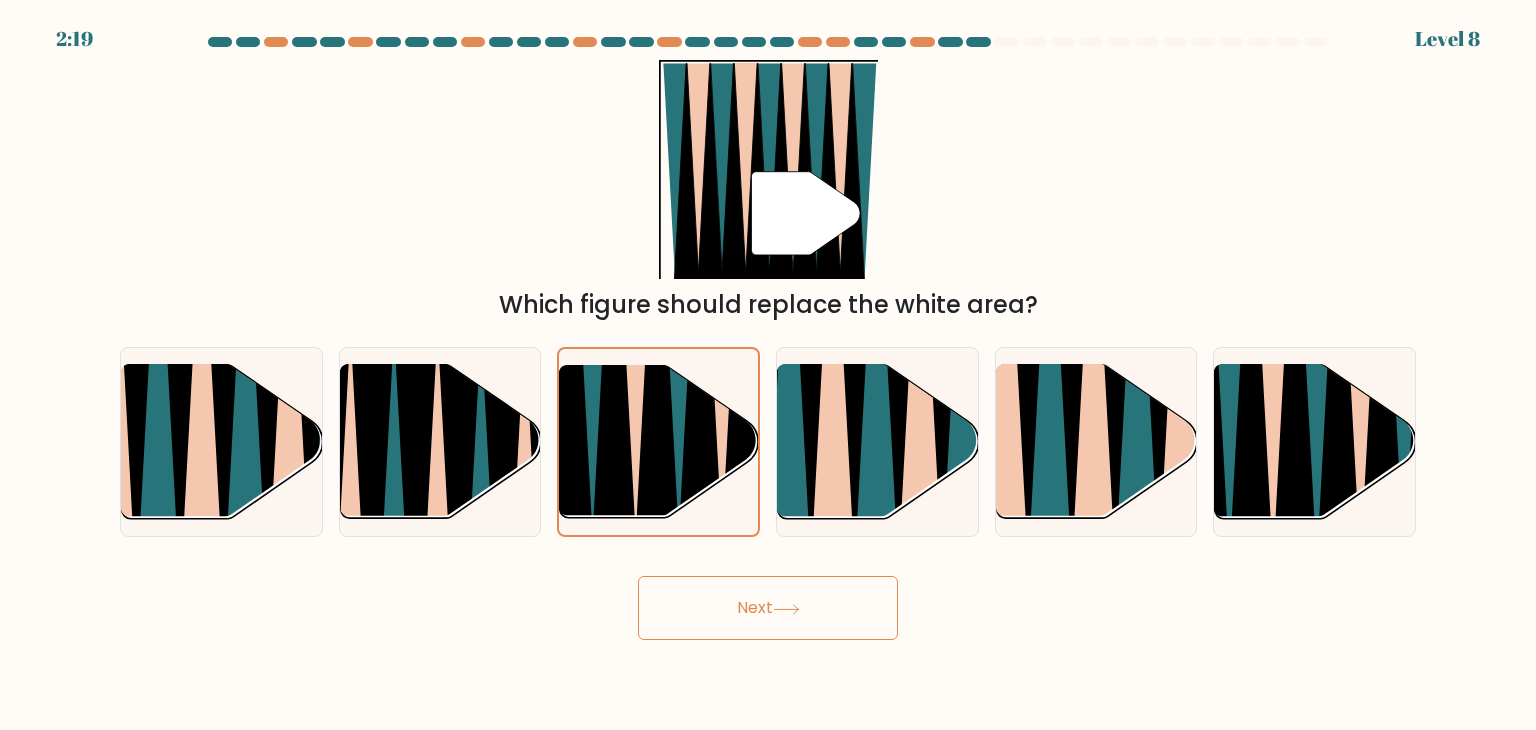 click on "Next" at bounding box center (768, 608) 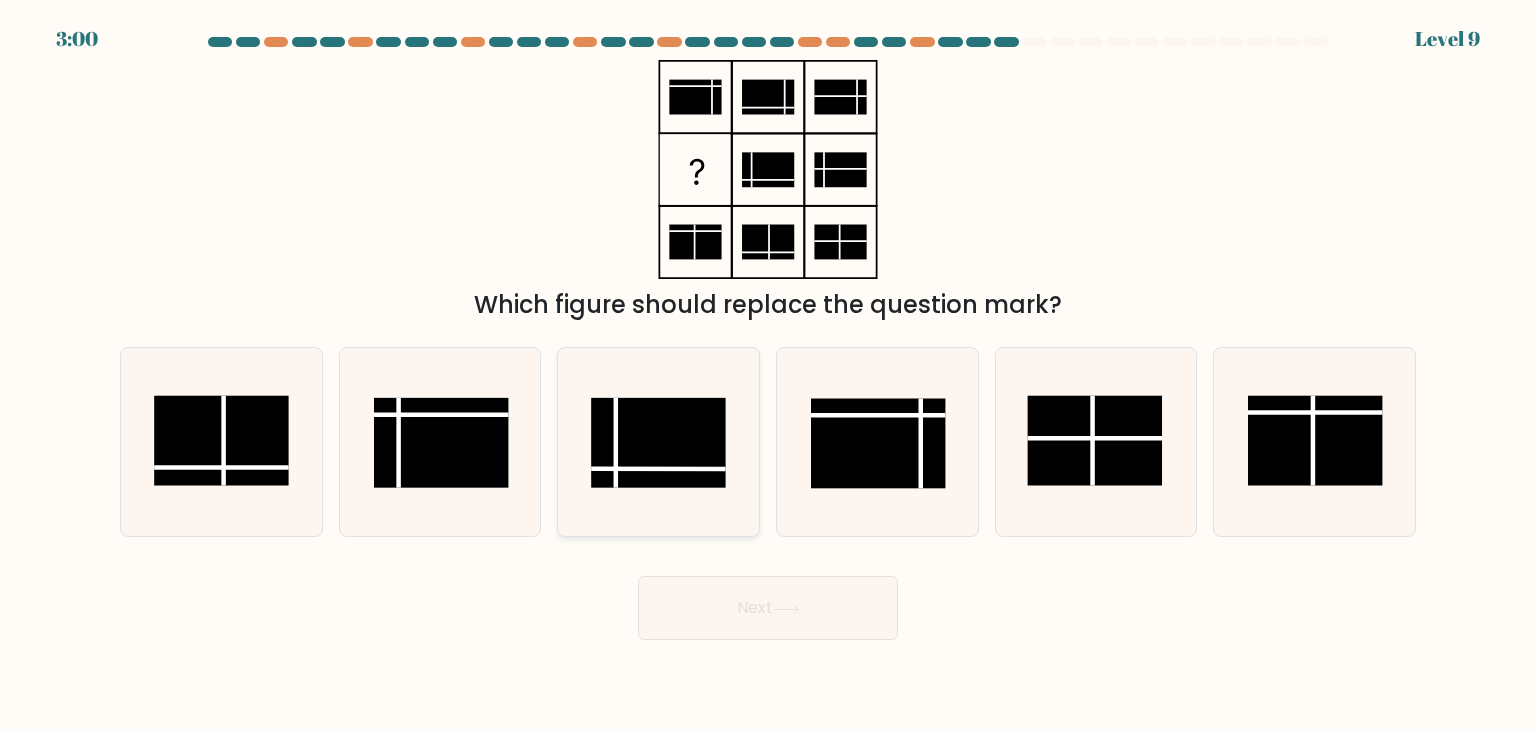 click 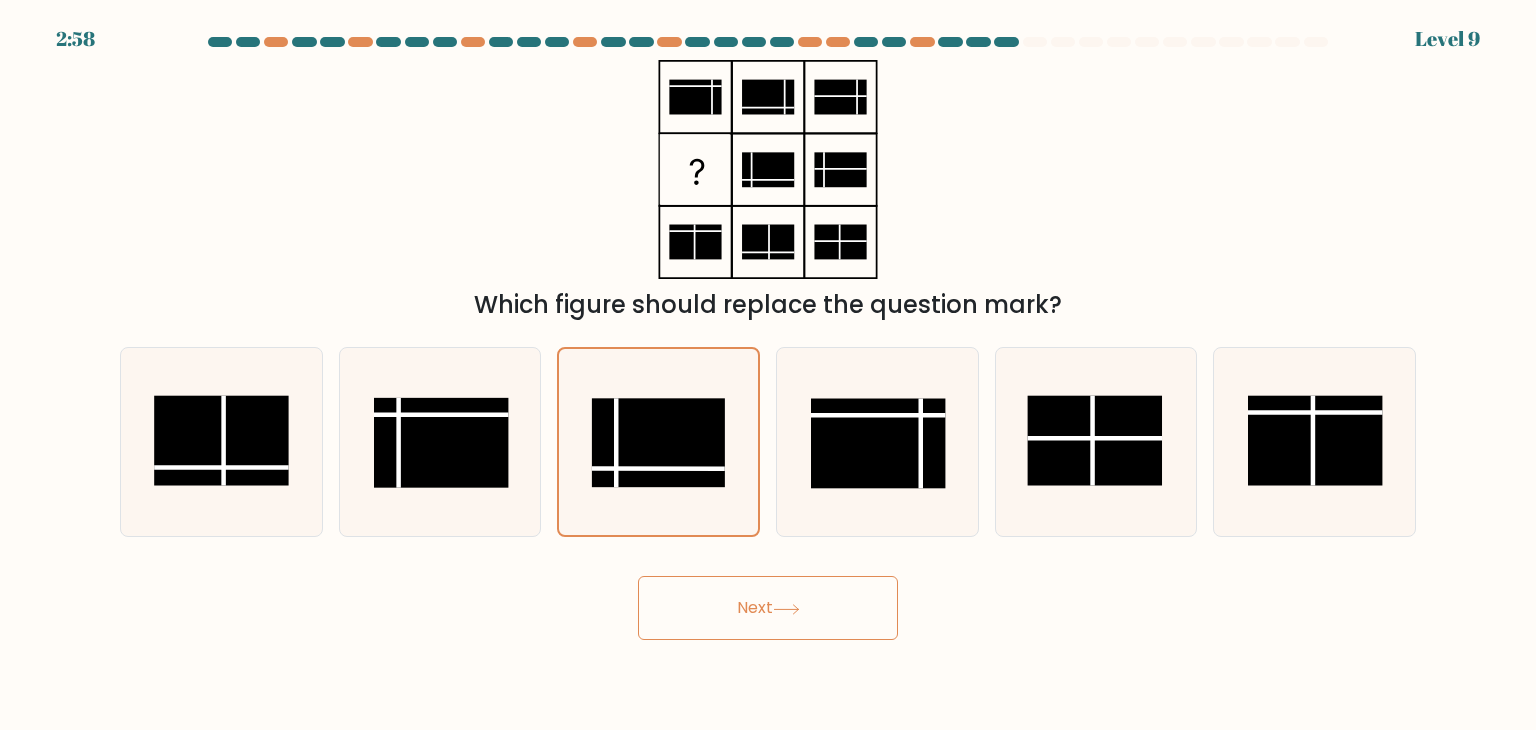 click on "Next" at bounding box center (768, 608) 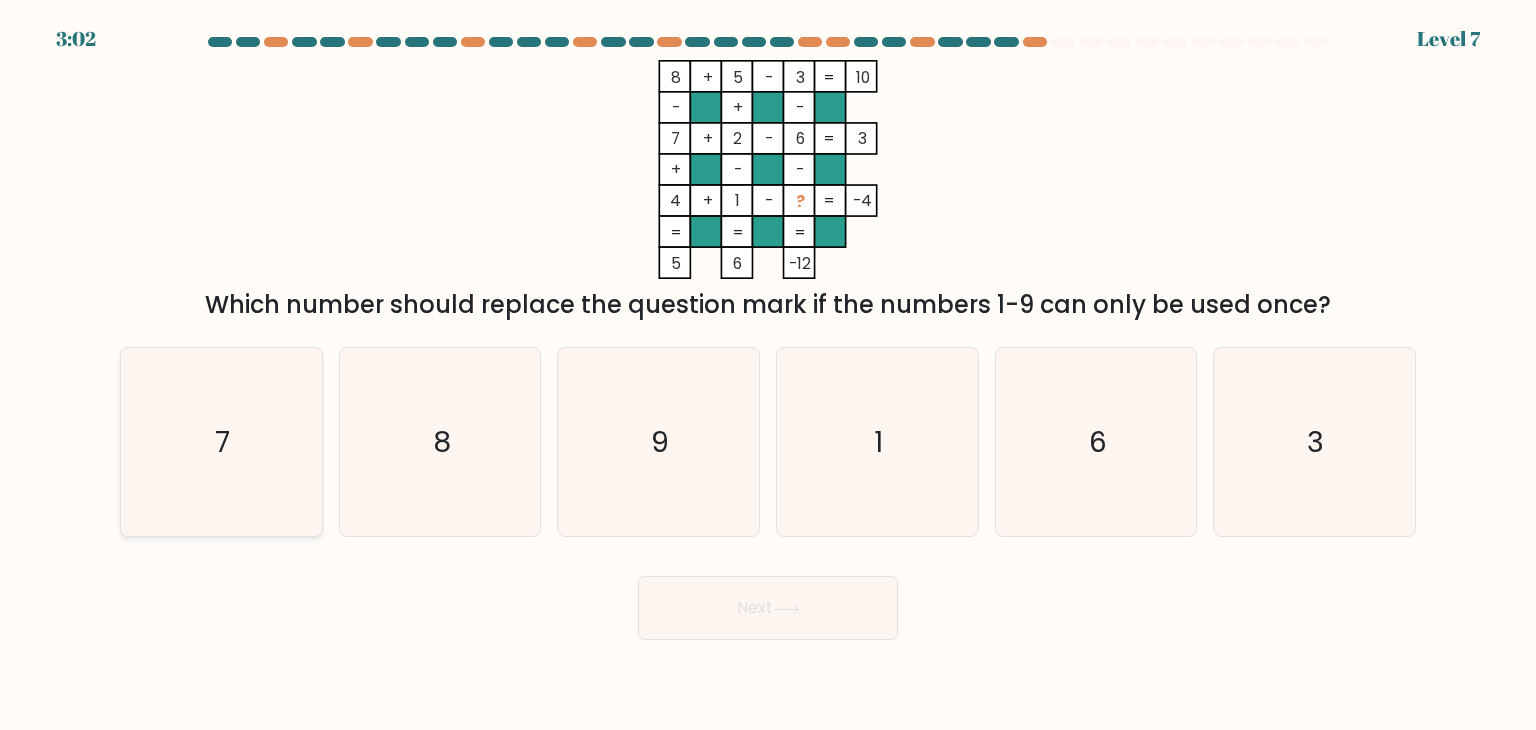 click on "7" 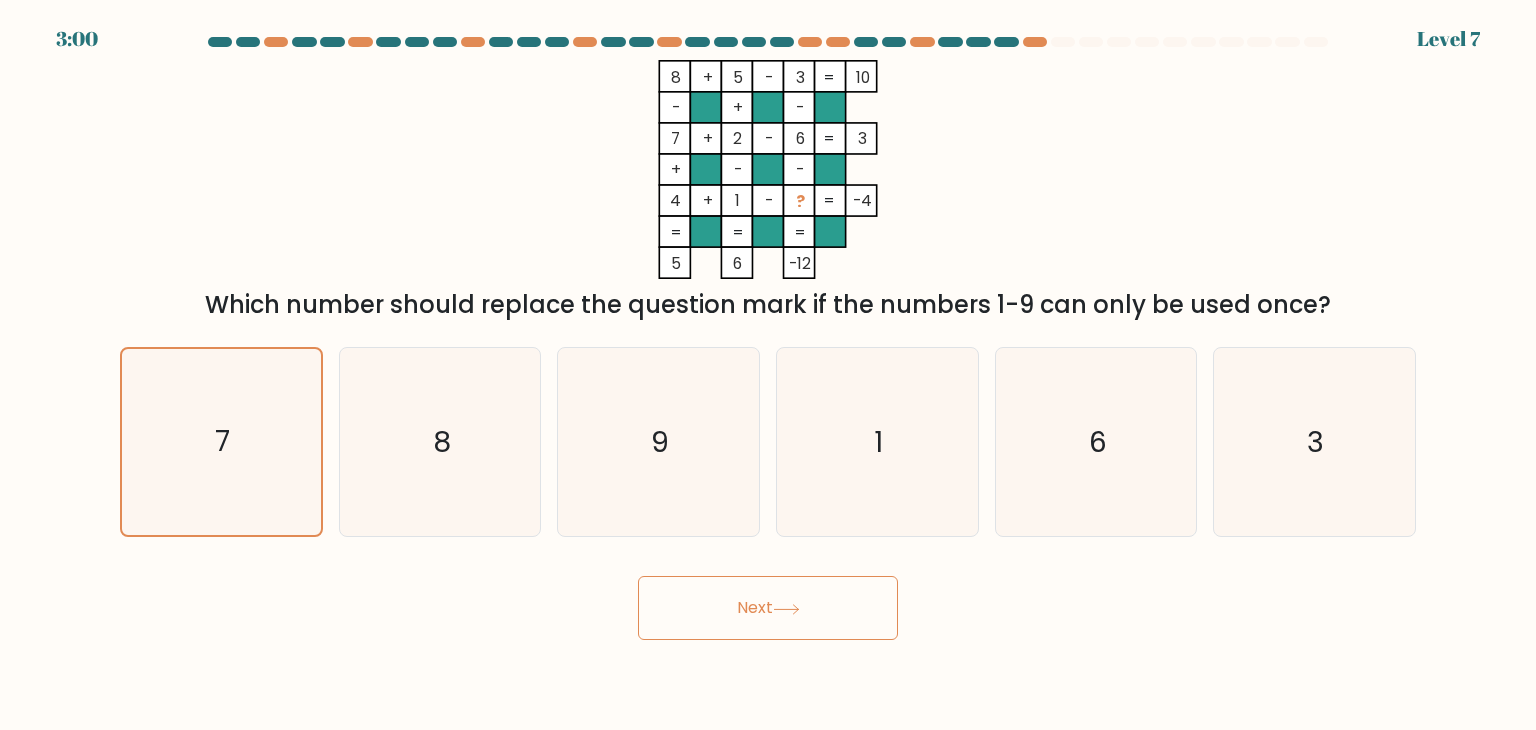 click on "Next" at bounding box center (768, 608) 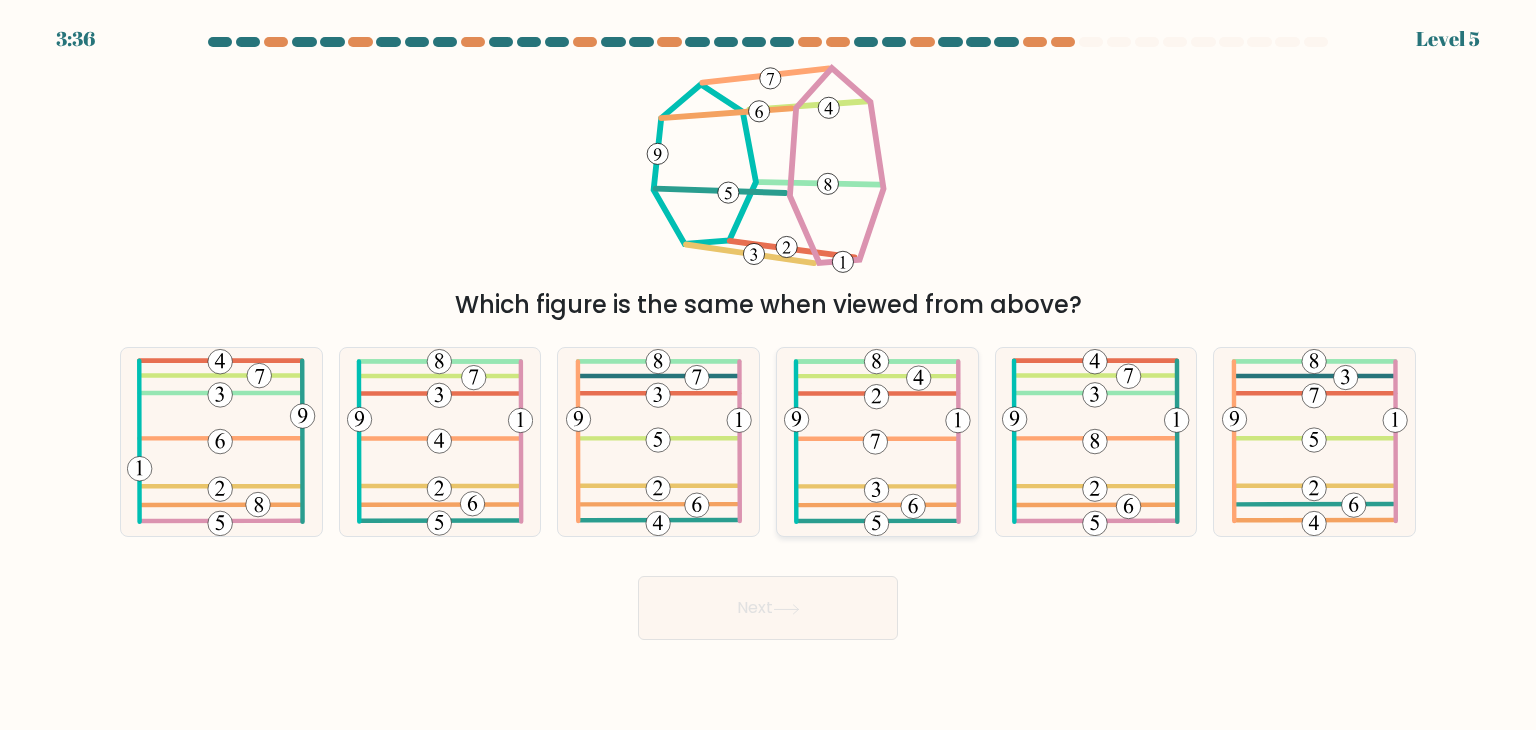 click 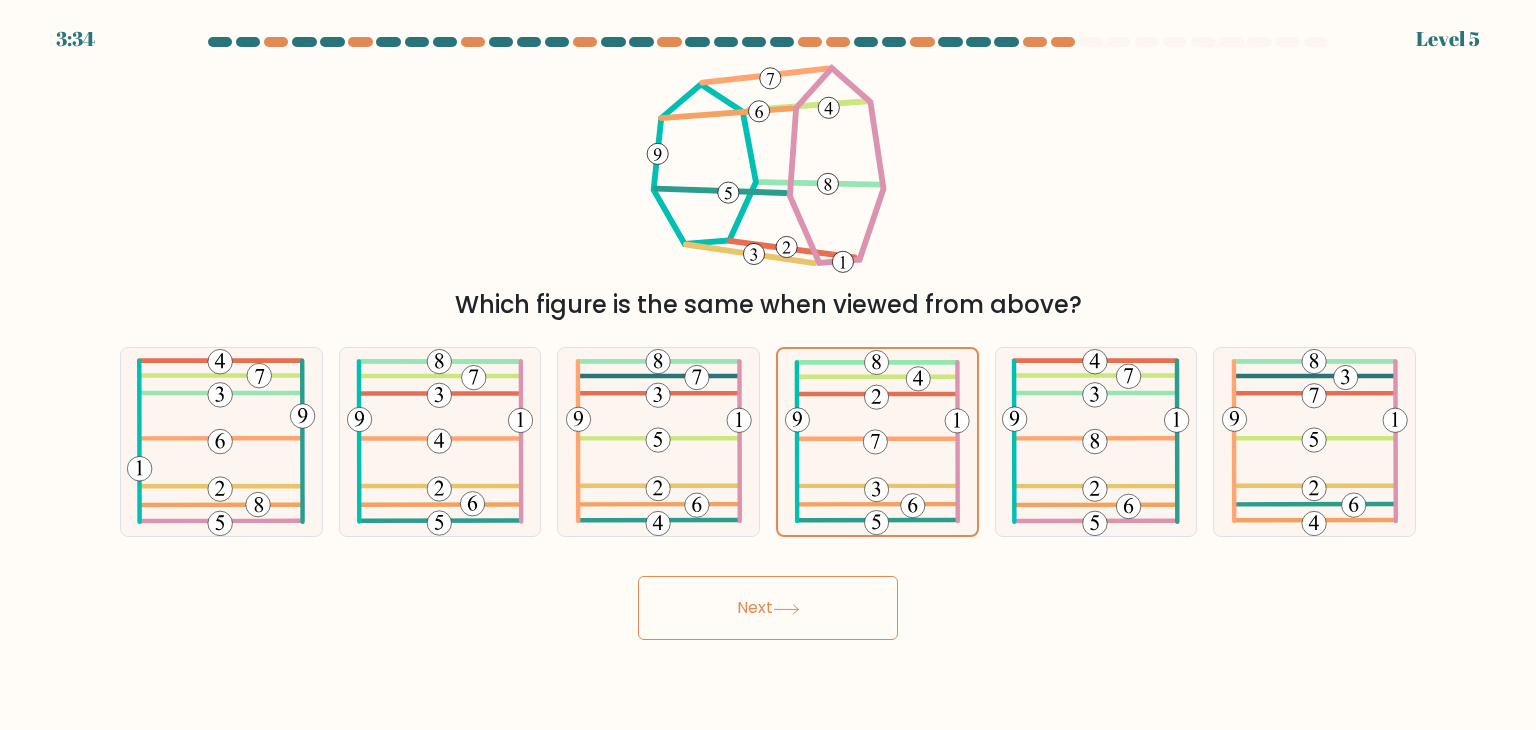 click on "Next" at bounding box center [768, 608] 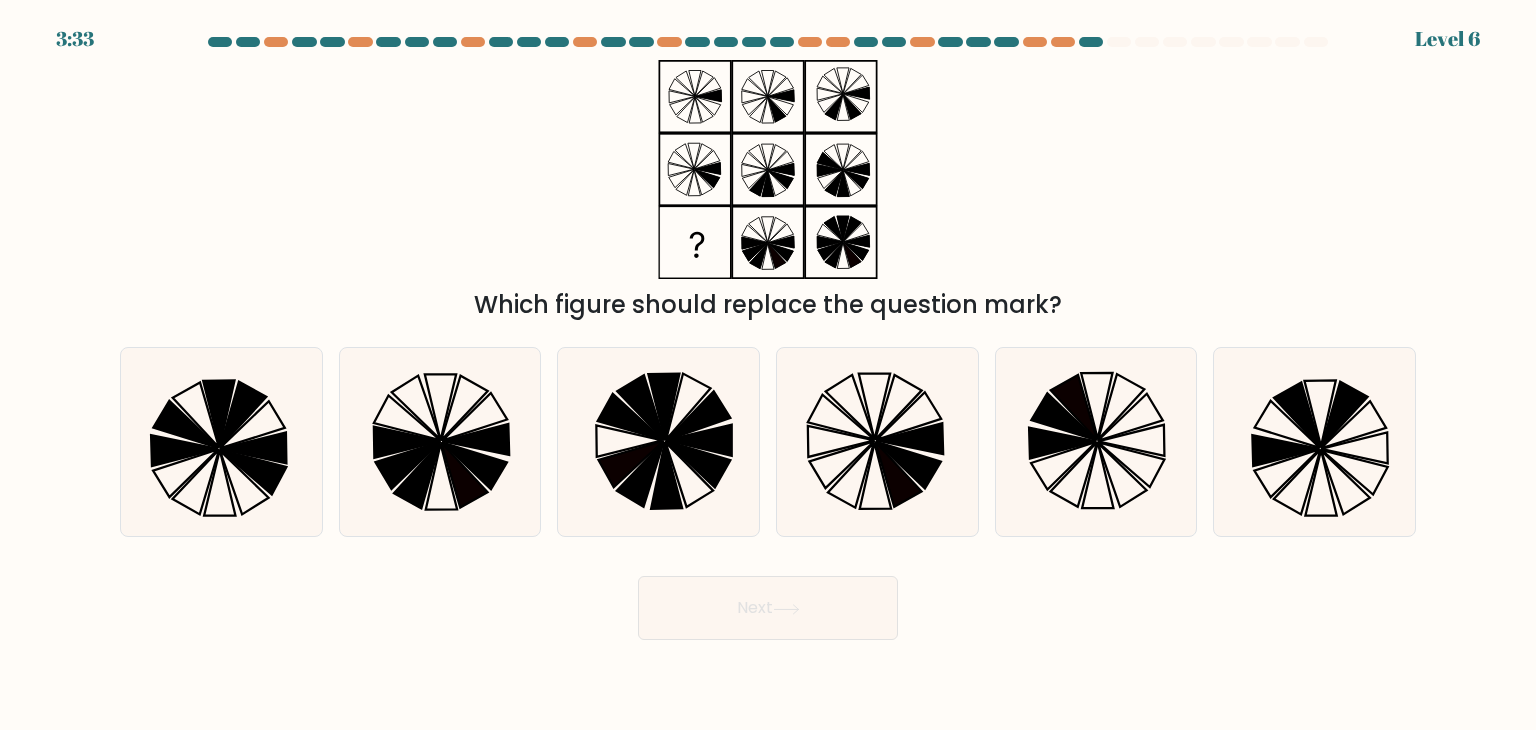 click on "Next" at bounding box center (768, 608) 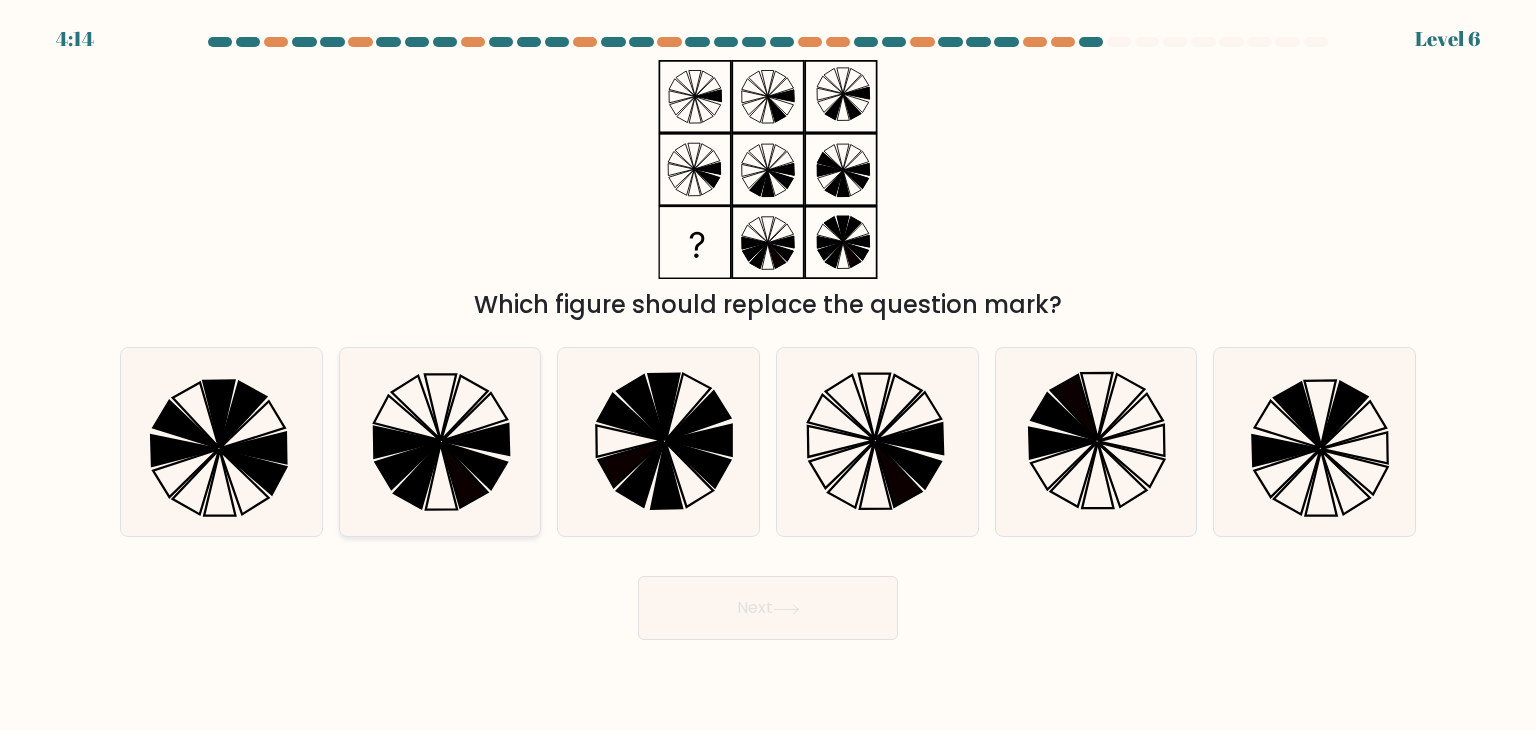 click 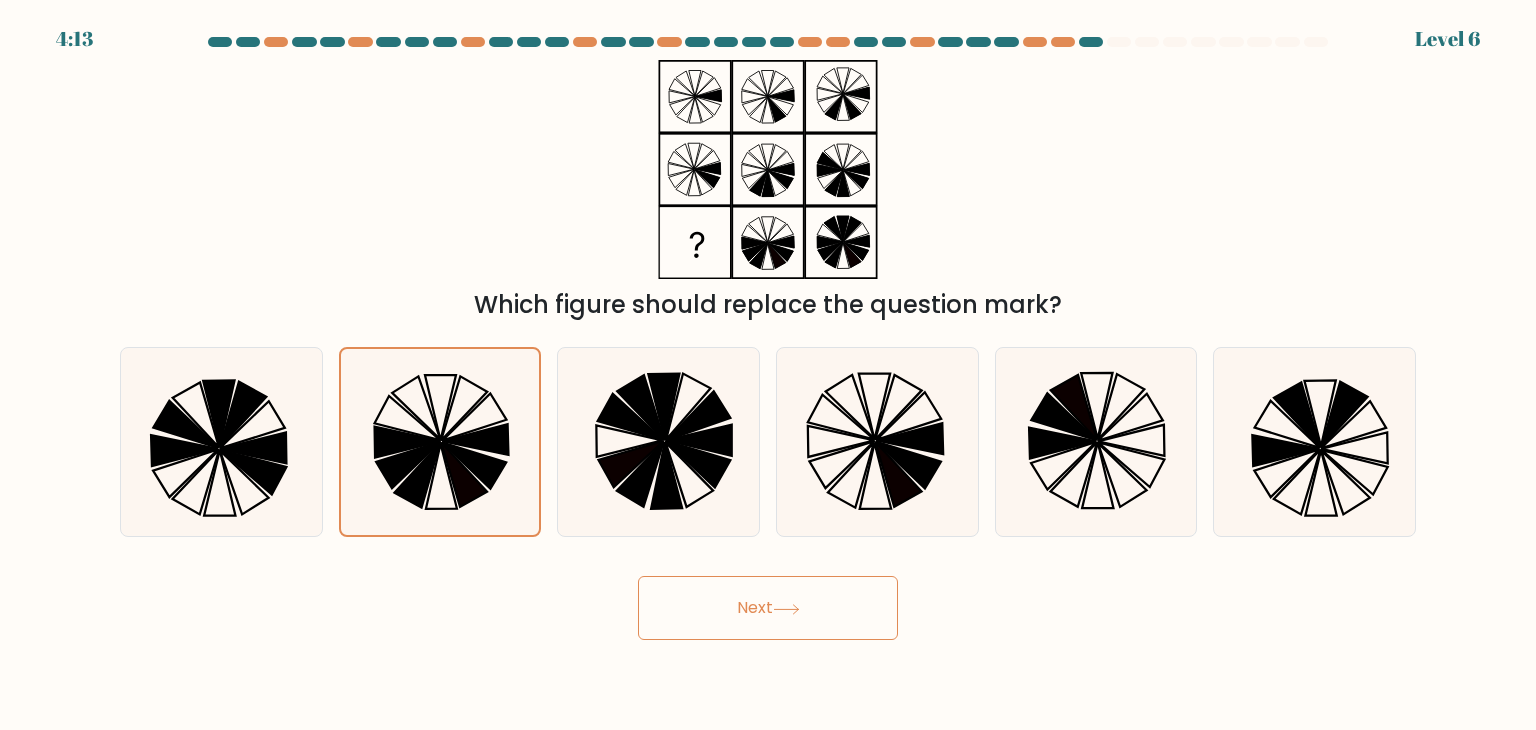 click on "Next" at bounding box center (768, 608) 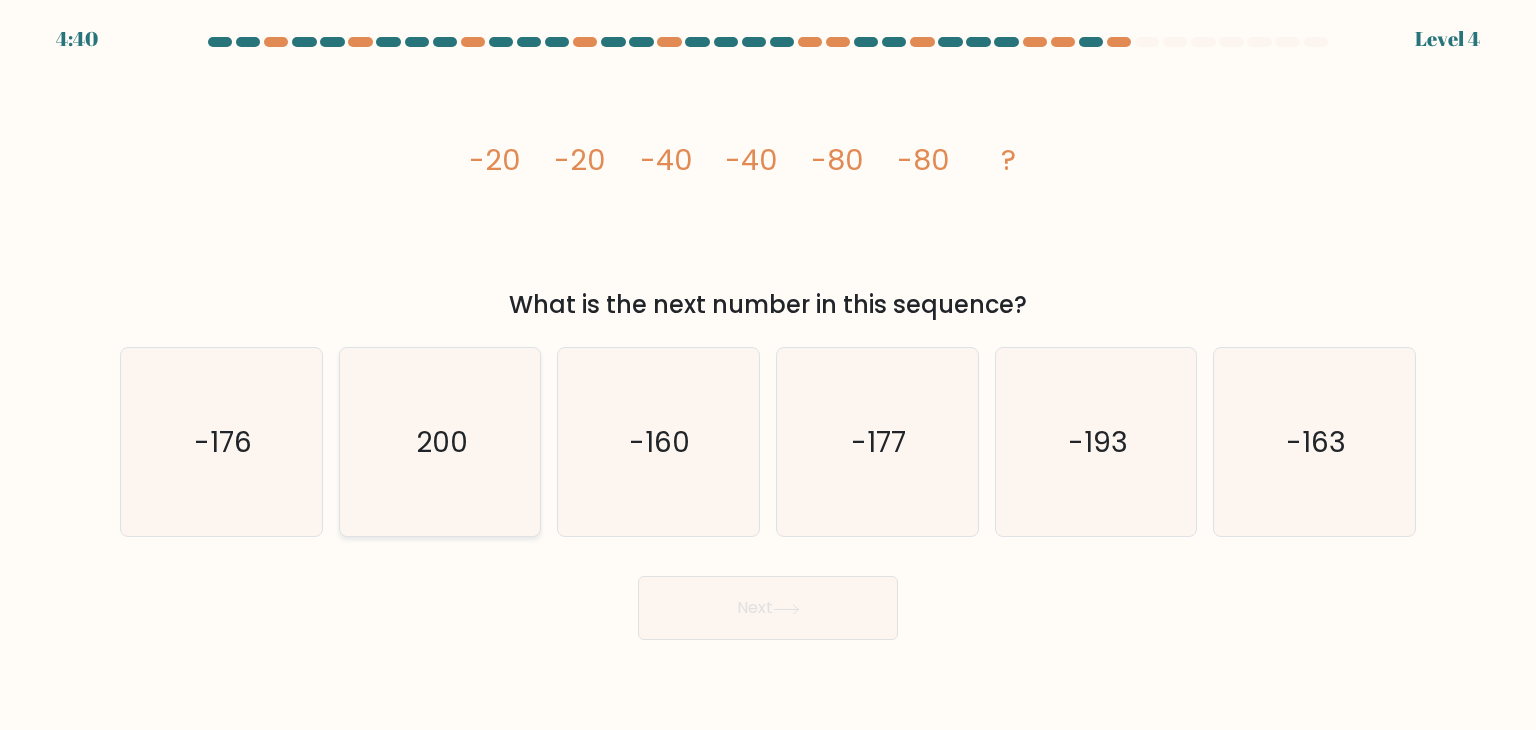 click on "200" 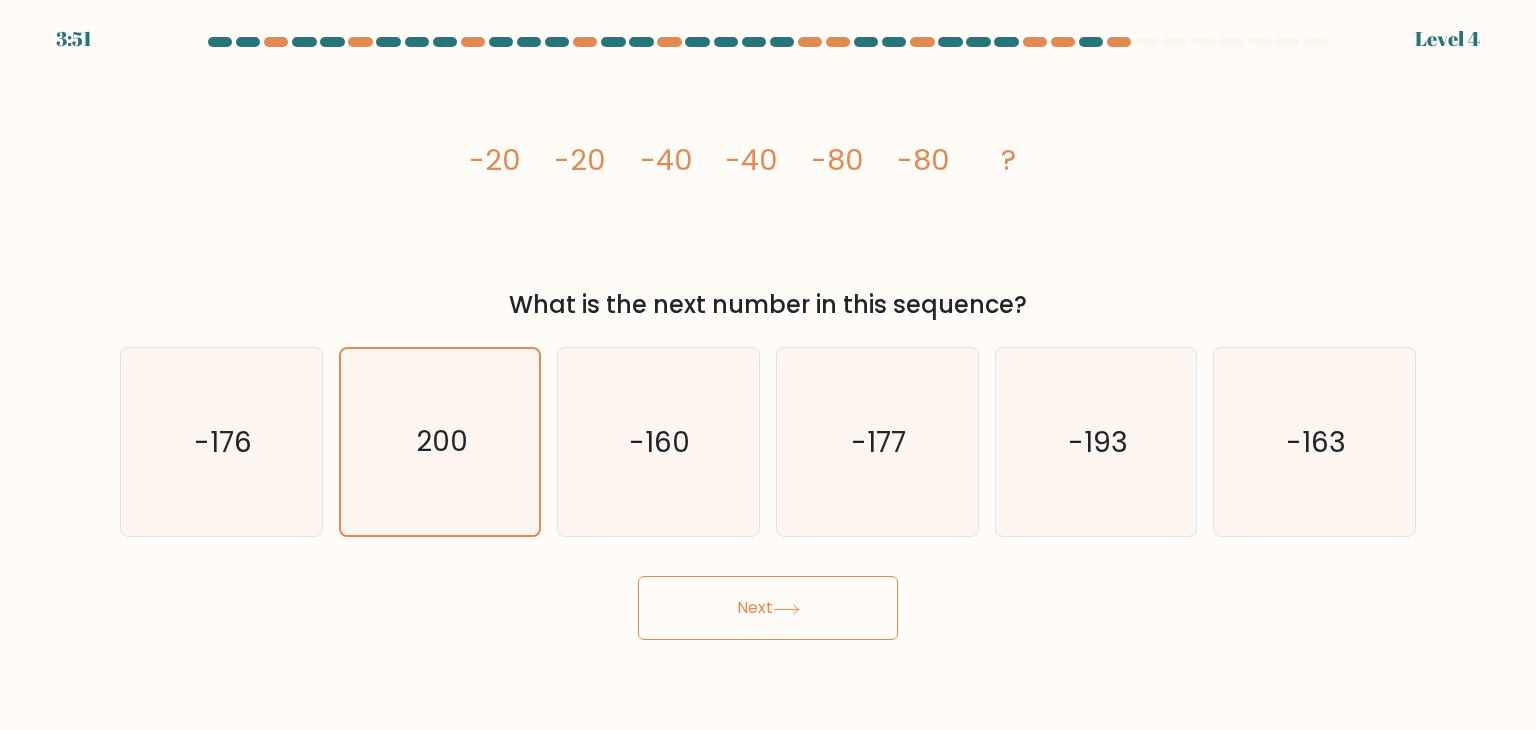 click on "Next" at bounding box center [768, 608] 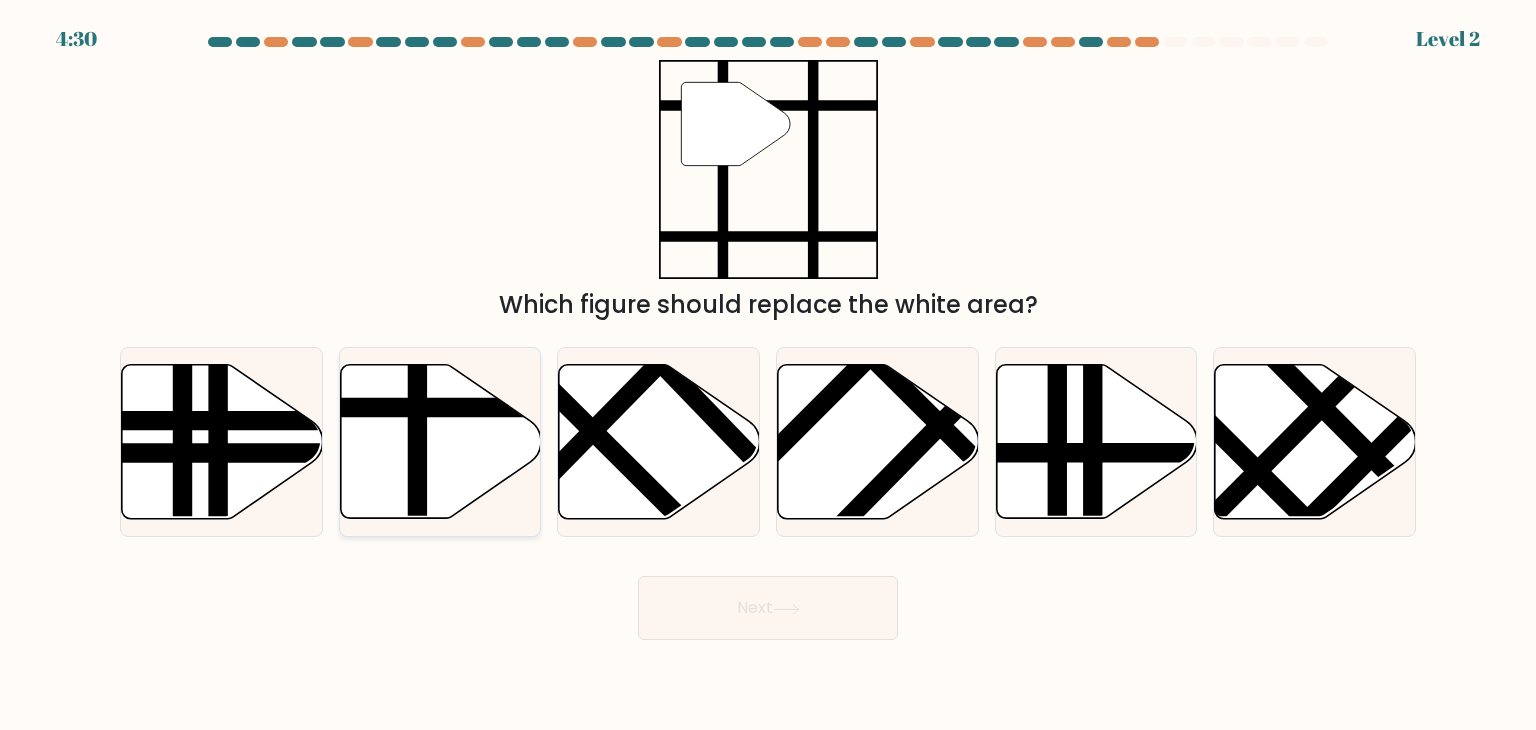 click 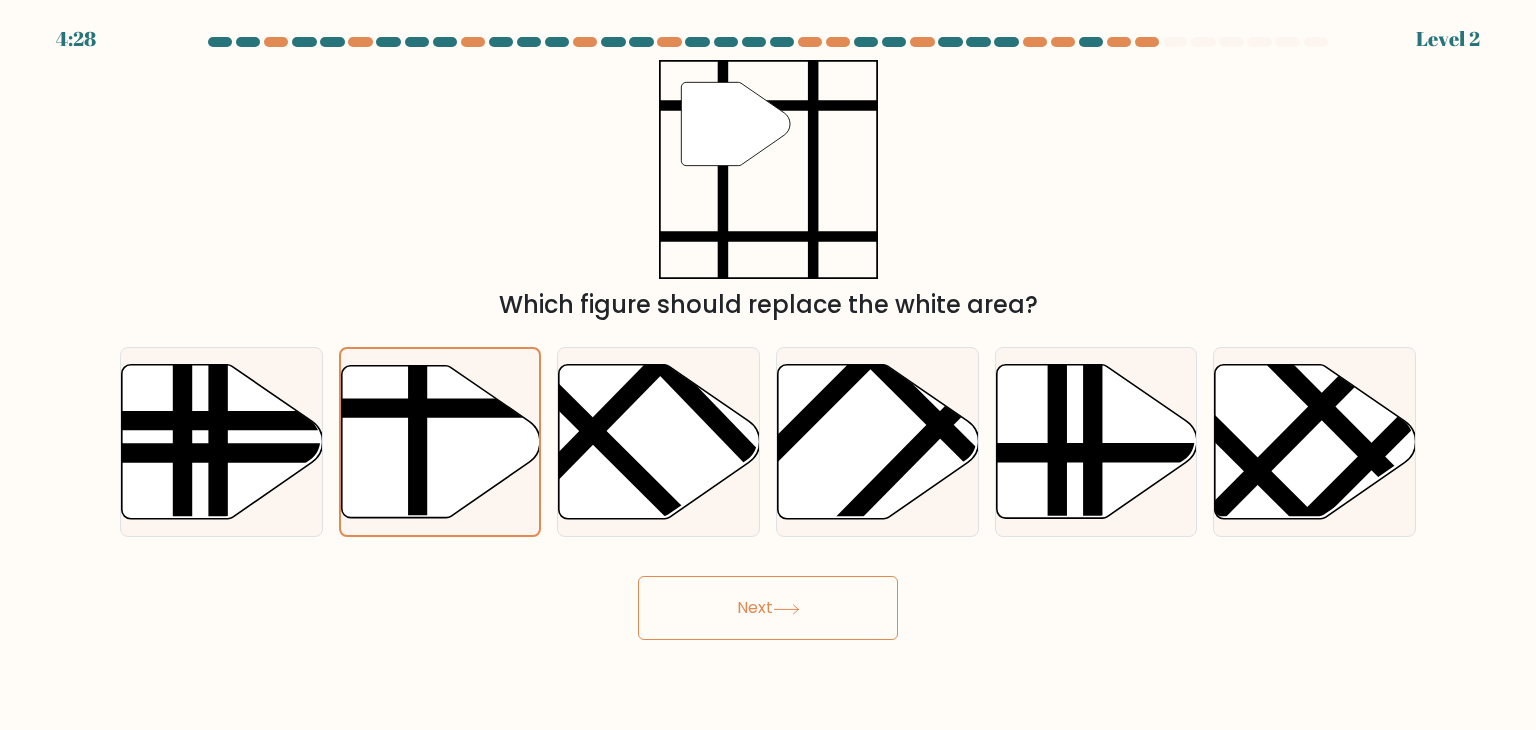 click on "Next" at bounding box center [768, 608] 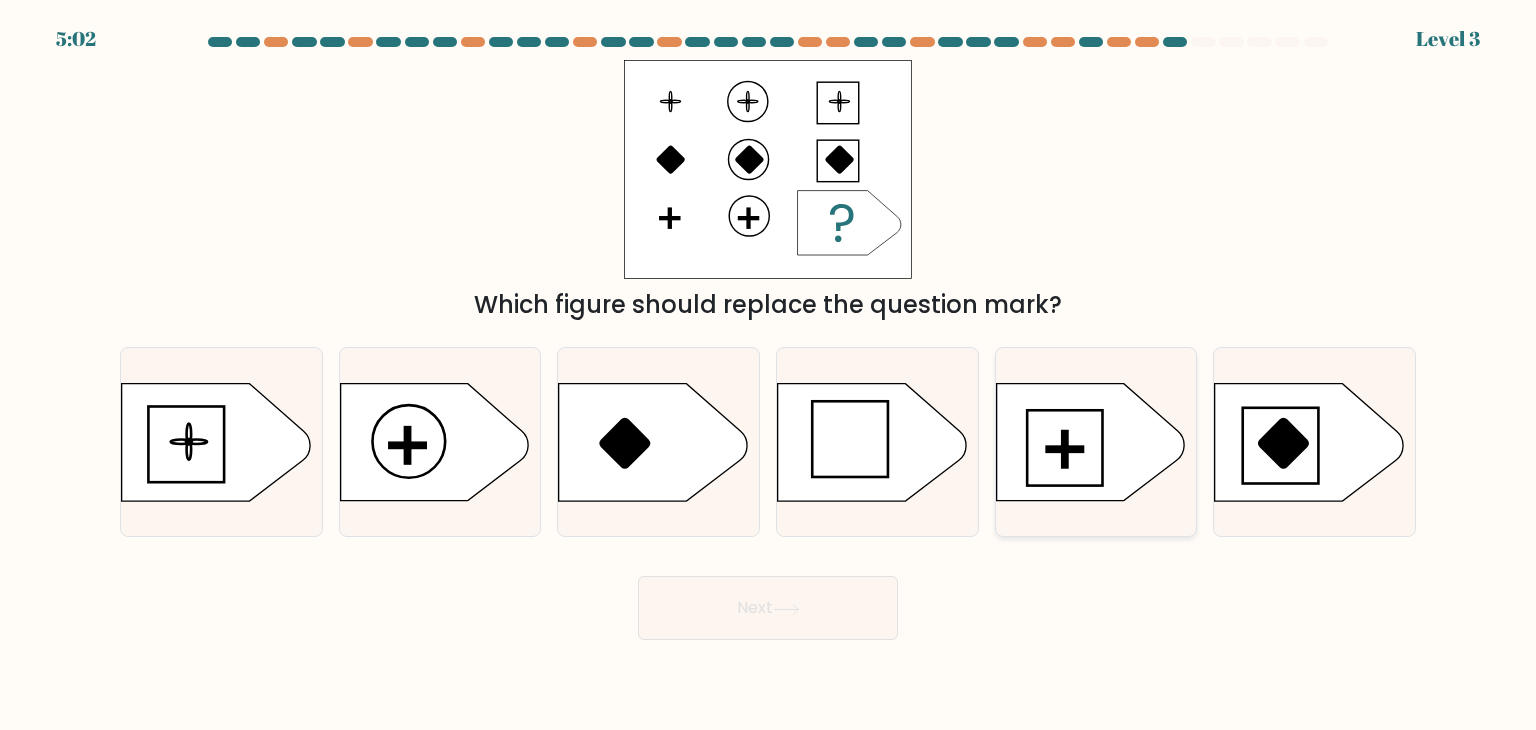 click 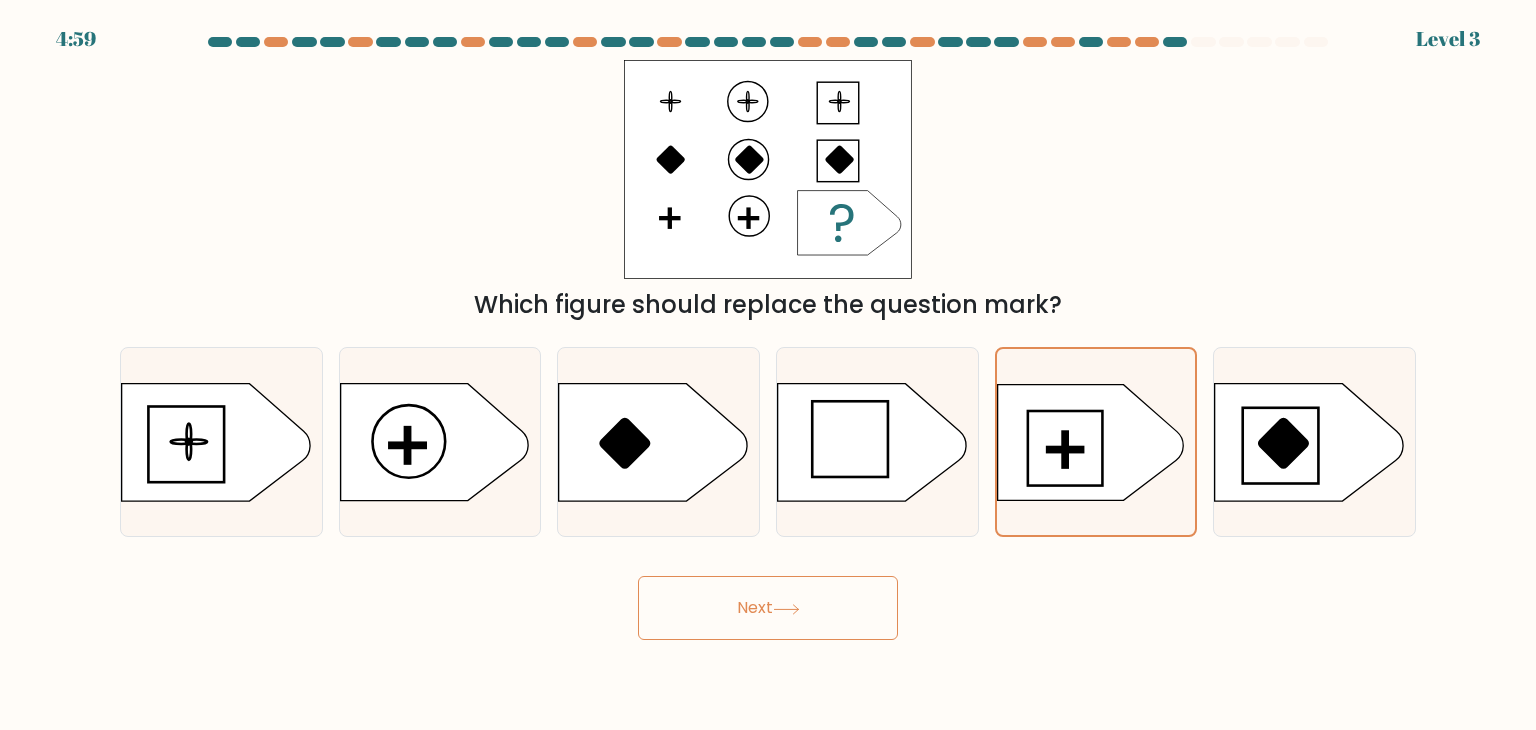 click on "Next" at bounding box center [768, 608] 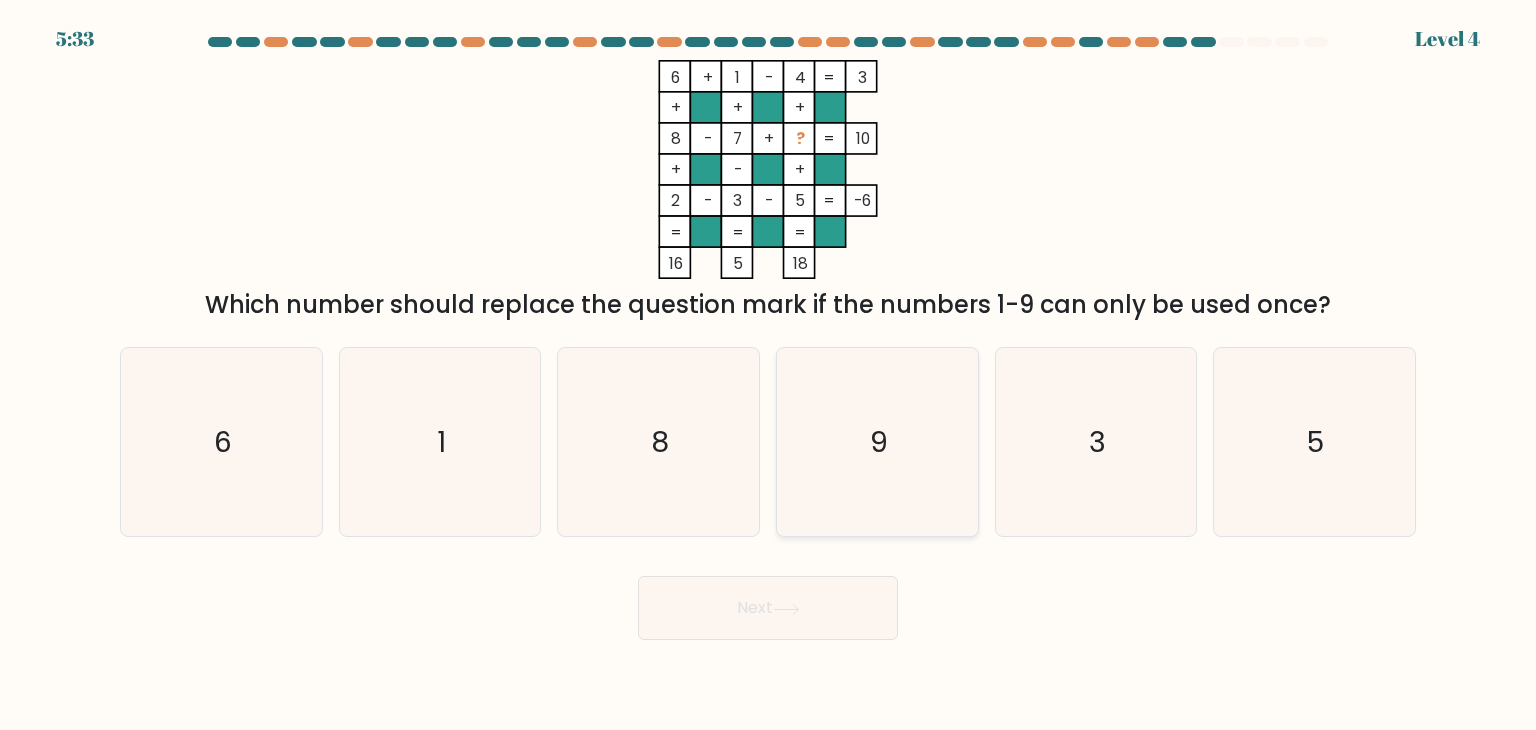 click on "9" 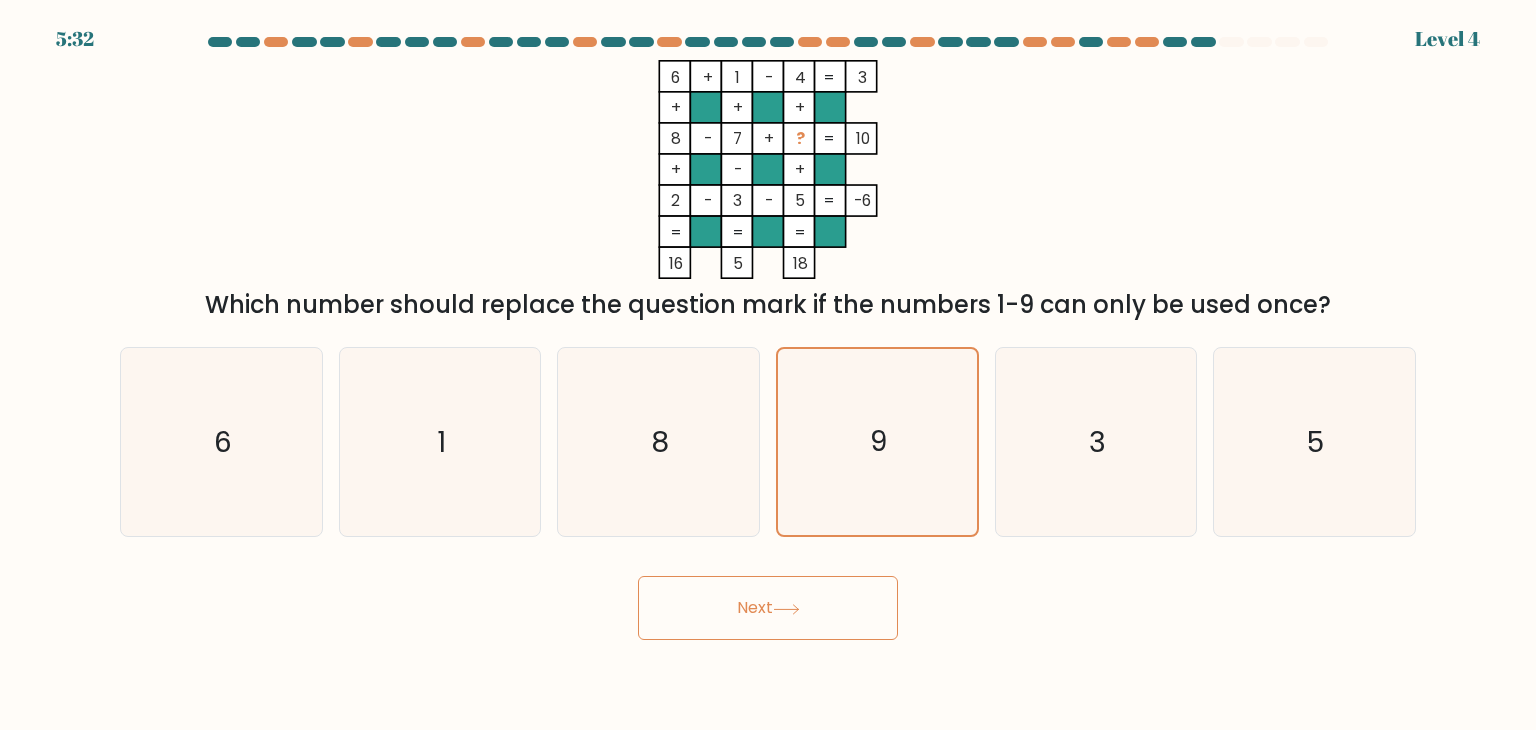 click on "Next" at bounding box center (768, 608) 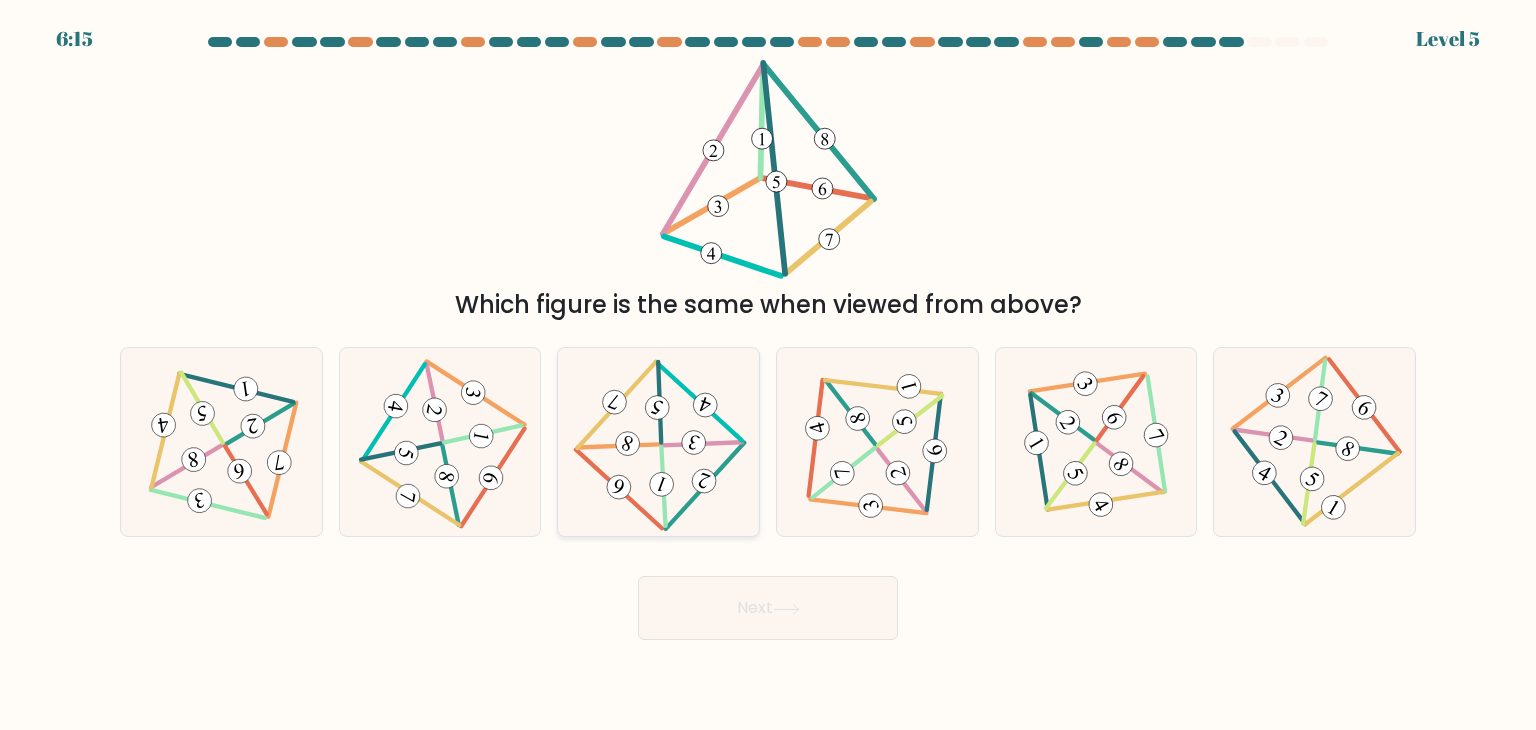 click 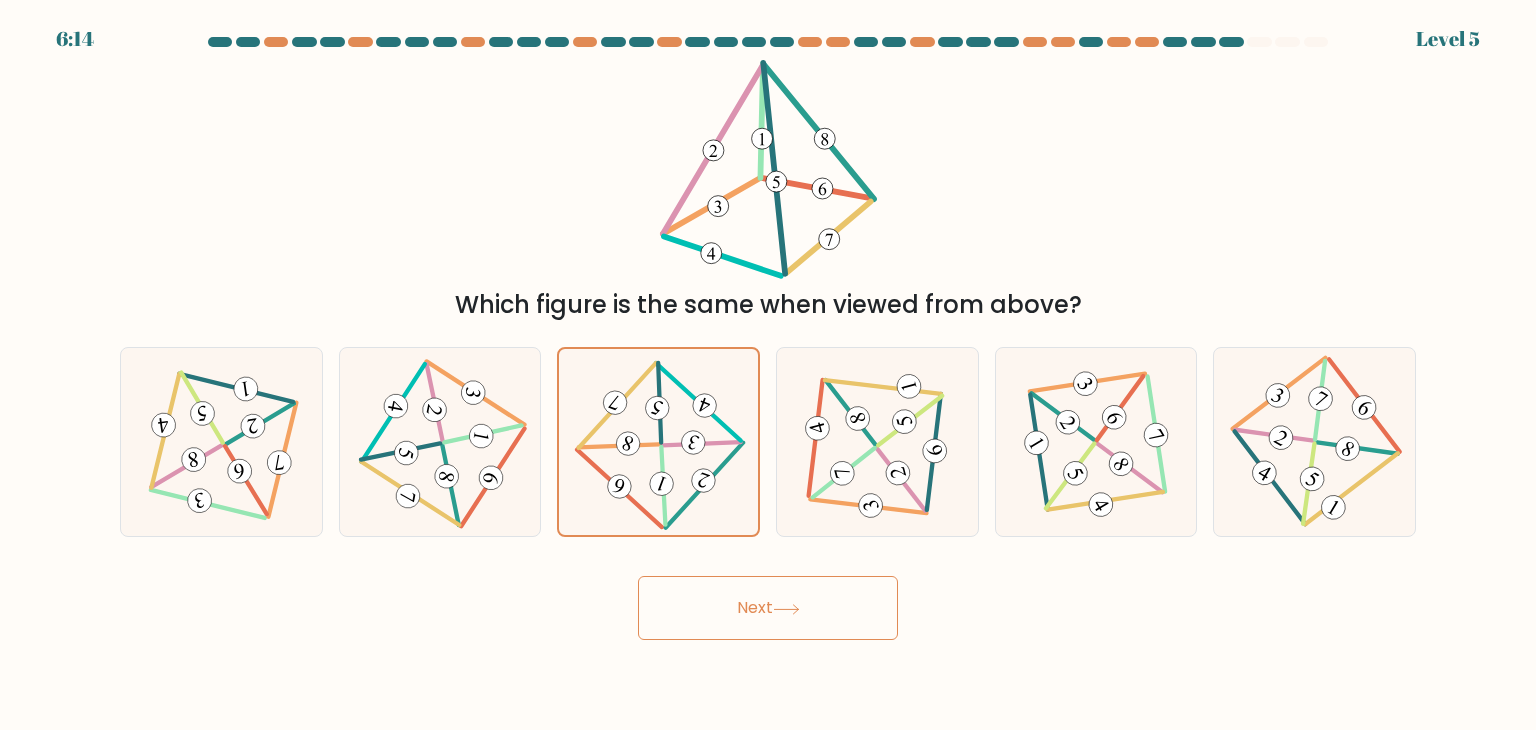 click on "Next" at bounding box center [768, 608] 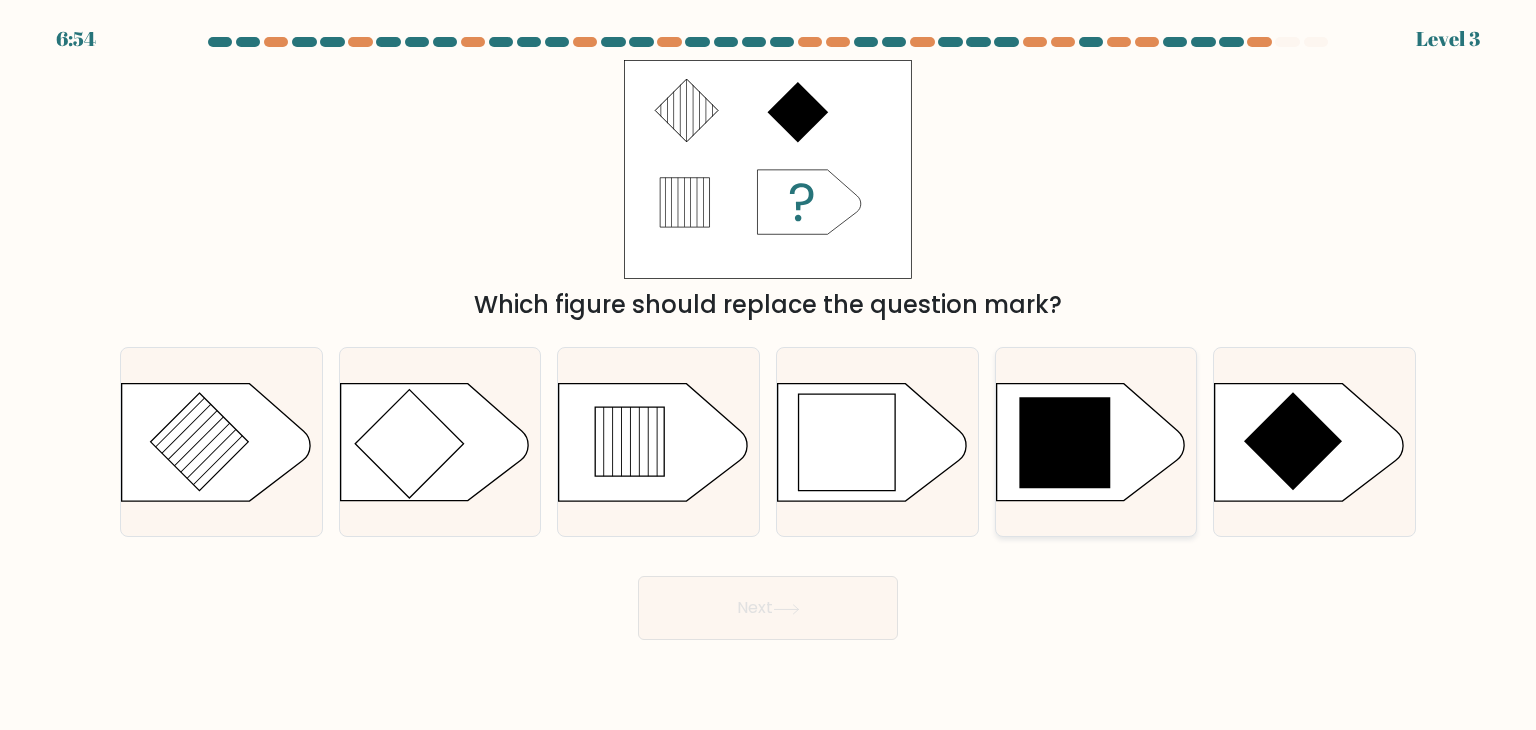 click 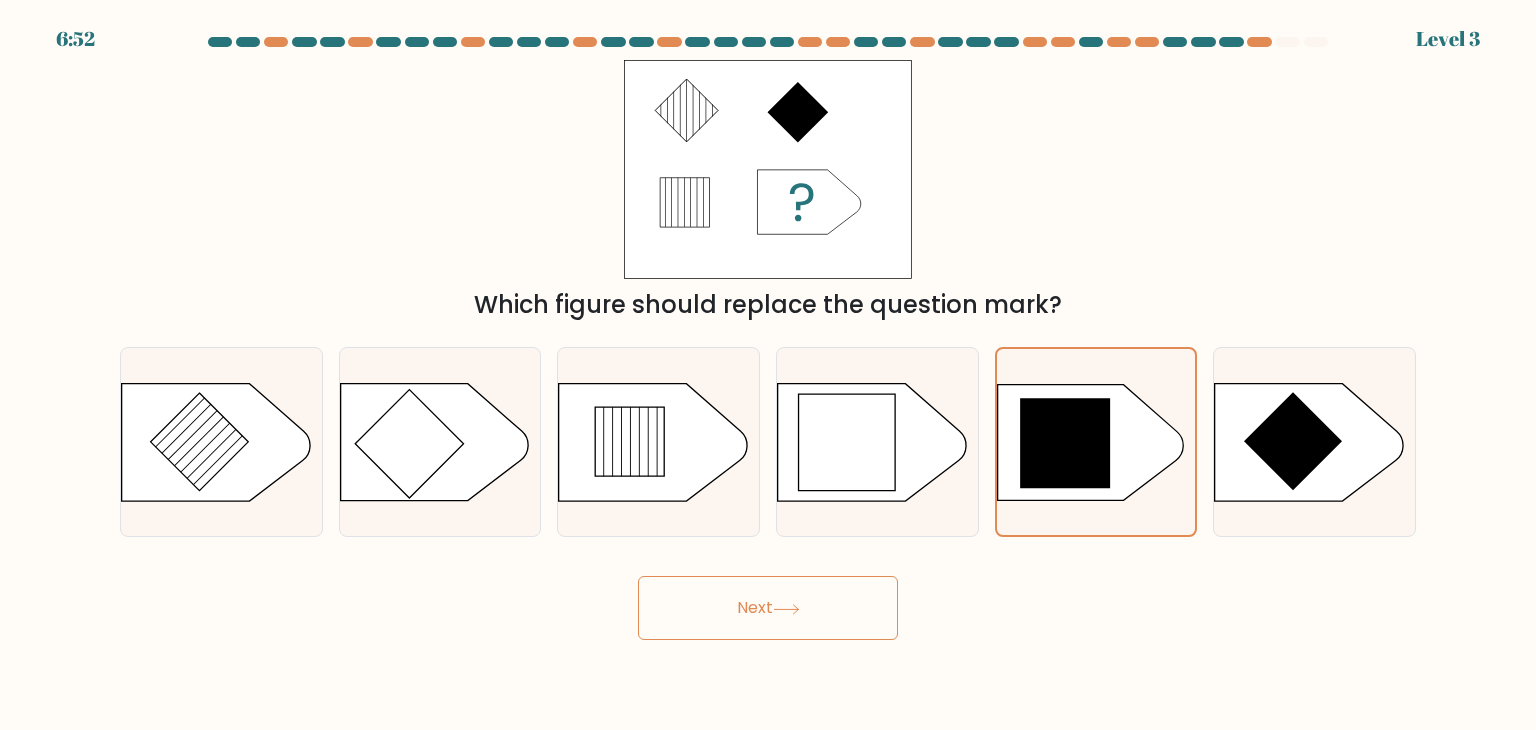 click on "Next" at bounding box center (768, 608) 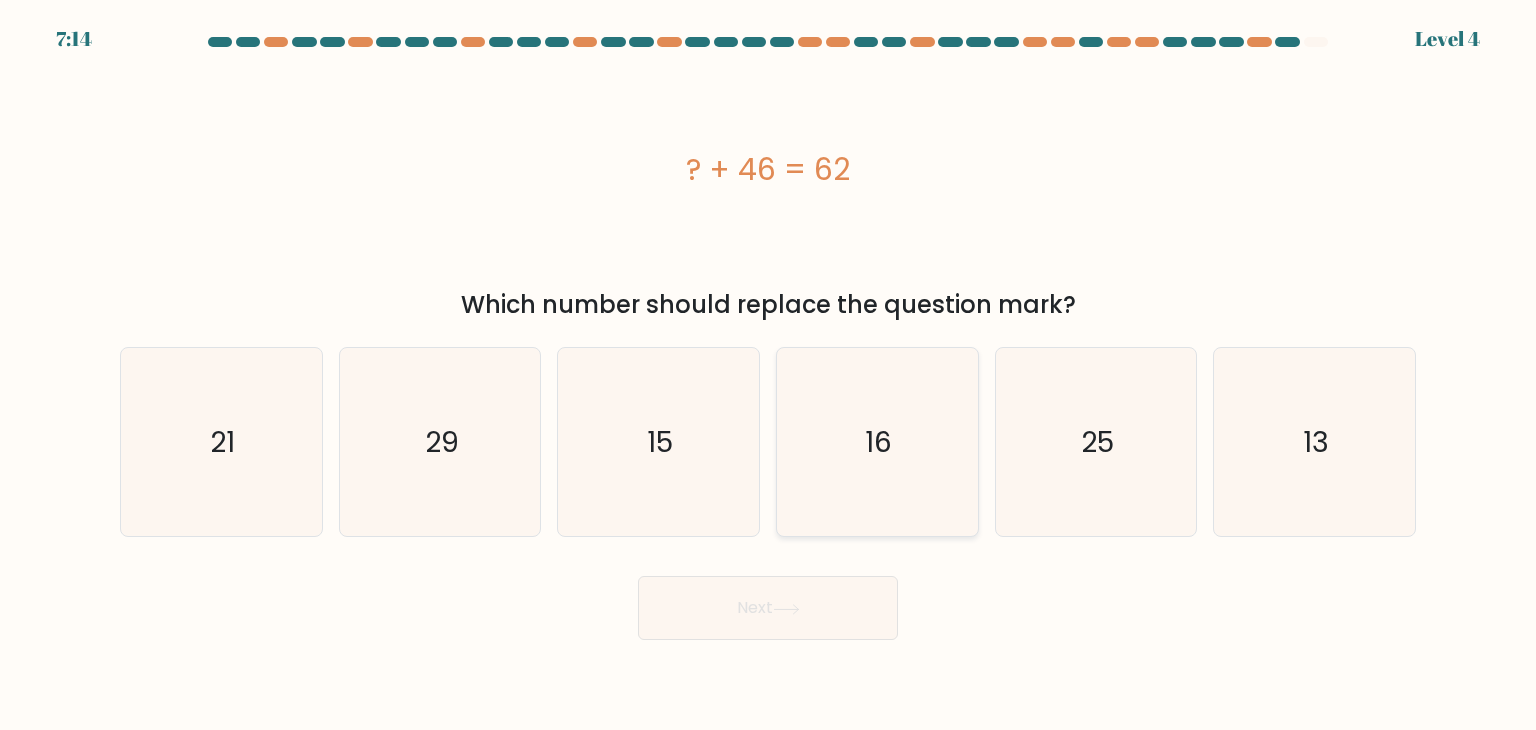 click on "16" 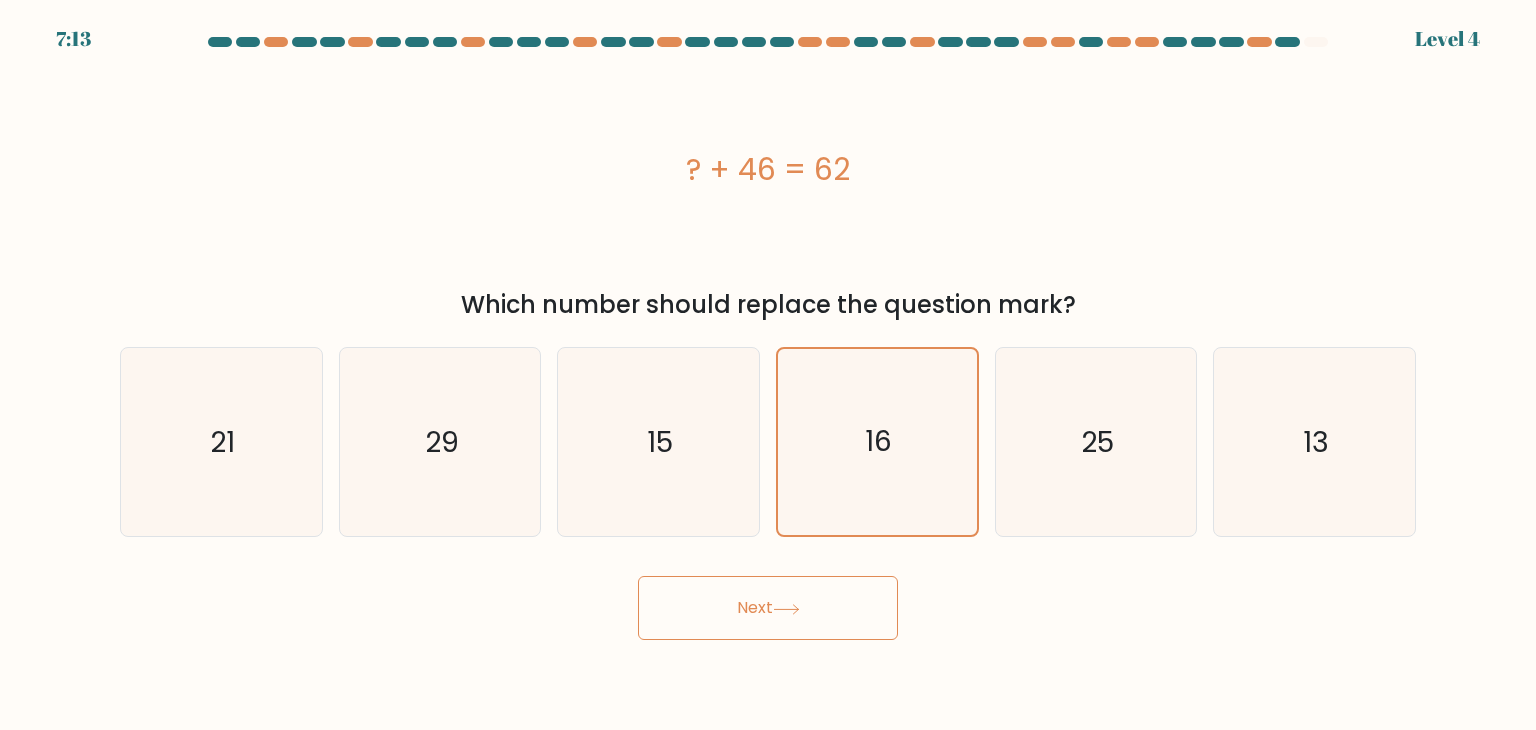 click on "Next" at bounding box center [768, 608] 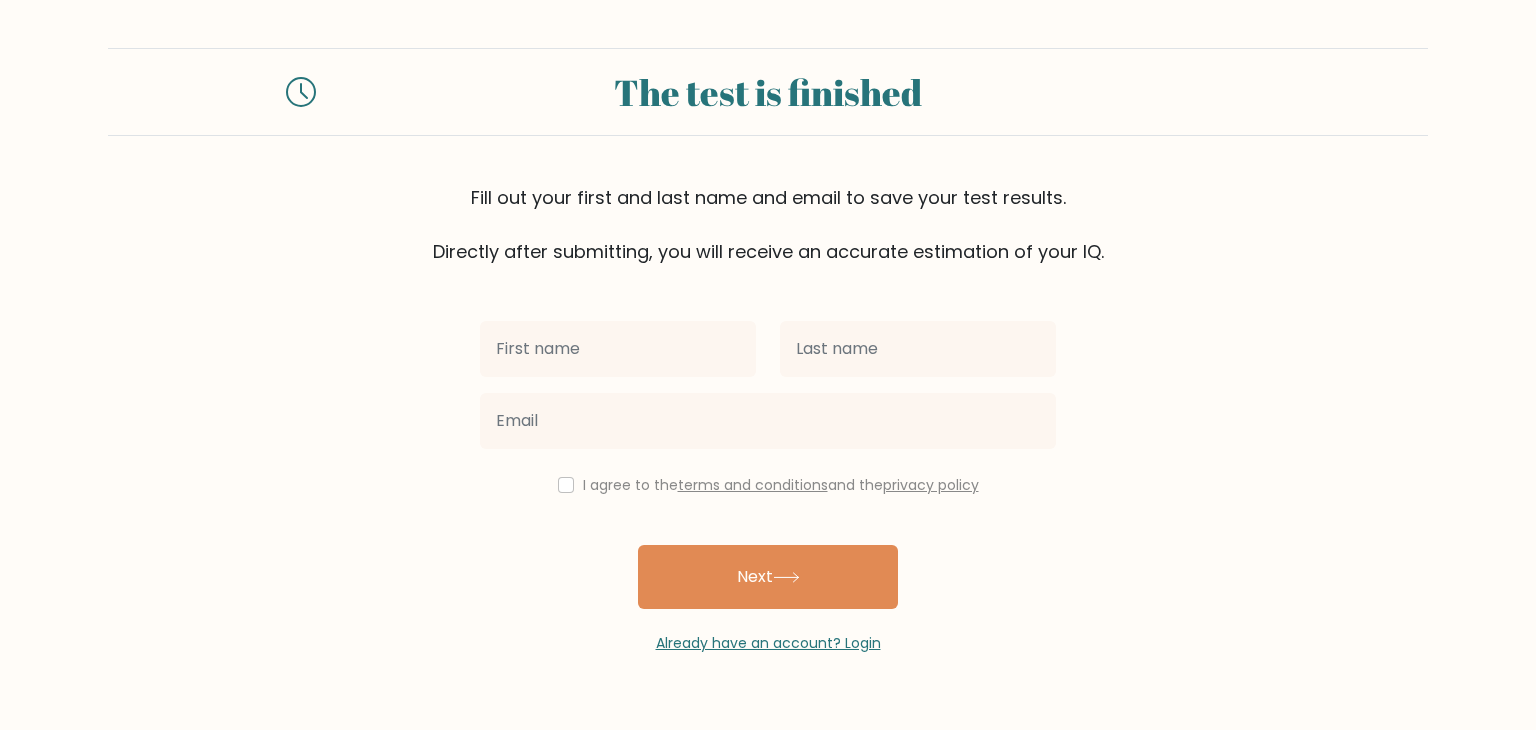 scroll, scrollTop: 0, scrollLeft: 0, axis: both 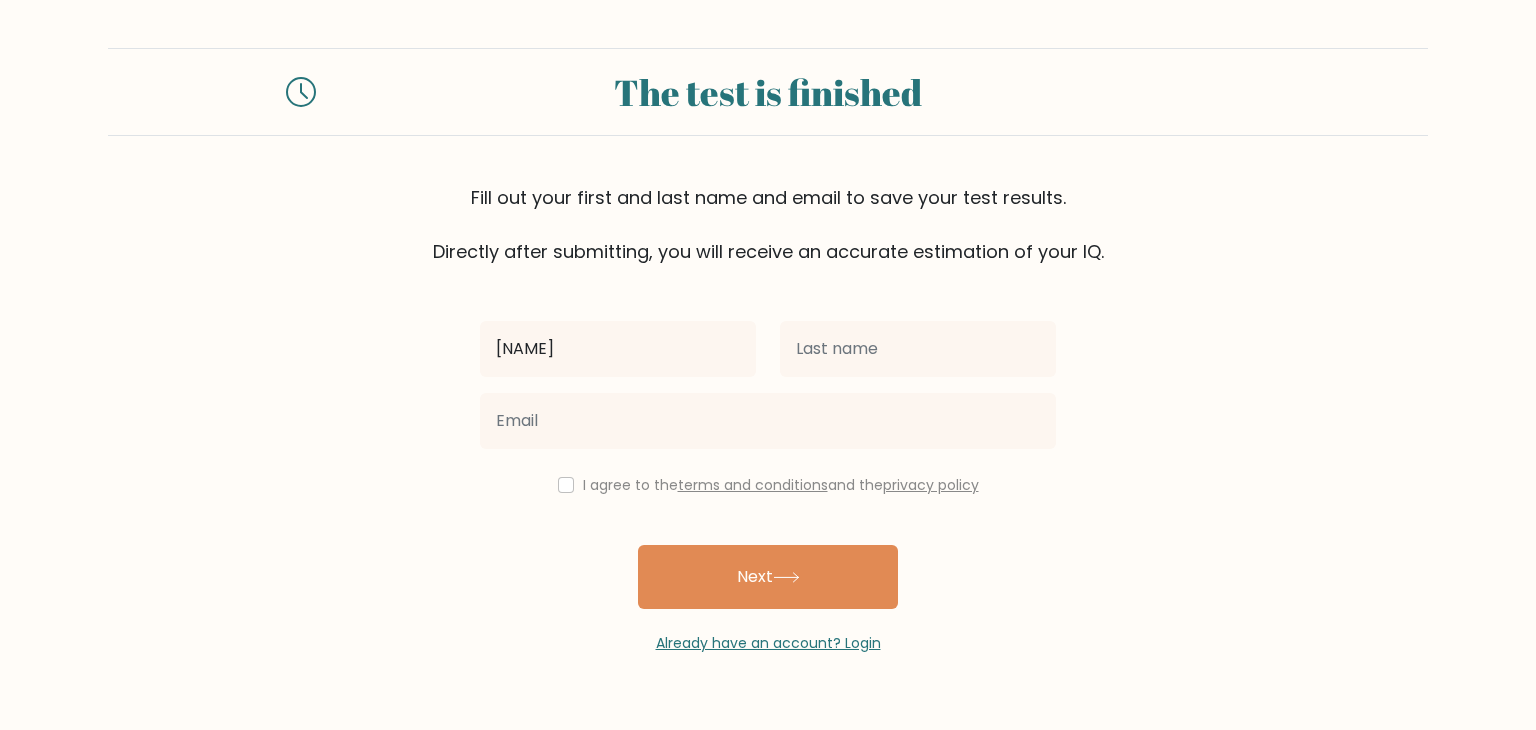 type on "e" 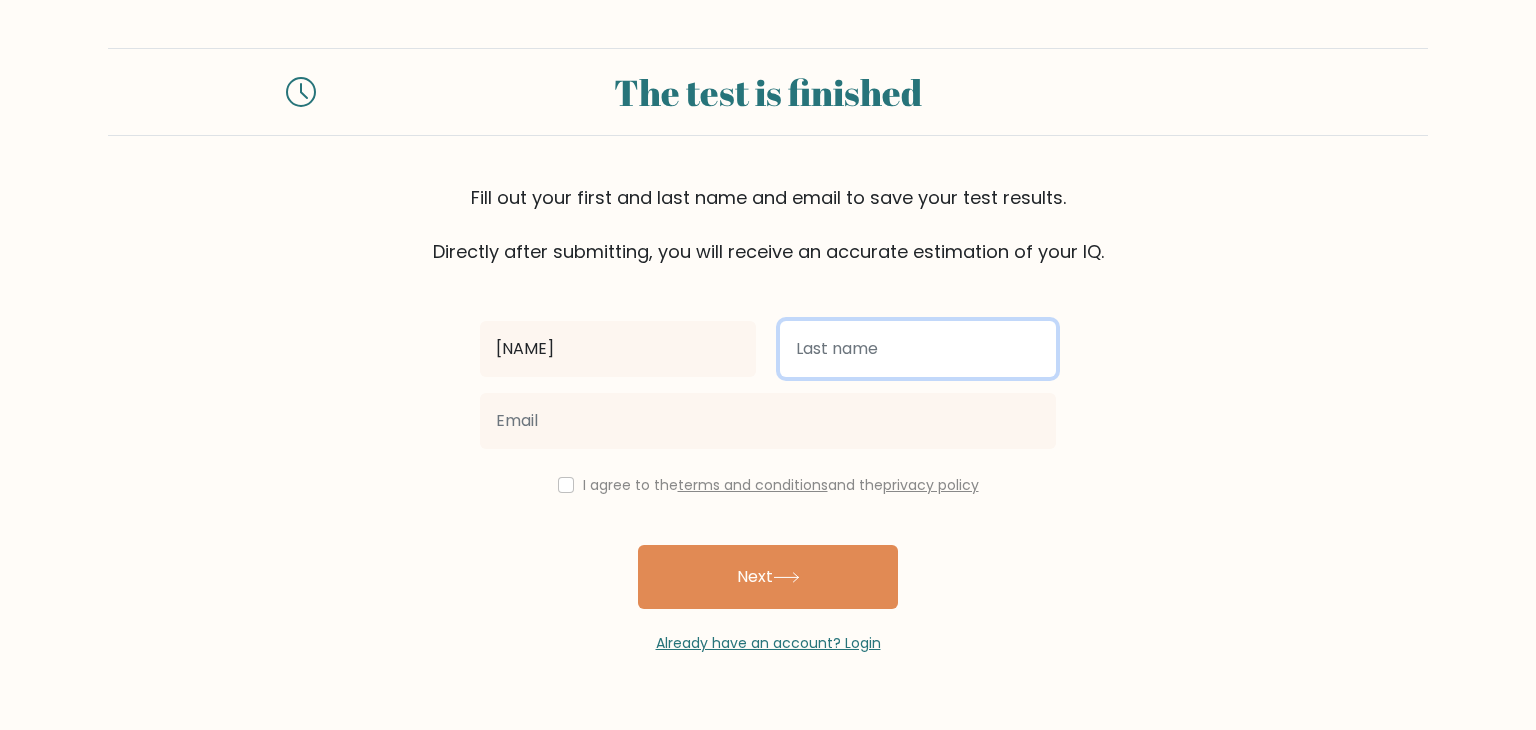 click at bounding box center [918, 349] 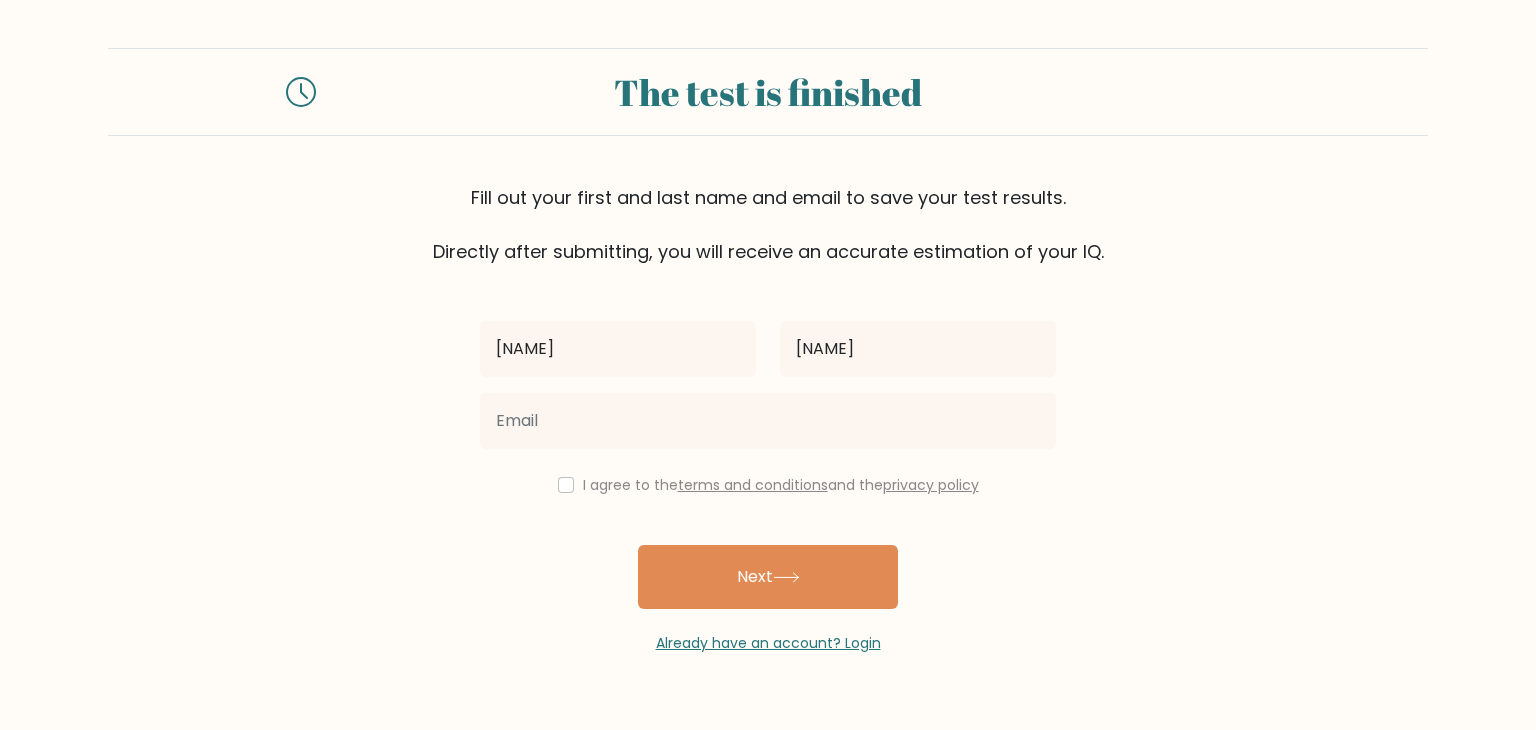 click at bounding box center (768, 421) 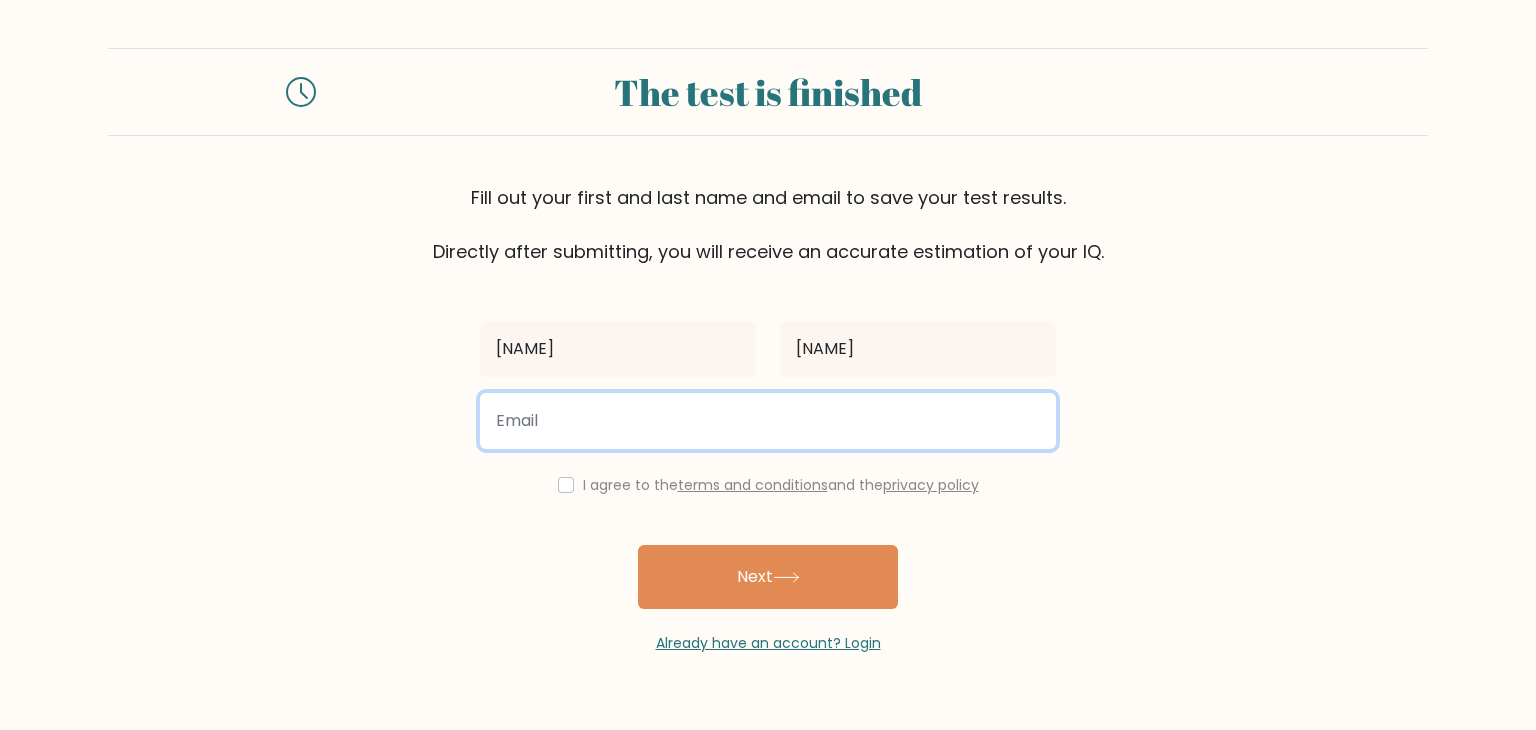 click at bounding box center (768, 421) 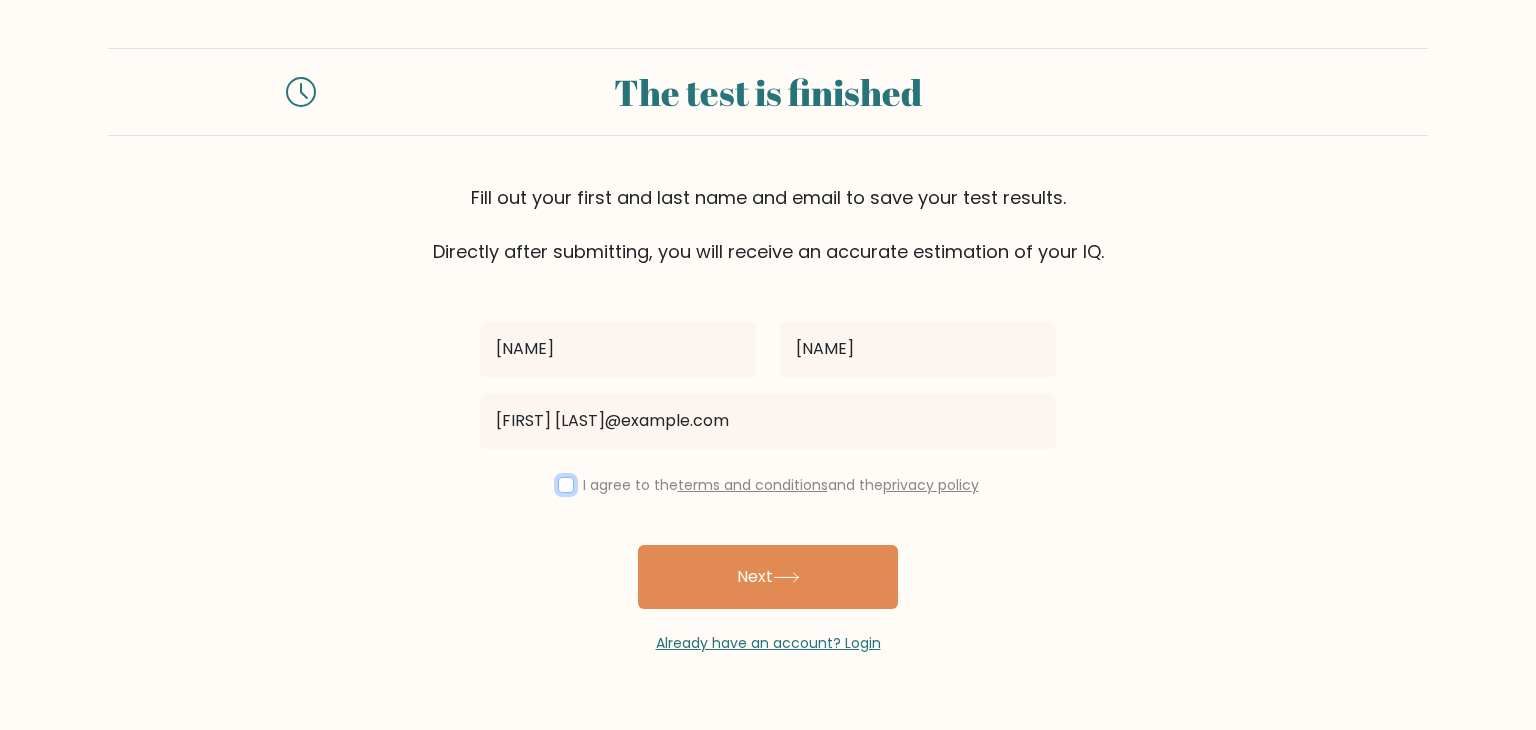 click at bounding box center [566, 485] 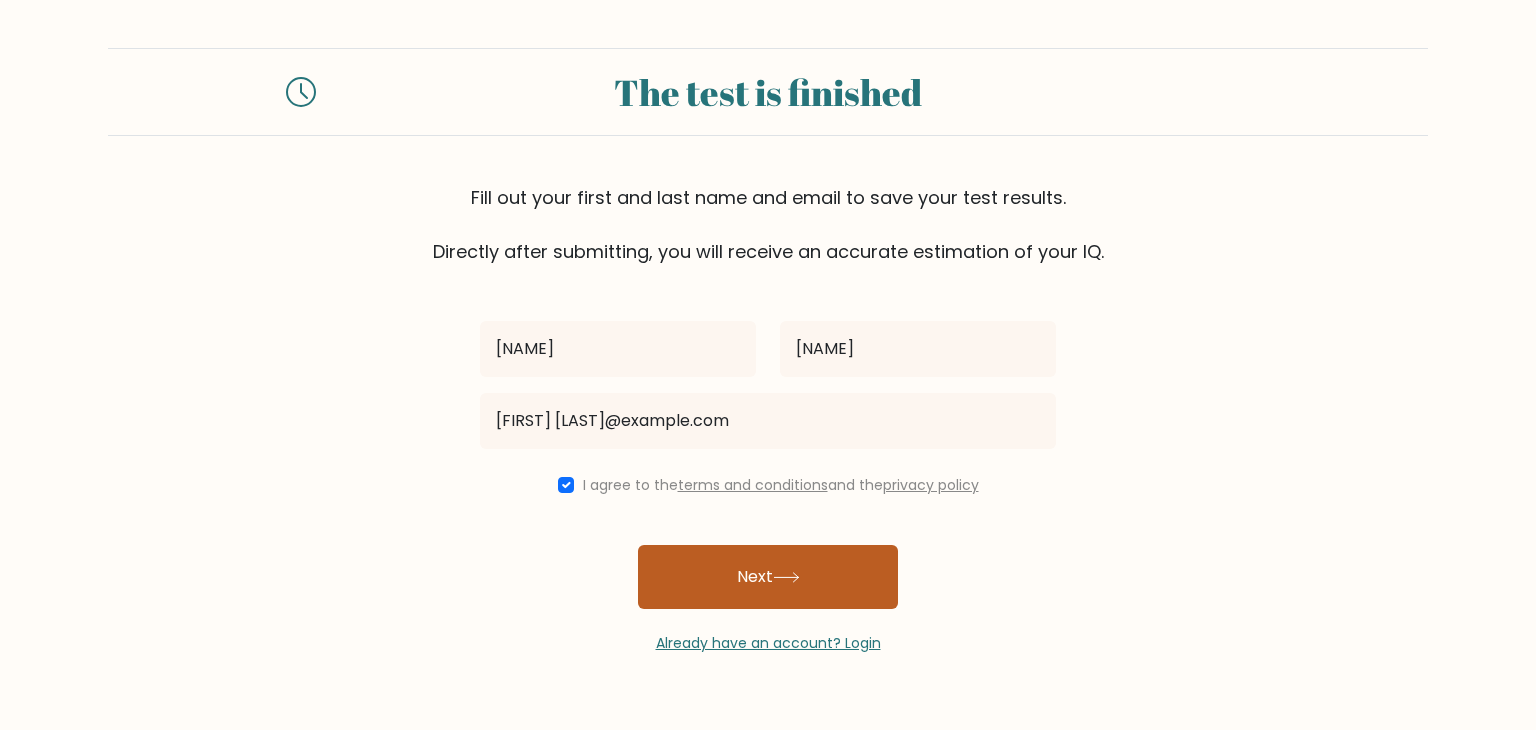 click on "Next" at bounding box center [768, 577] 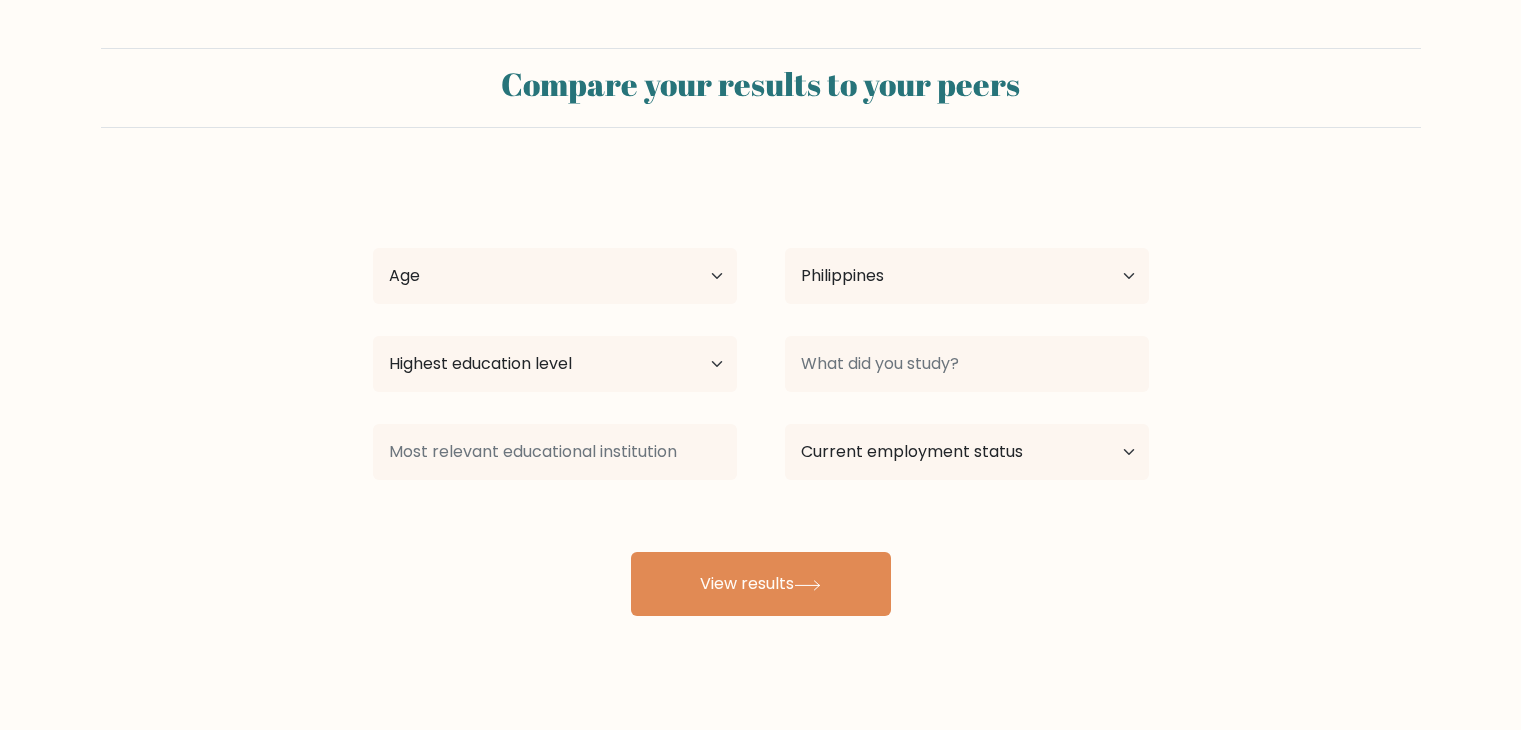 select on "PH" 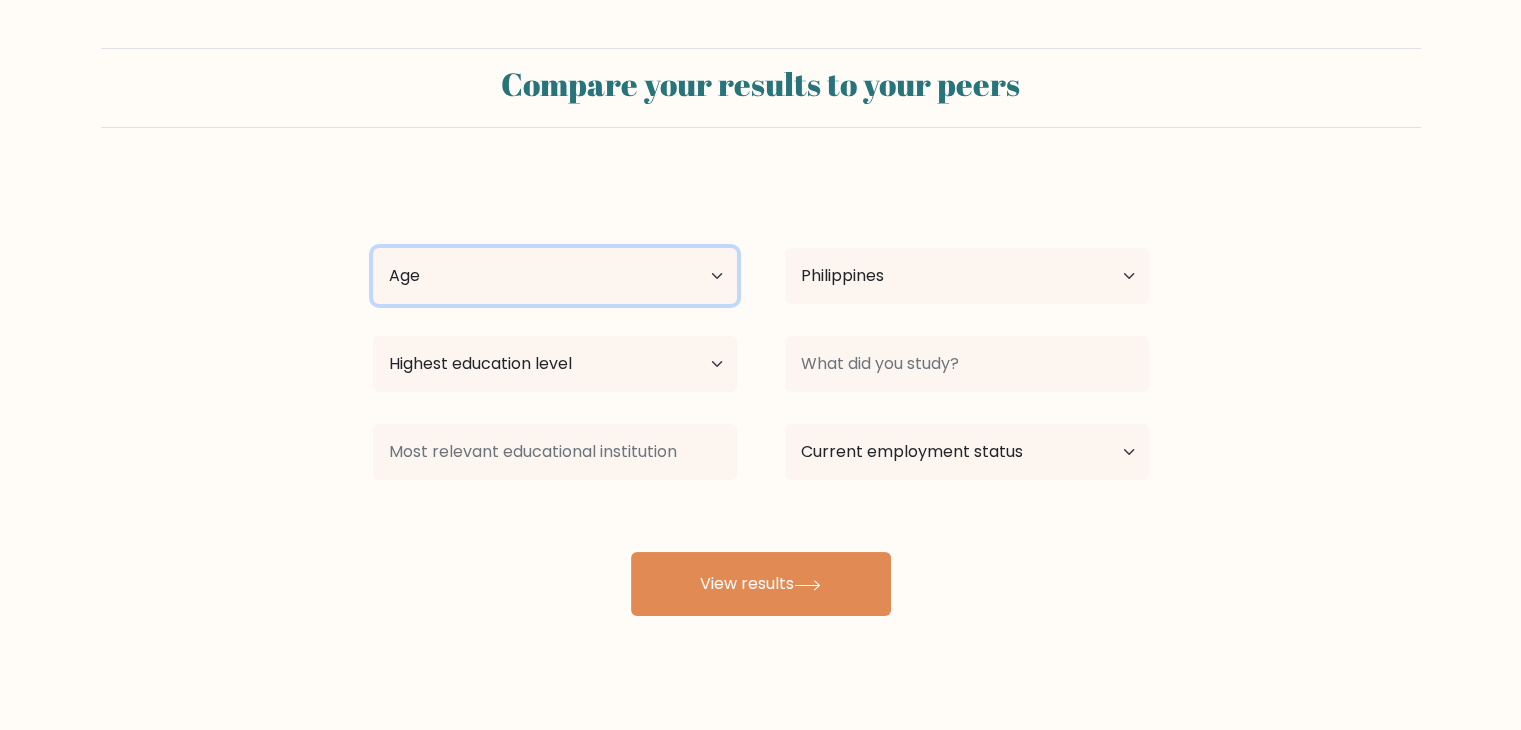 click on "Age
Under 18 years old
18-24 years old
25-34 years old
35-44 years old
45-54 years old
55-64 years old
65 years old and above" at bounding box center (555, 276) 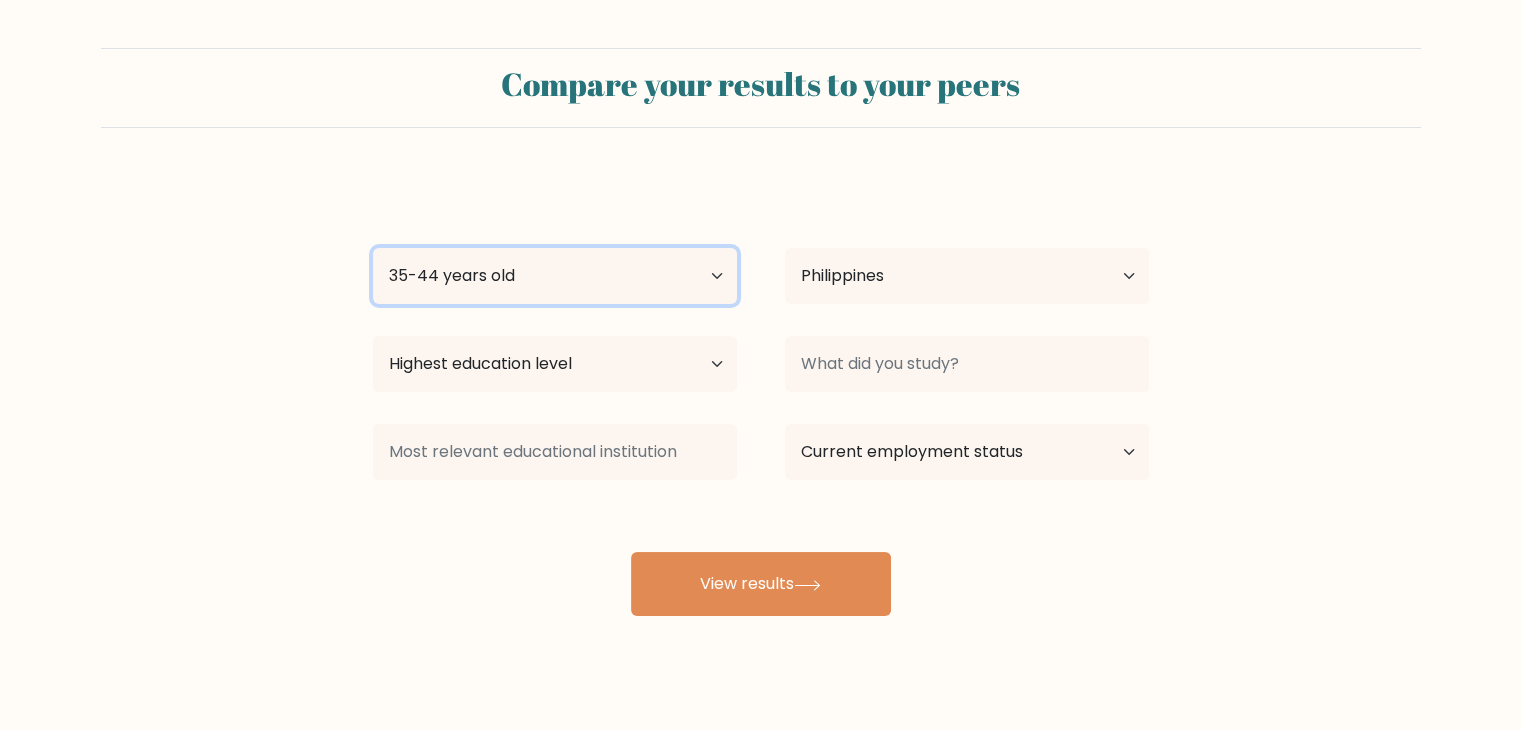 click on "Age
Under 18 years old
18-24 years old
25-34 years old
35-44 years old
45-54 years old
55-64 years old
65 years old and above" at bounding box center [555, 276] 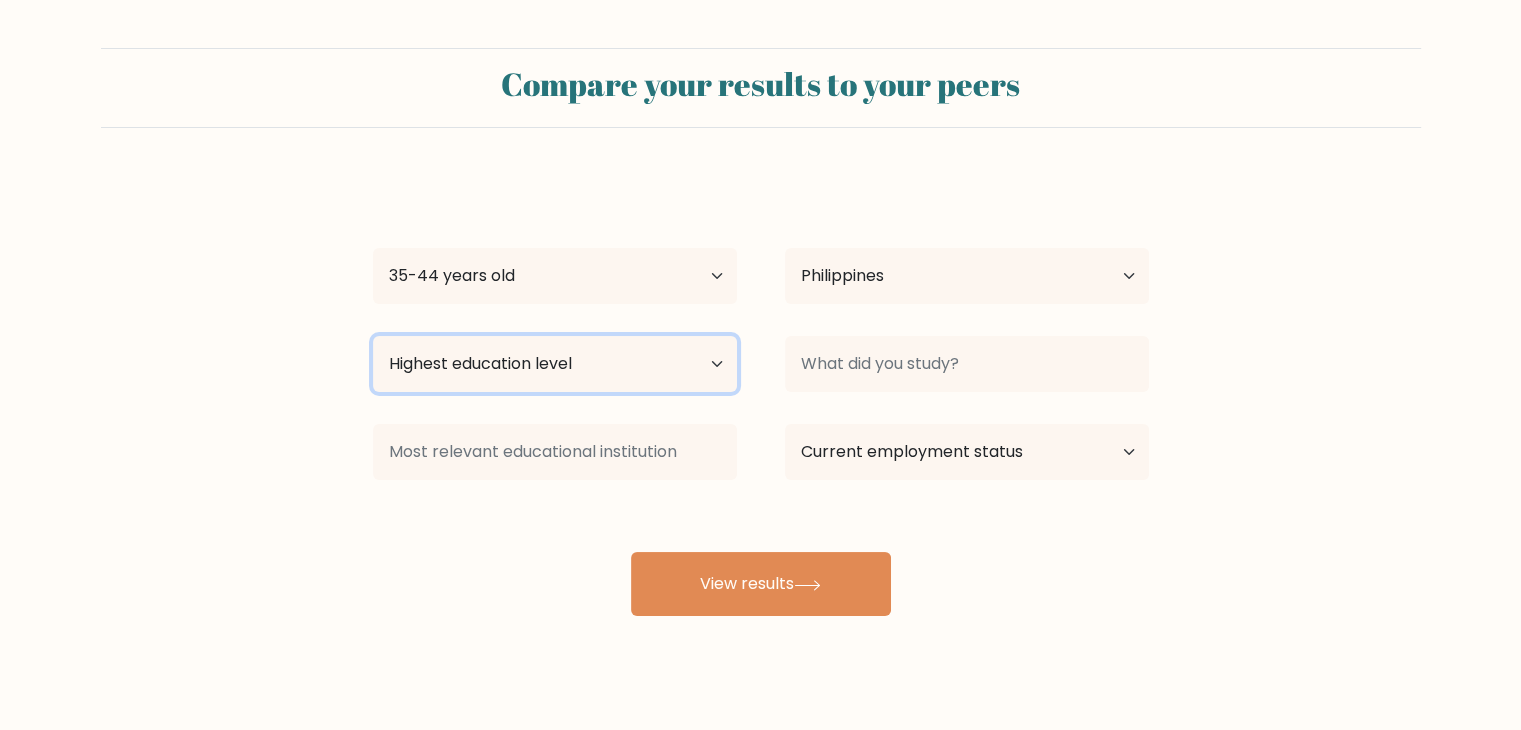 click on "Highest education level
No schooling
Primary
Lower Secondary
Upper Secondary
Occupation Specific
Bachelor's degree
Master's degree
Doctoral degree" at bounding box center [555, 364] 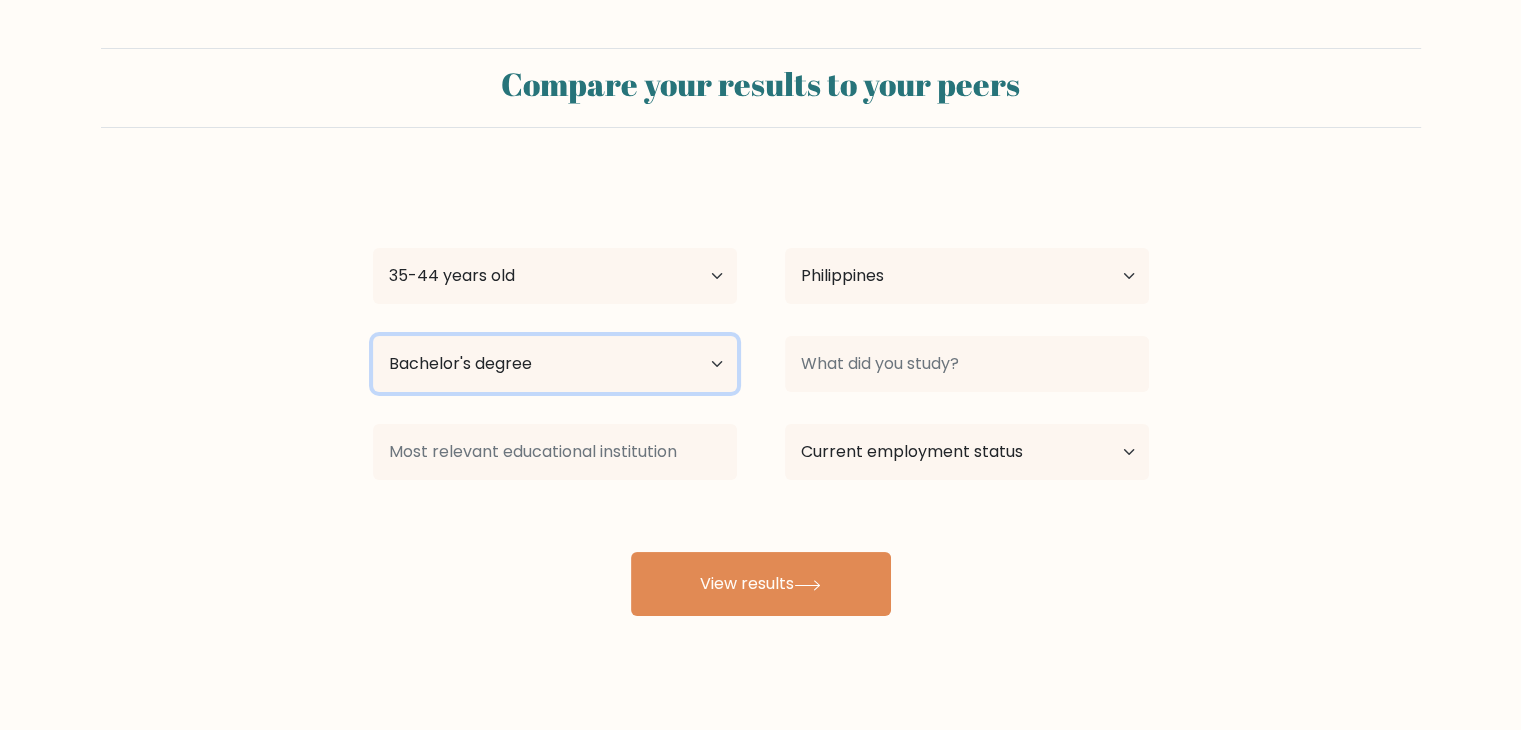 click on "Highest education level
No schooling
Primary
Lower Secondary
Upper Secondary
Occupation Specific
Bachelor's degree
Master's degree
Doctoral degree" at bounding box center [555, 364] 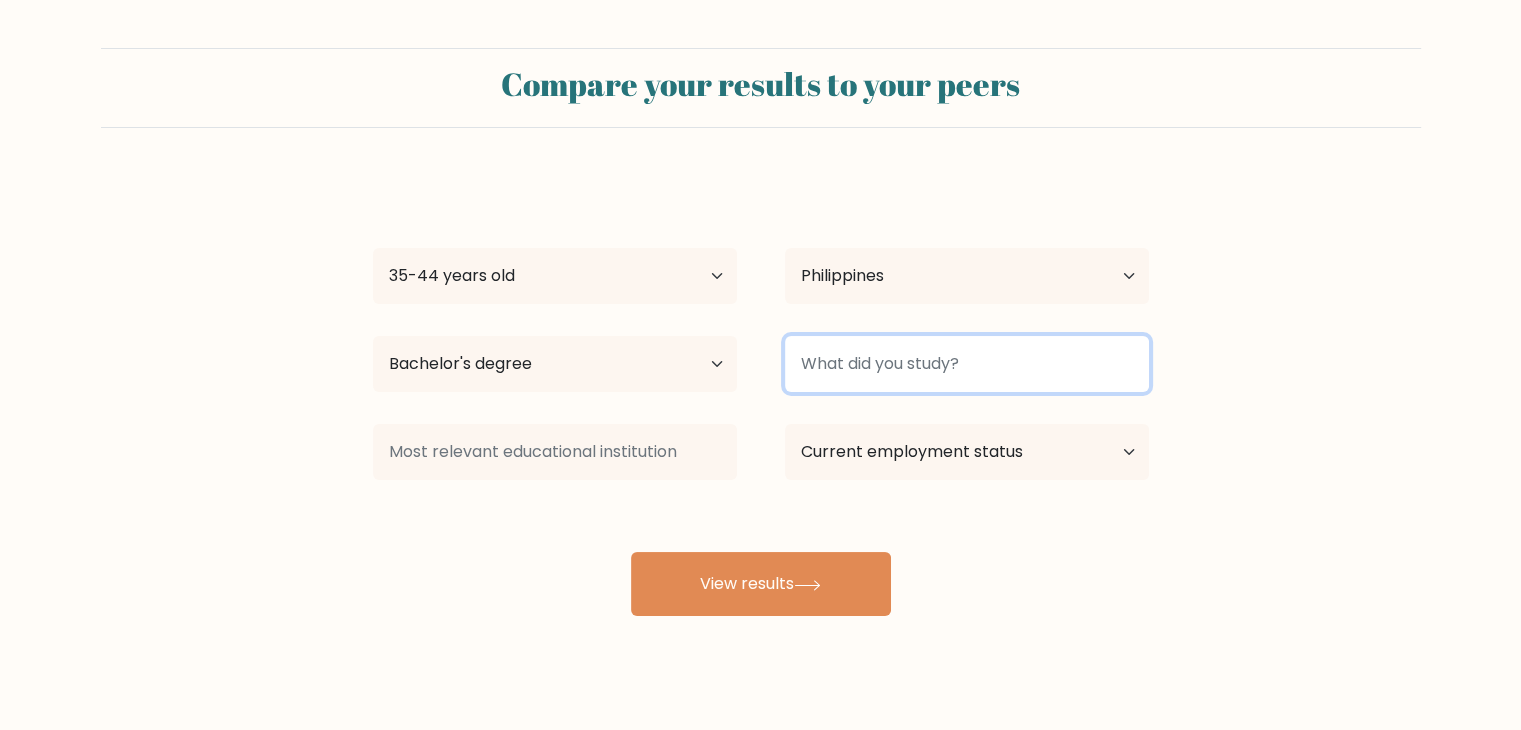 click at bounding box center [967, 364] 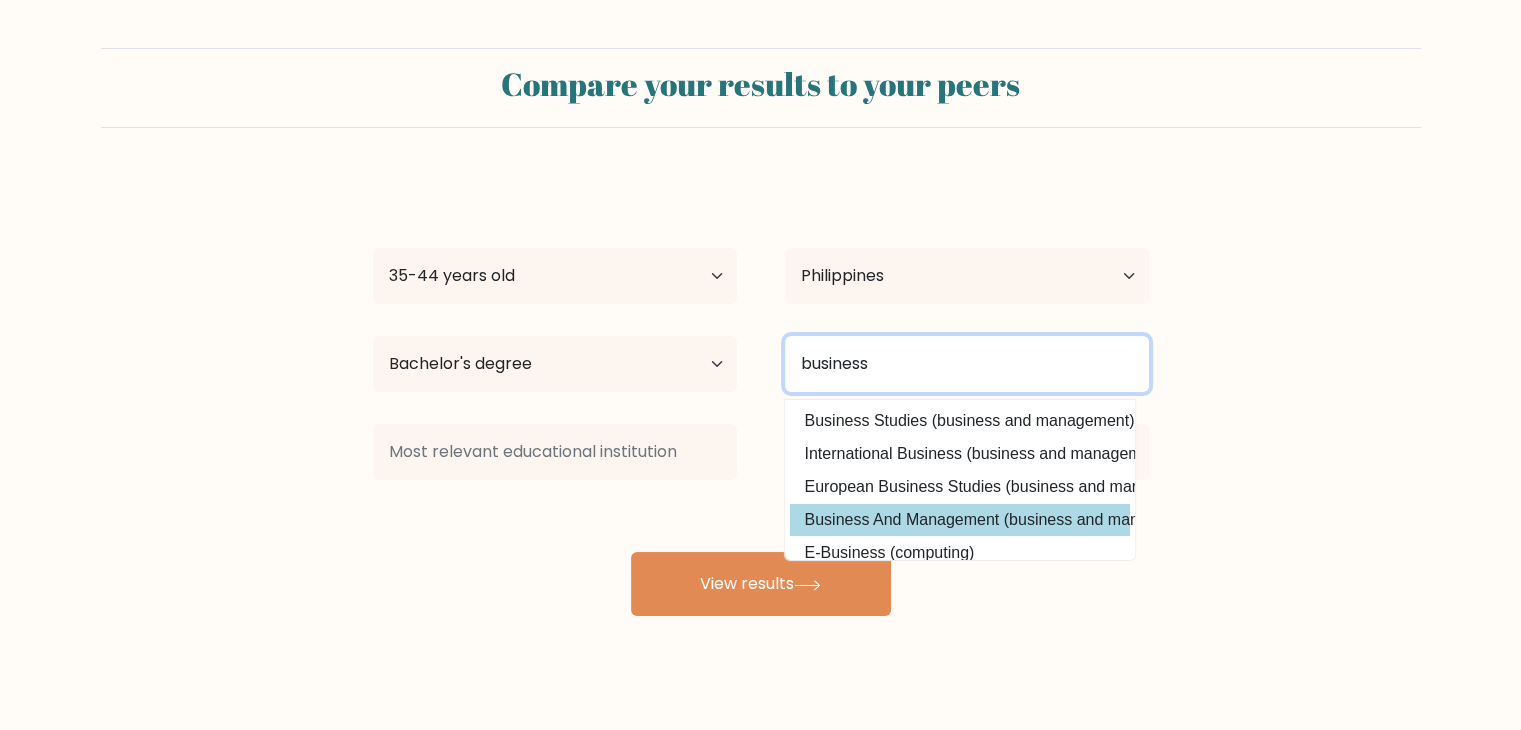 type on "business" 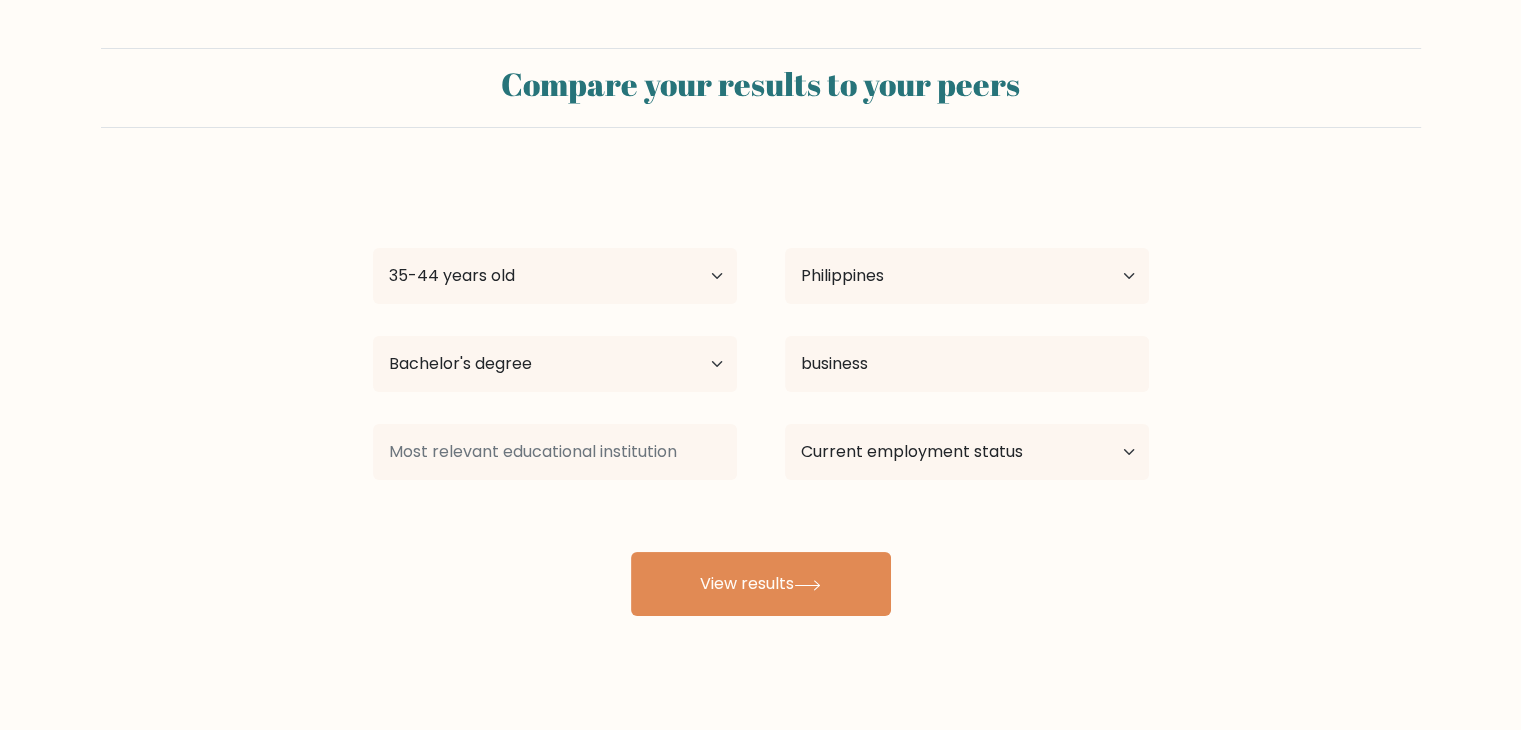 click on "Ethleen
Rueco
Age
Under 18 years old
18-24 years old
25-34 years old
35-44 years old
45-54 years old
55-64 years old
65 years old and above
Country
Afghanistan
Albania
Algeria
American Samoa
Andorra
Angola
Anguilla
Antarctica
Antigua and Barbuda
Argentina
Armenia
Aruba
Australia
Austria
Azerbaijan
Bahamas
Bahrain
Bangladesh
Barbados
Belarus
Belgium
Belize
Benin
Bermuda
Bhutan
Bolivia
Bonaire, Sint Eustatius and Saba
Bosnia and Herzegovina
Botswana
Bouvet Island
Brazil
Brunei" at bounding box center [761, 396] 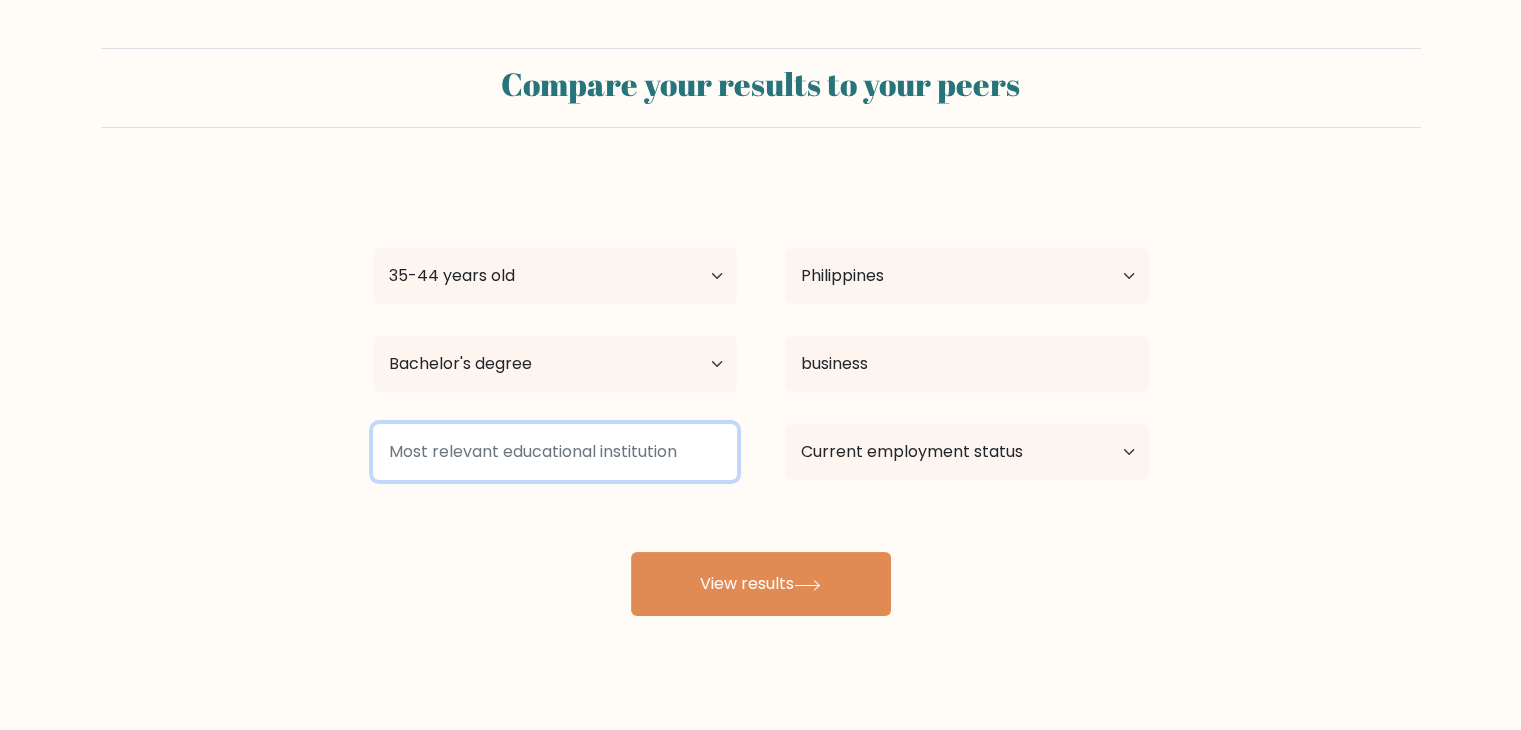 click at bounding box center [555, 452] 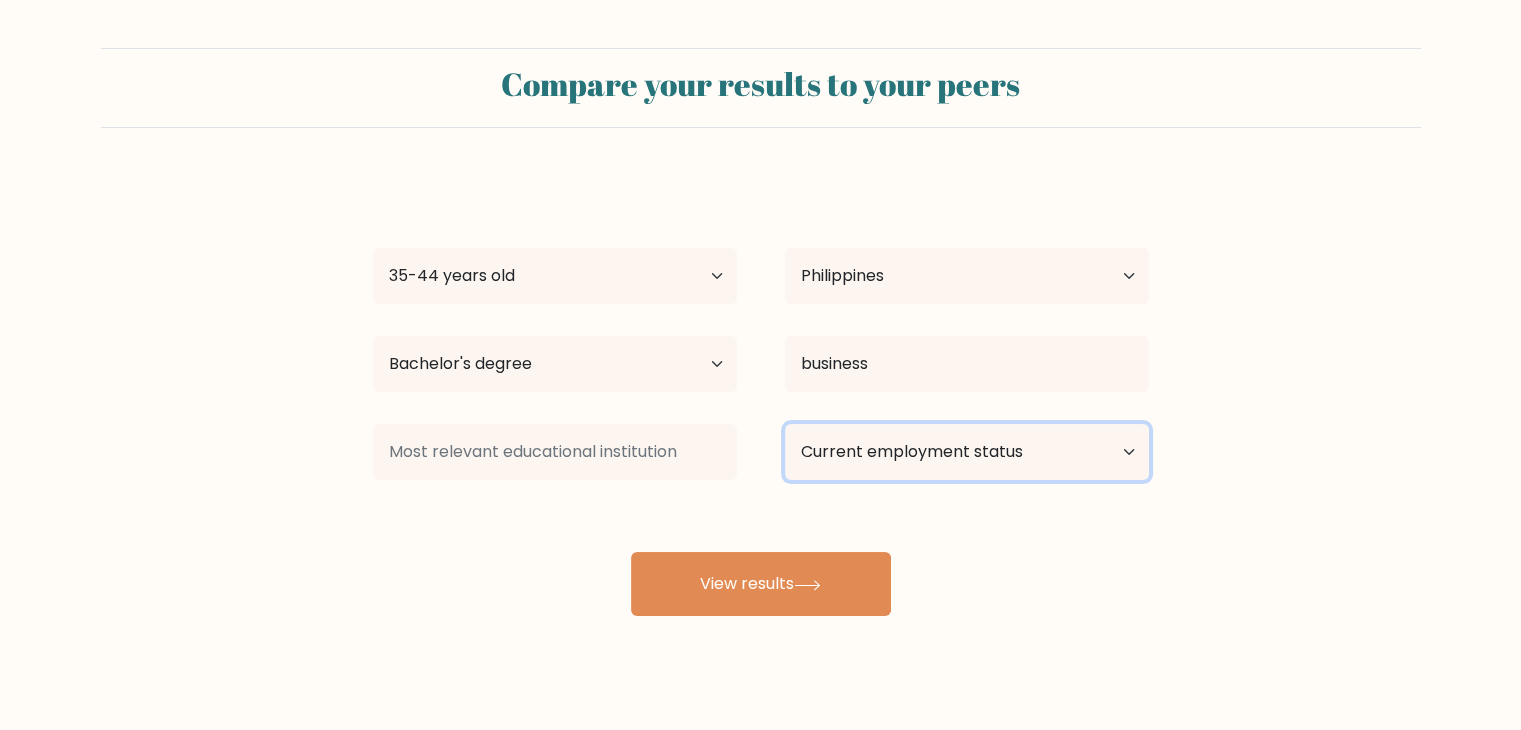 click on "Current employment status
Employed
Student
Retired
Other / prefer not to answer" at bounding box center [967, 452] 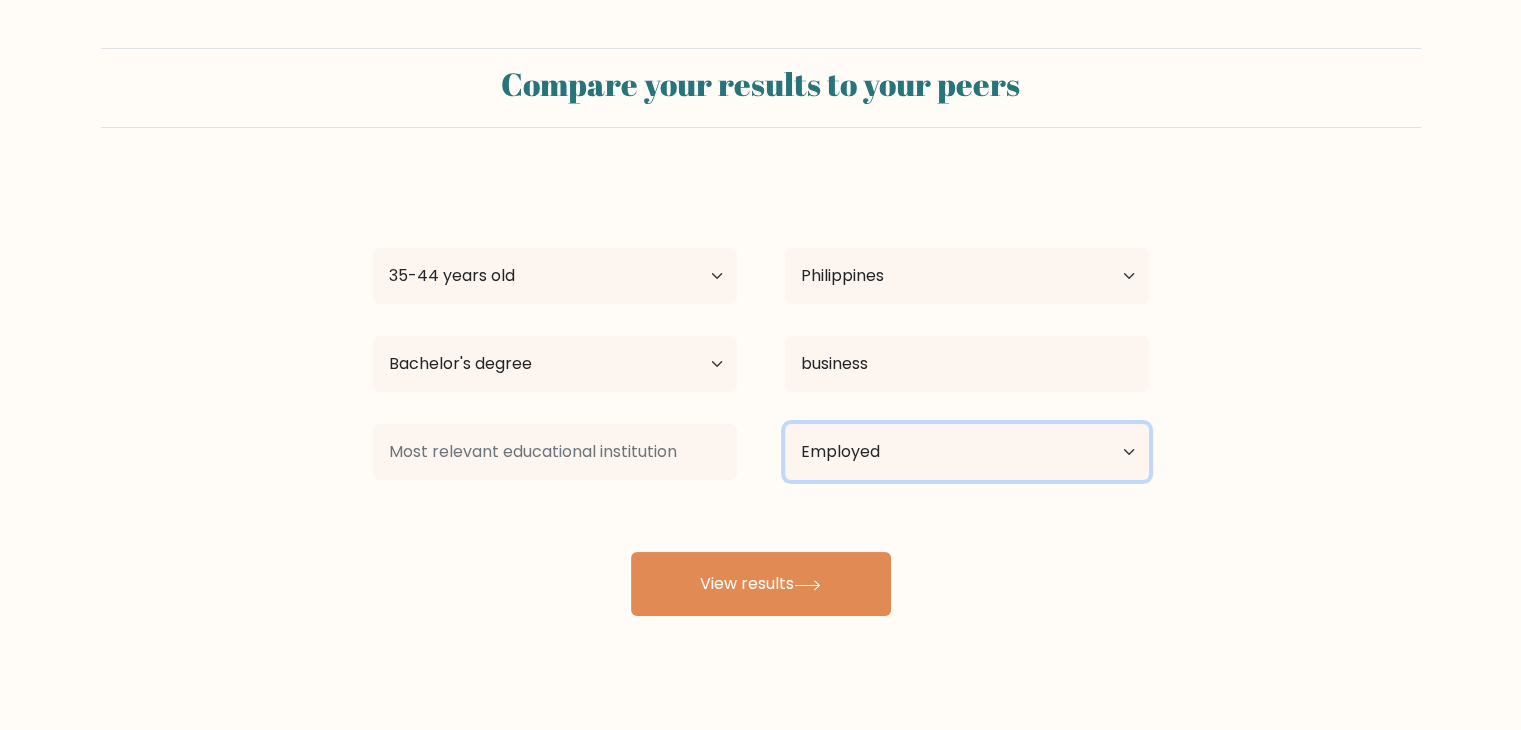 click on "Current employment status
Employed
Student
Retired
Other / prefer not to answer" at bounding box center [967, 452] 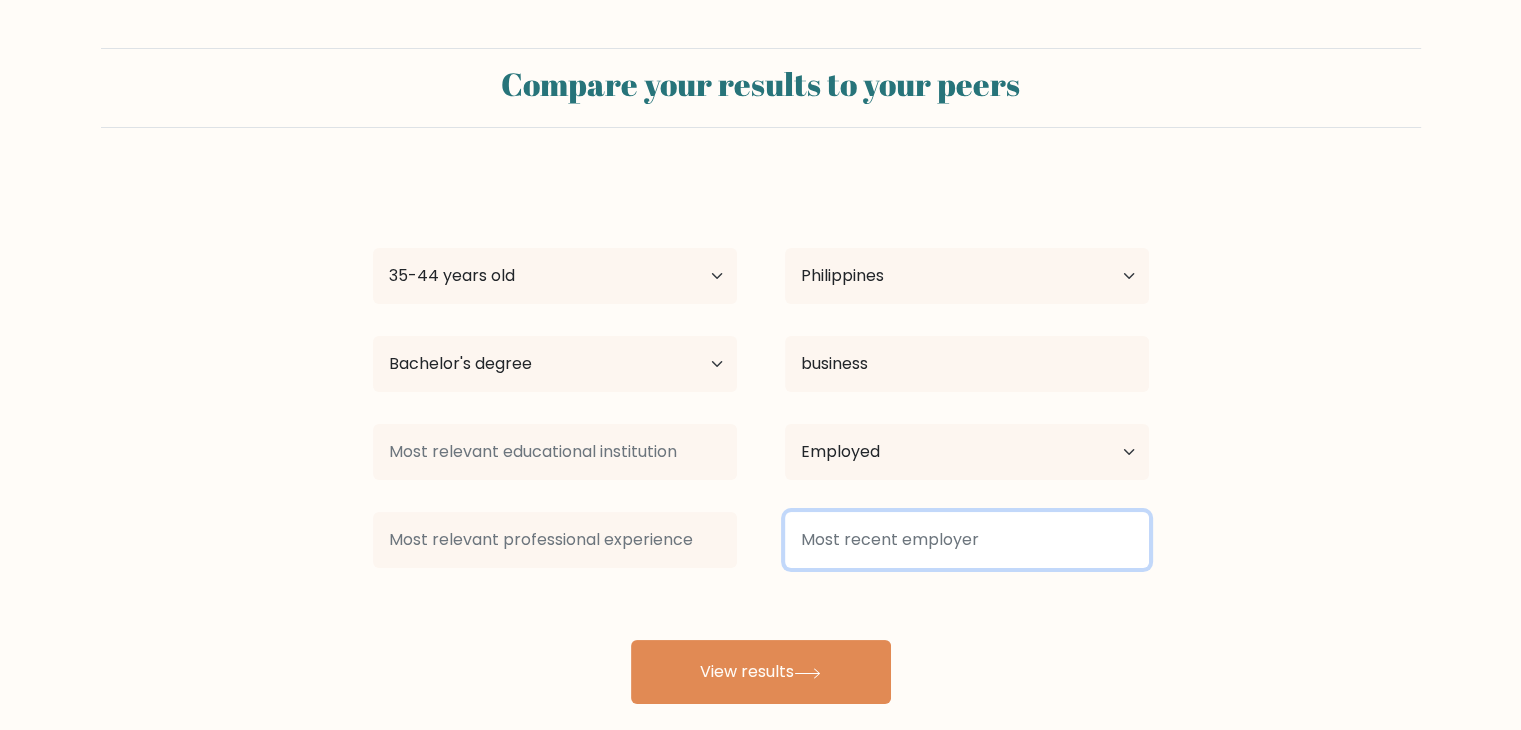 click at bounding box center (967, 540) 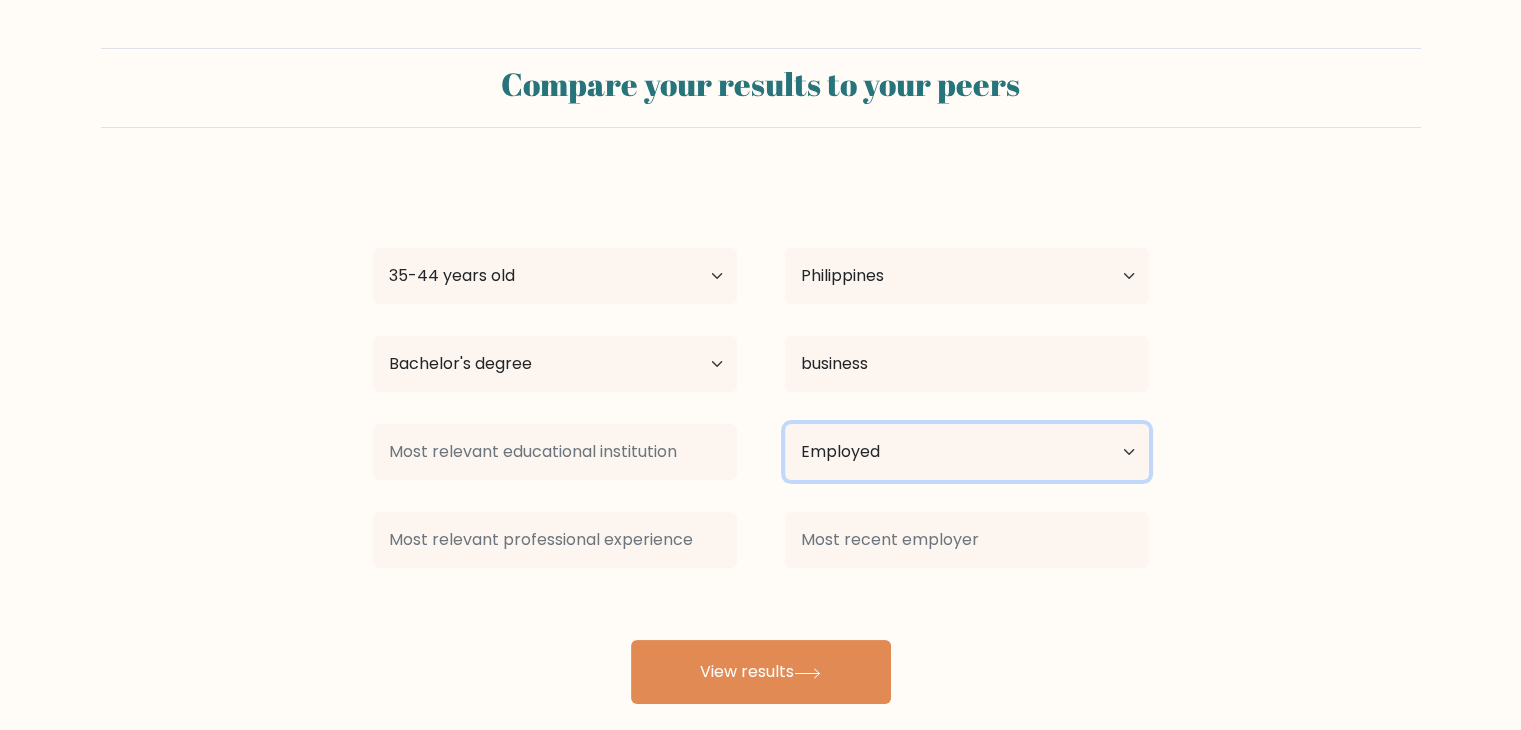 click on "Current employment status
Employed
Student
Retired
Other / prefer not to answer" at bounding box center (967, 452) 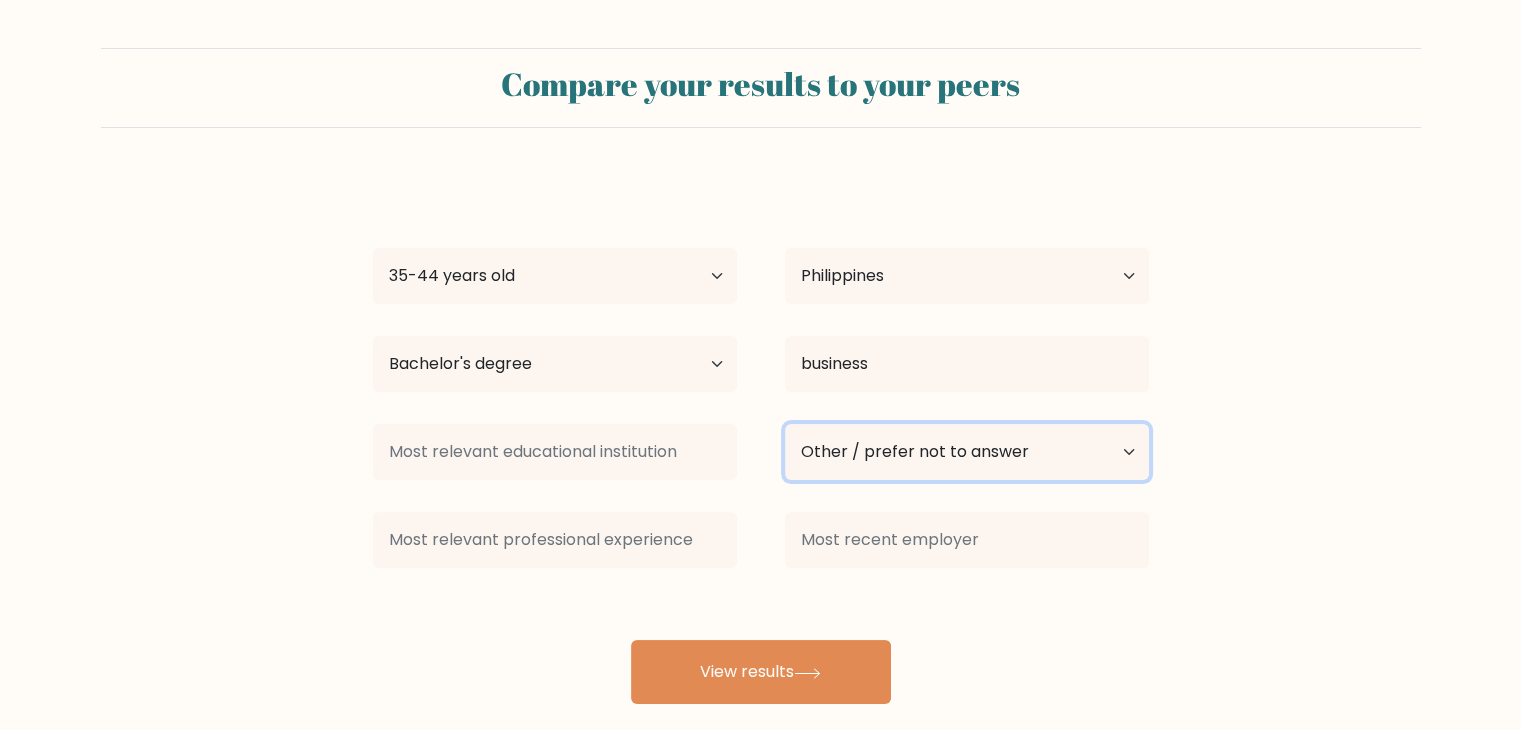 click on "Current employment status
Employed
Student
Retired
Other / prefer not to answer" at bounding box center (967, 452) 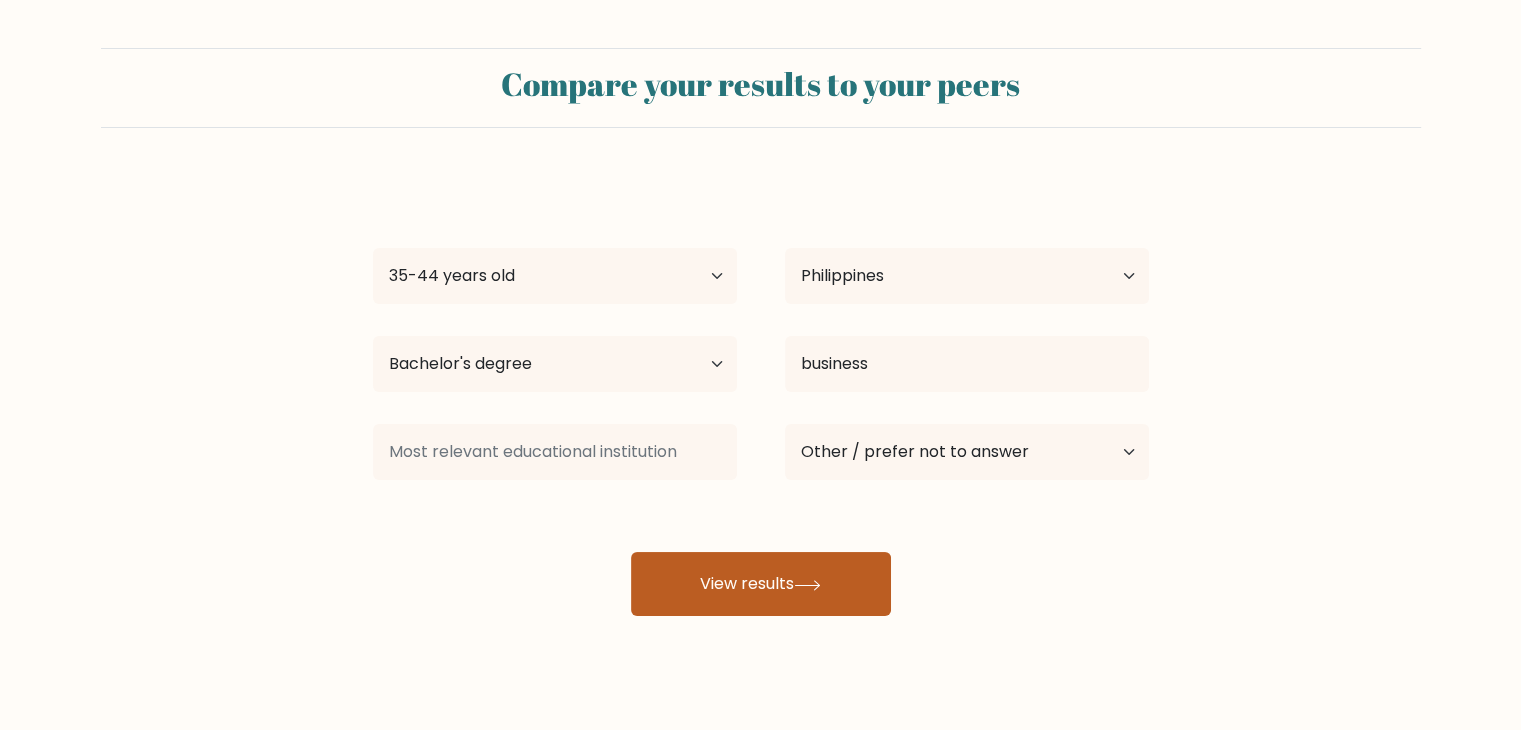 click on "View results" at bounding box center [761, 584] 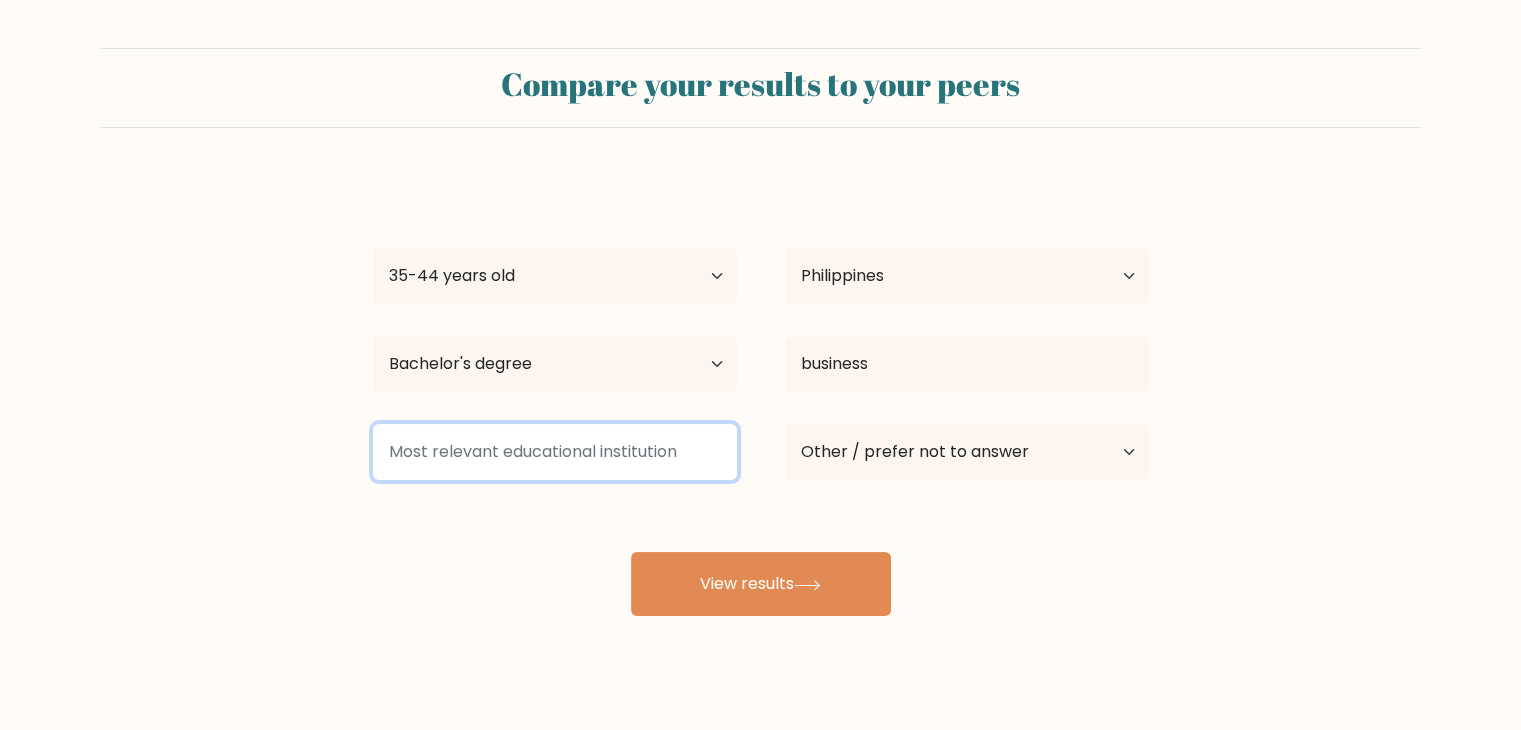 click at bounding box center [555, 452] 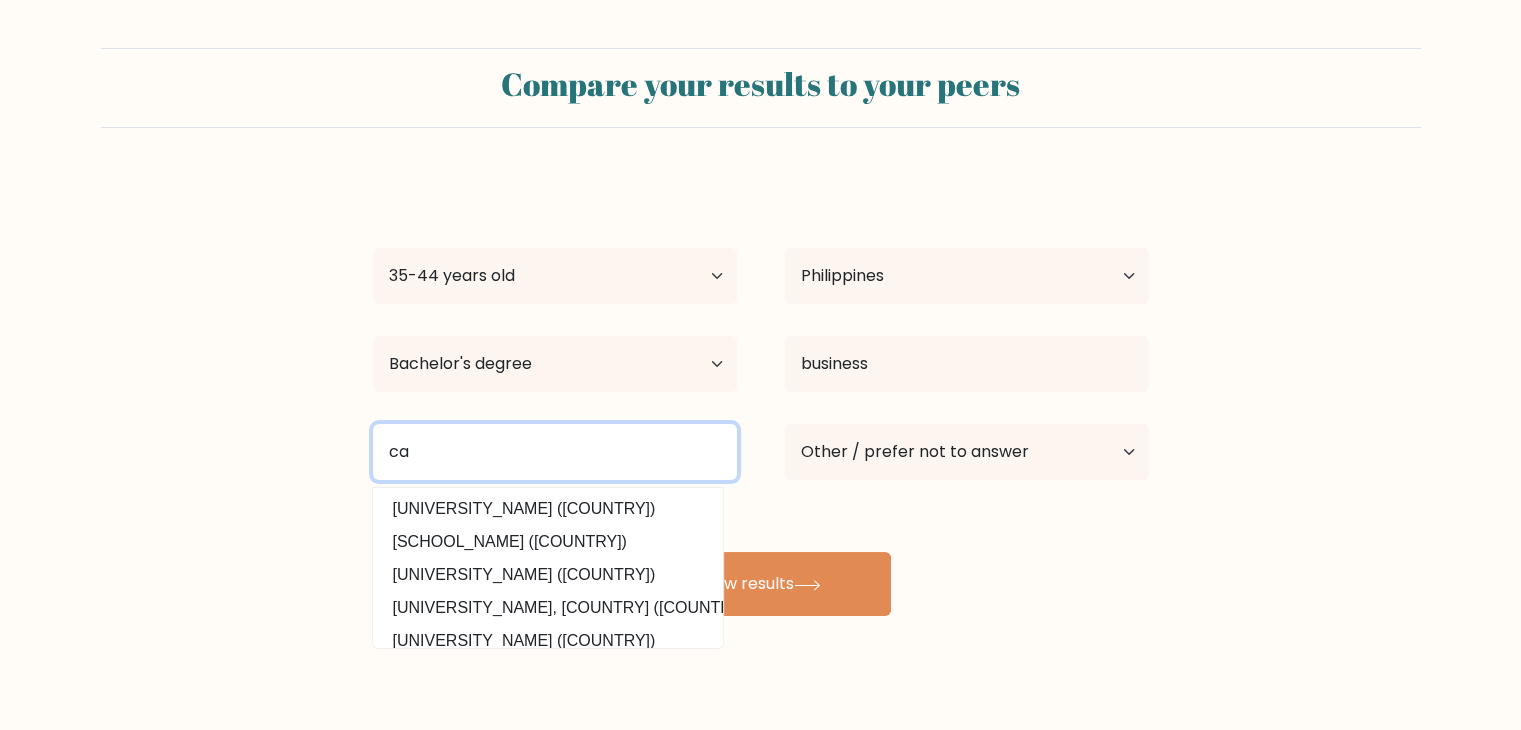 type on "c" 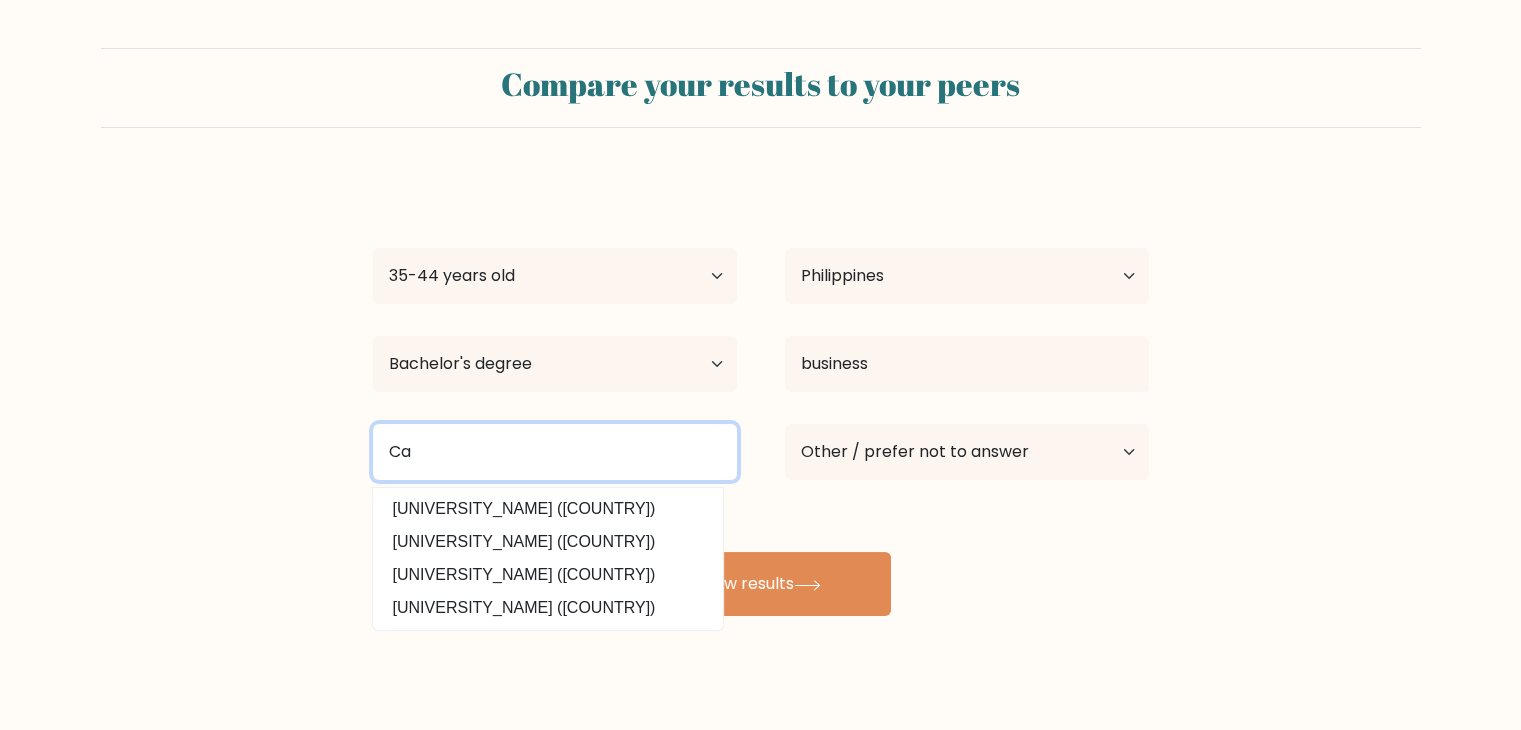 type on "C" 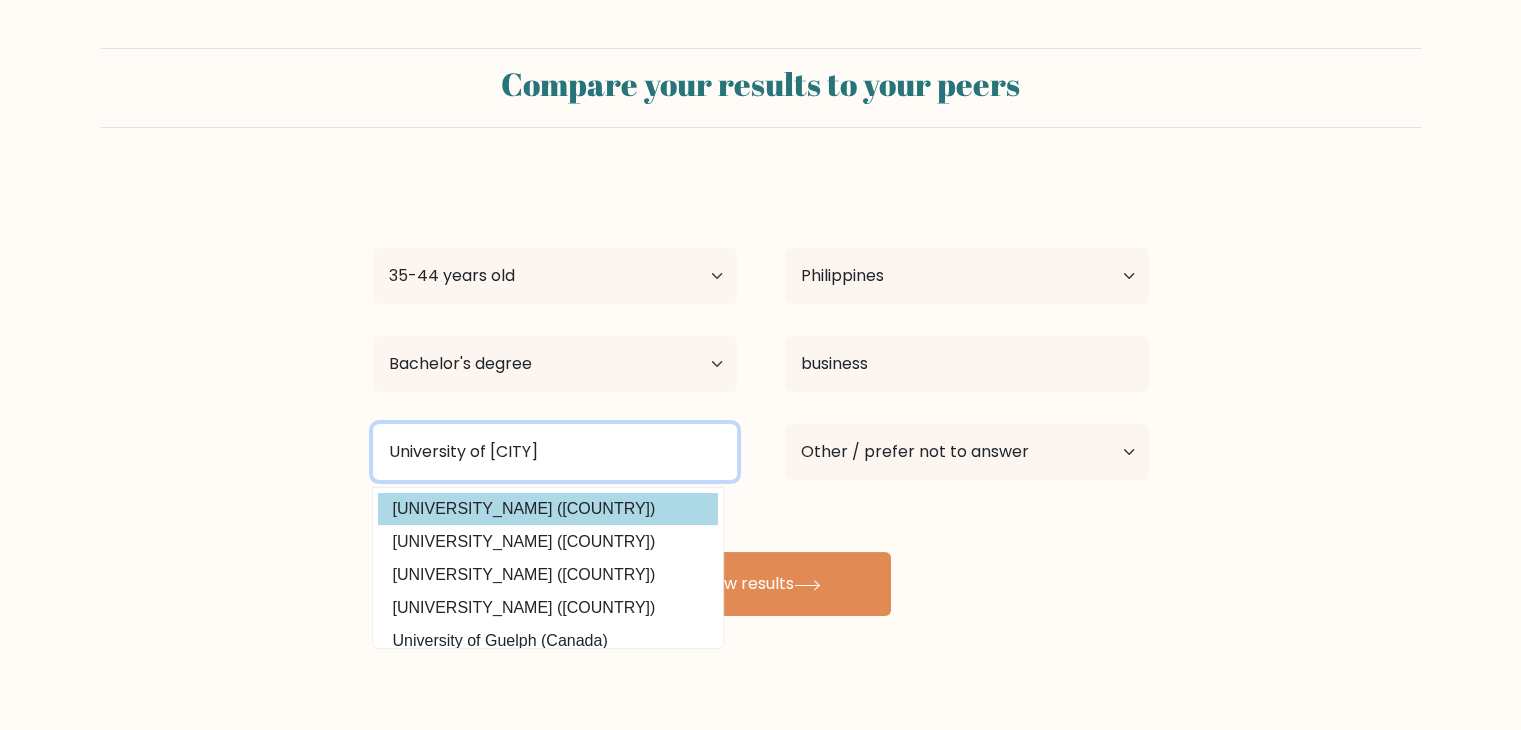 type on "University of Caga" 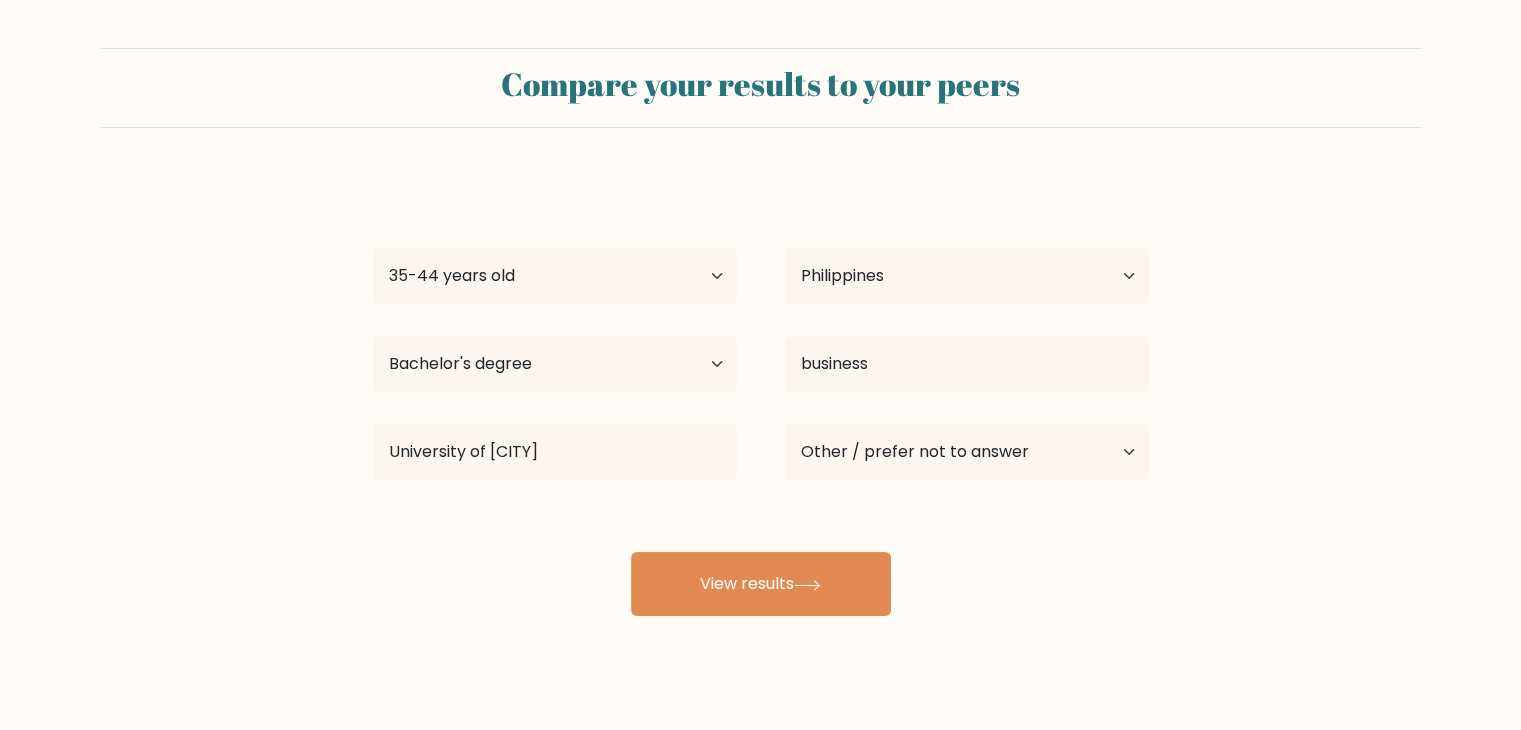 click on "Ethleen
Rueco
Age
Under 18 years old
18-24 years old
25-34 years old
35-44 years old
45-54 years old
55-64 years old
65 years old and above
Country
Afghanistan
Albania
Algeria
American Samoa
Andorra
Angola
Anguilla
Antarctica
Antigua and Barbuda
Argentina
Armenia
Aruba
Australia
Austria
Azerbaijan
Bahamas
Bahrain
Bangladesh
Barbados
Belarus
Belgium
Belize
Benin
Bermuda
Bhutan
Bolivia
Bonaire, Sint Eustatius and Saba
Bosnia and Herzegovina
Botswana
Bouvet Island
Brazil
Brunei" at bounding box center [761, 396] 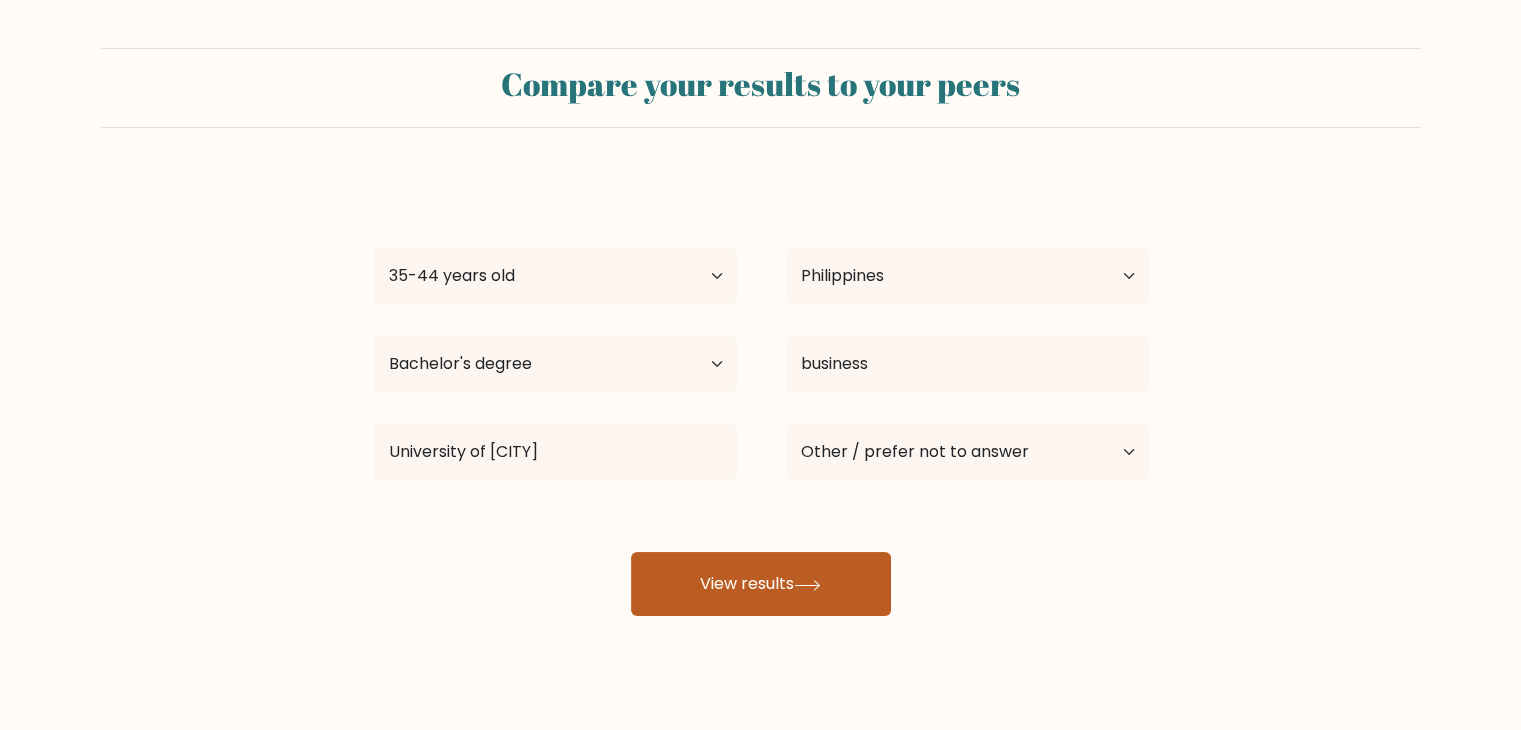 click on "View results" at bounding box center (761, 584) 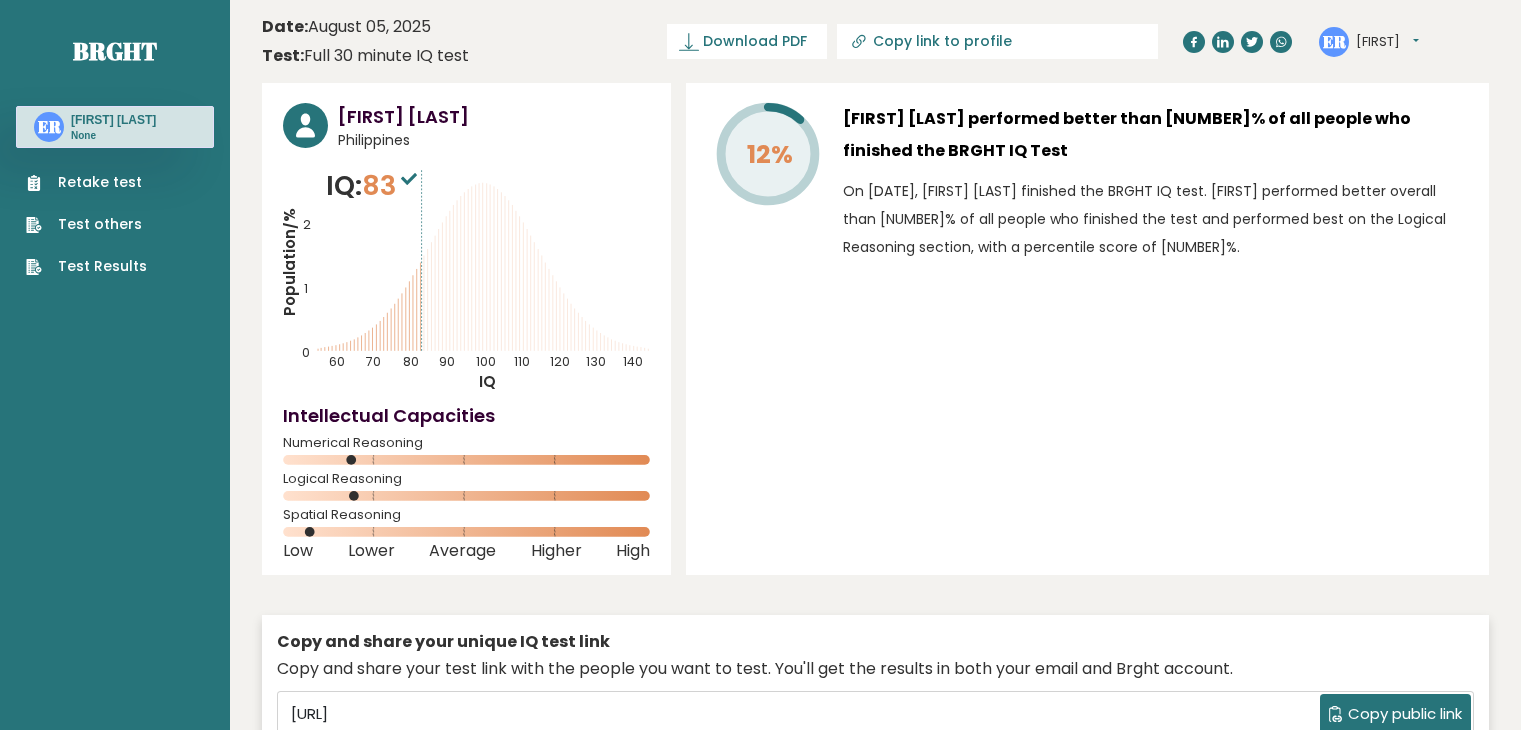 scroll, scrollTop: 0, scrollLeft: 0, axis: both 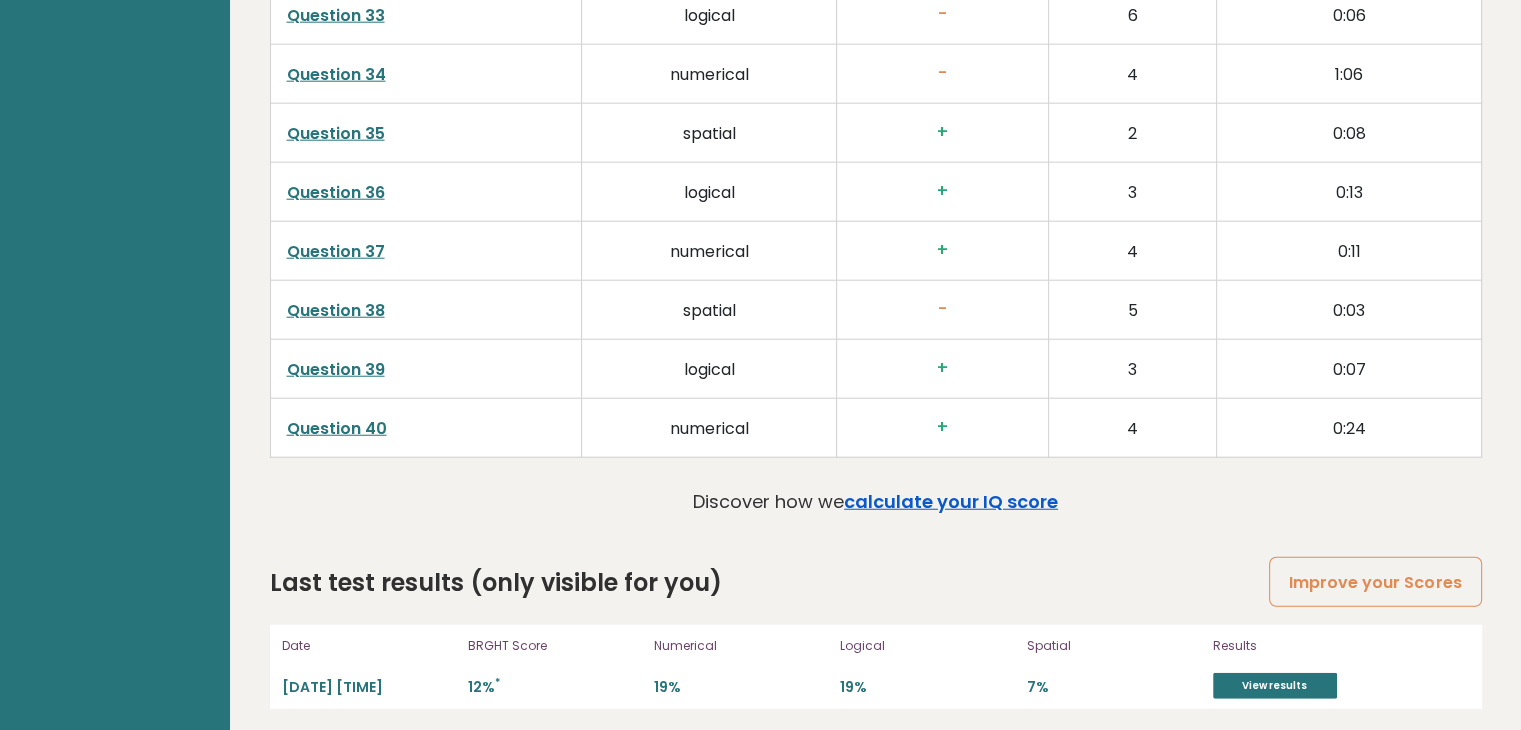click on "calculate your IQ score" at bounding box center (951, 501) 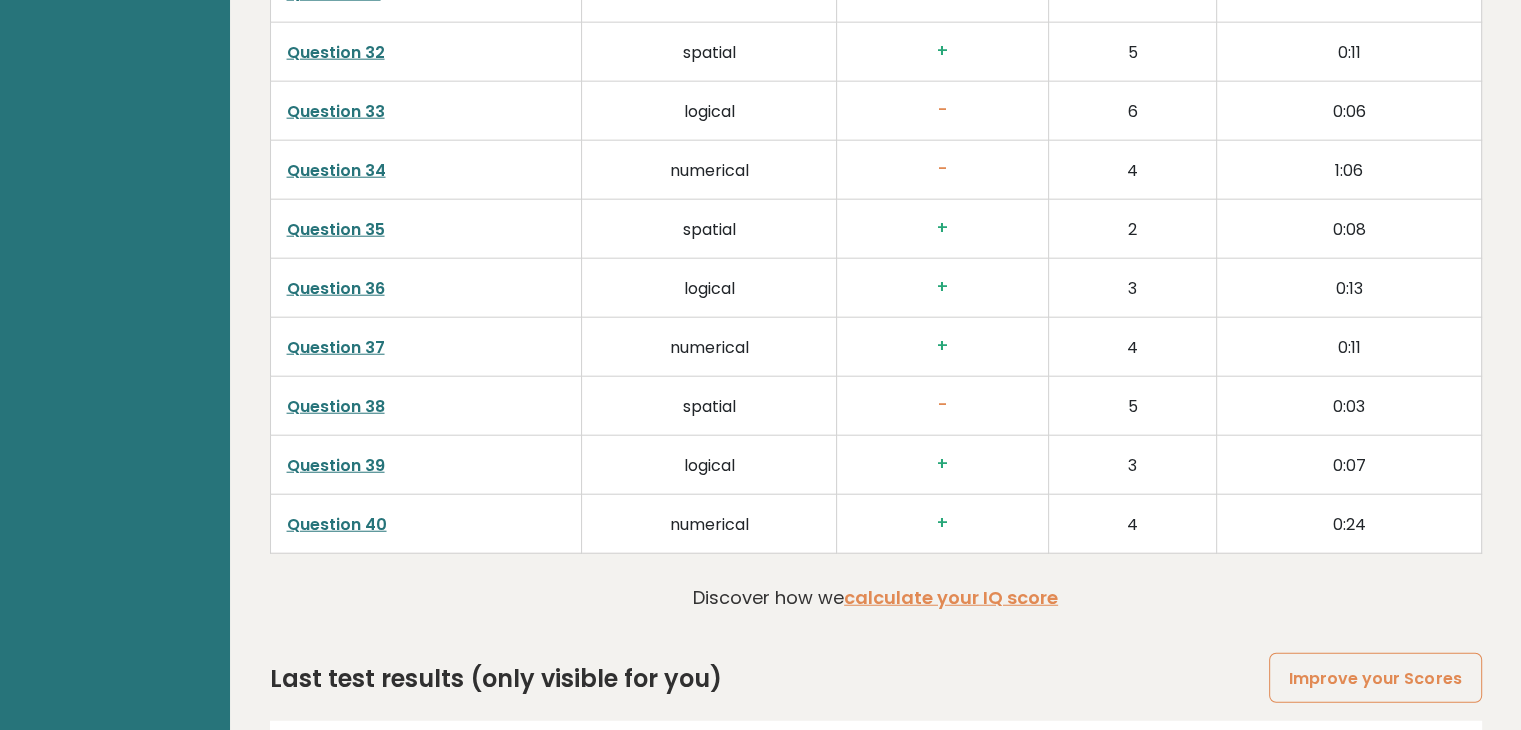 scroll, scrollTop: 5108, scrollLeft: 0, axis: vertical 